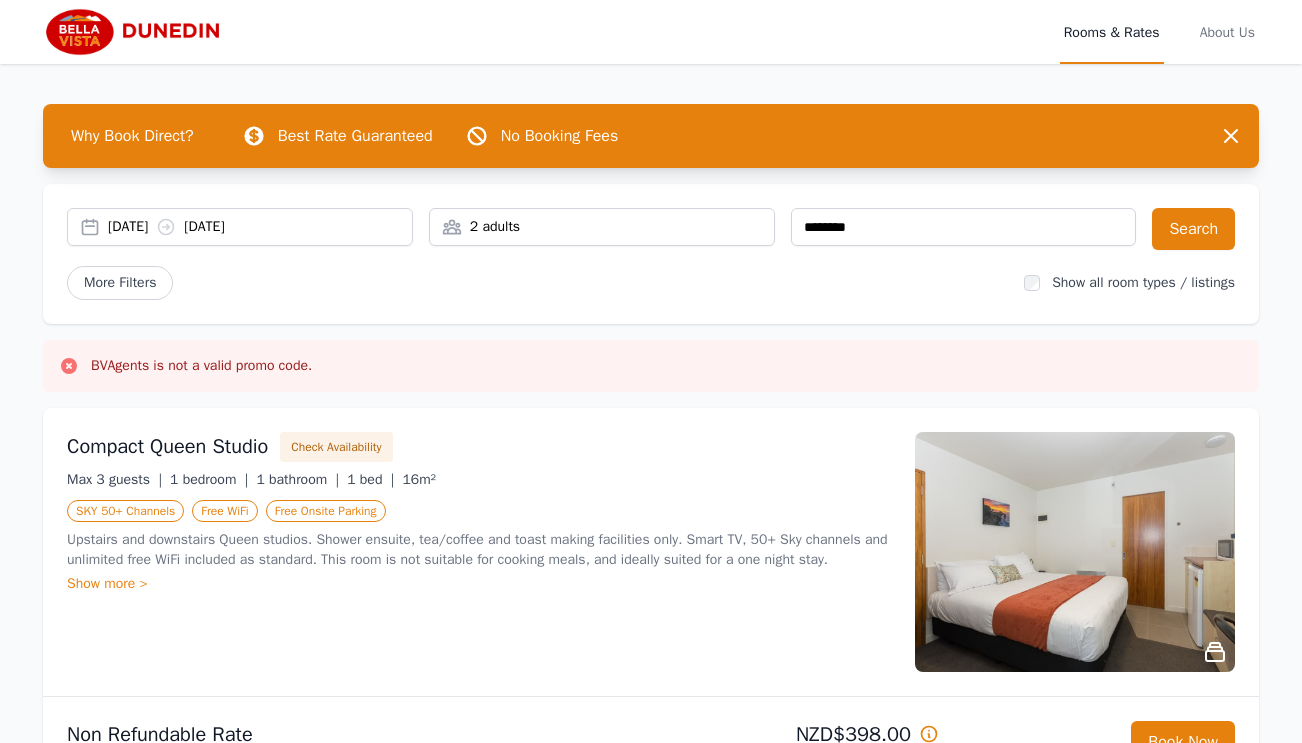 scroll, scrollTop: 0, scrollLeft: 0, axis: both 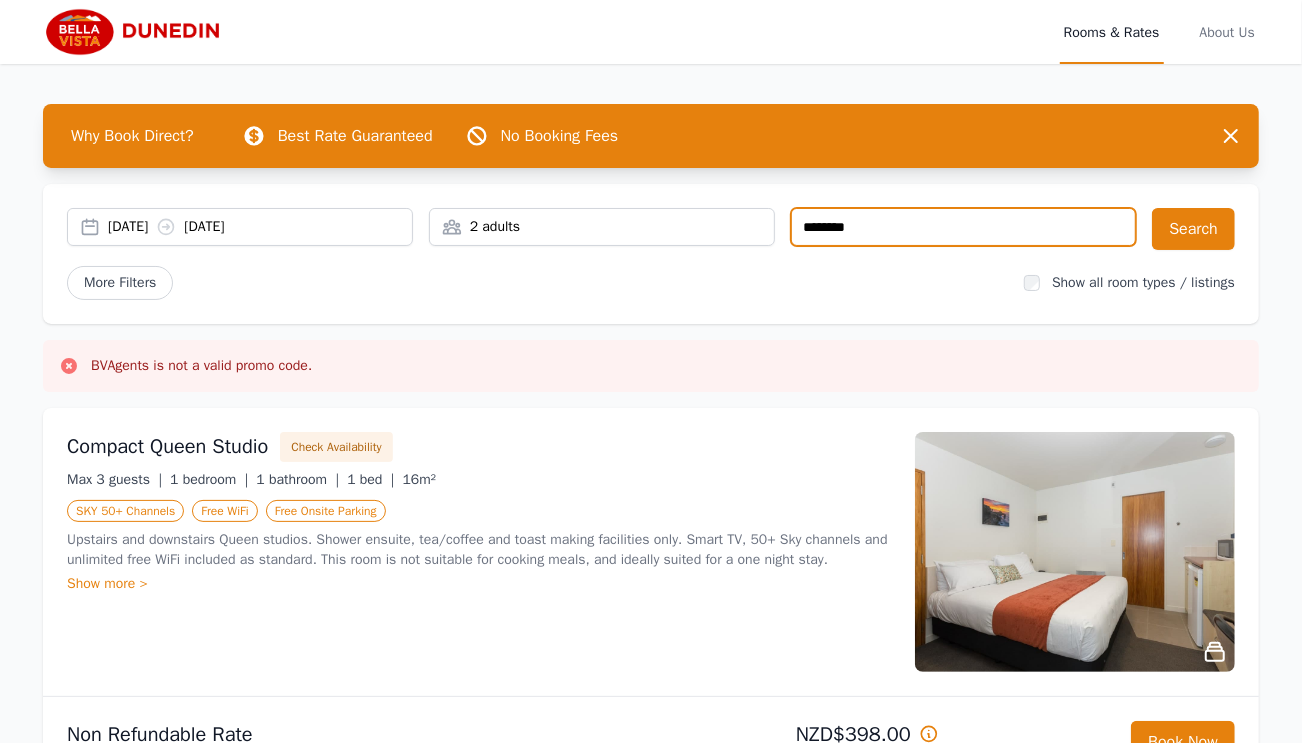 click on "********" at bounding box center (964, 227) 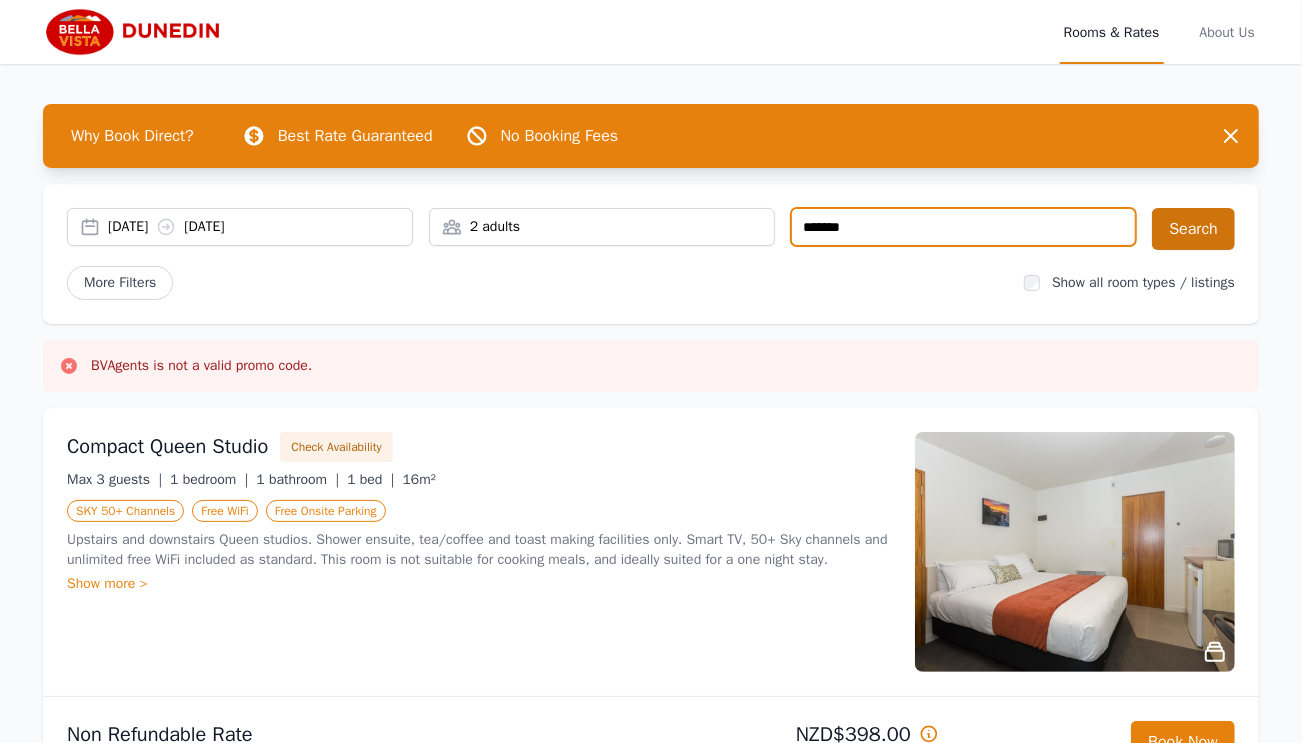 type on "*******" 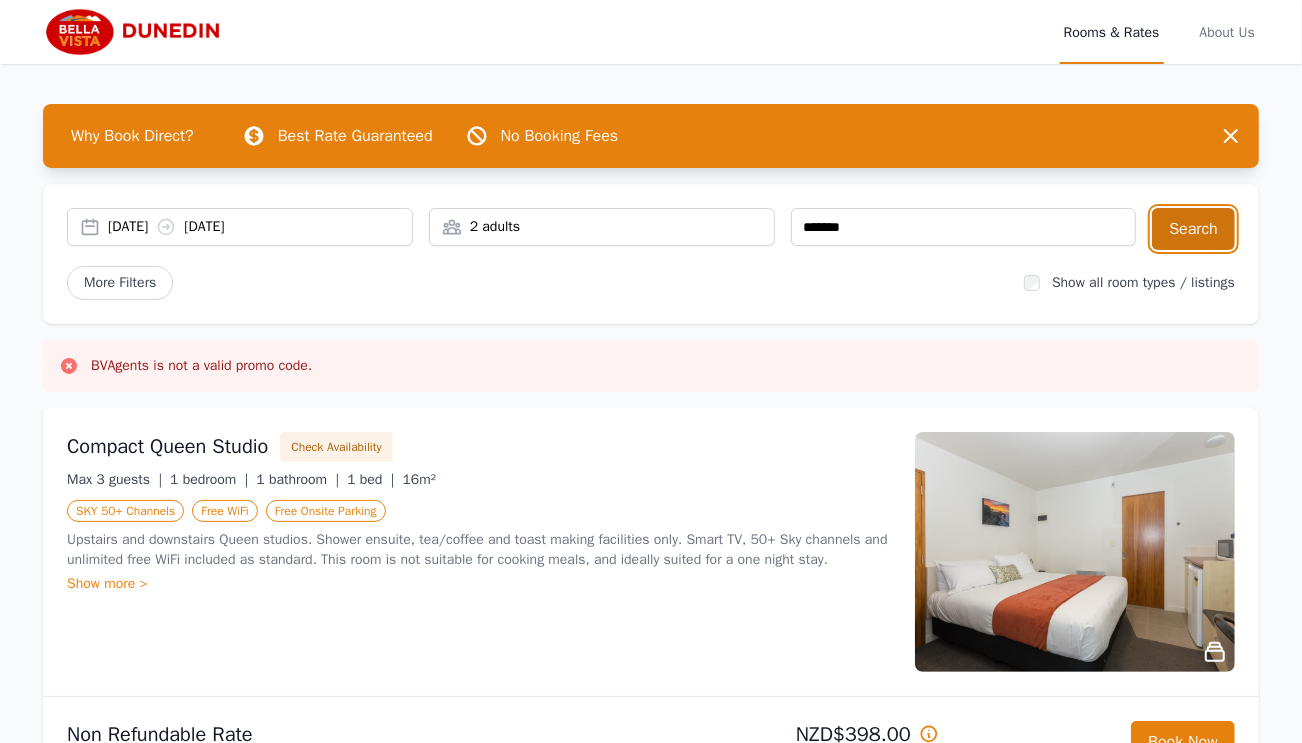 click on "Search" at bounding box center [1193, 229] 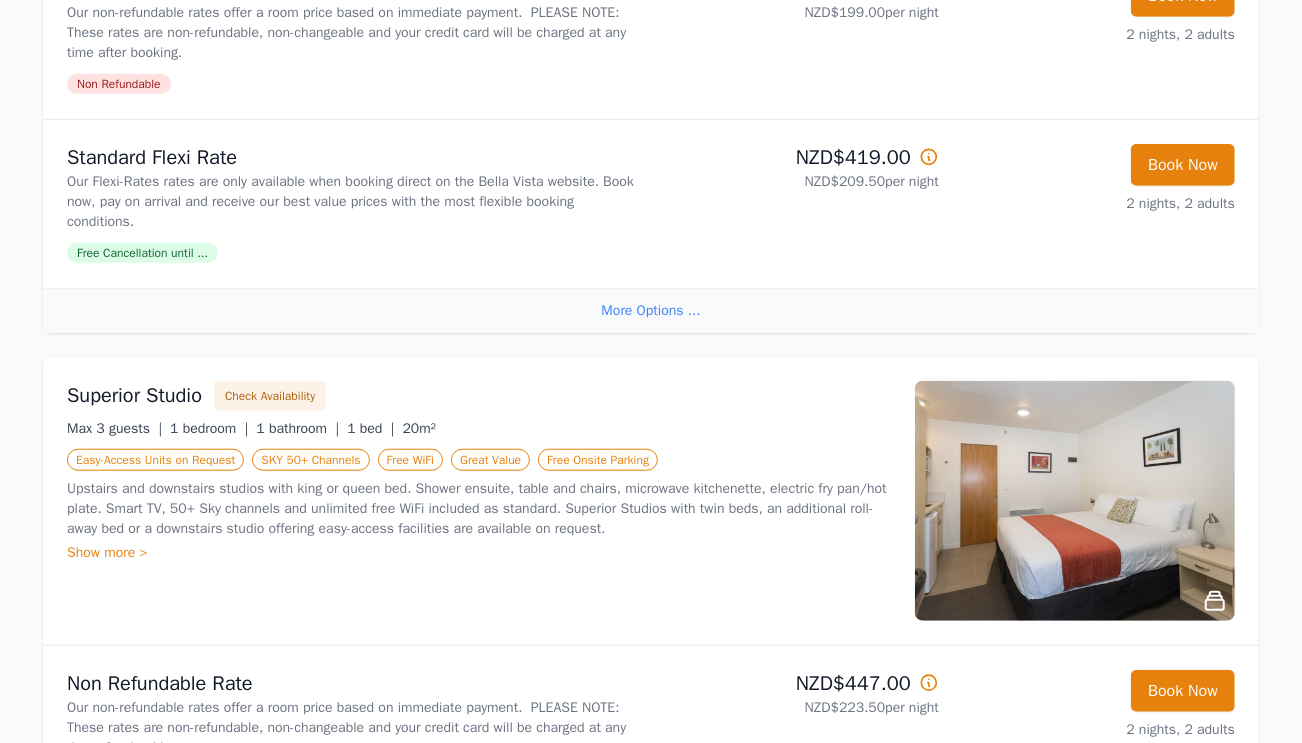 scroll, scrollTop: 773, scrollLeft: 0, axis: vertical 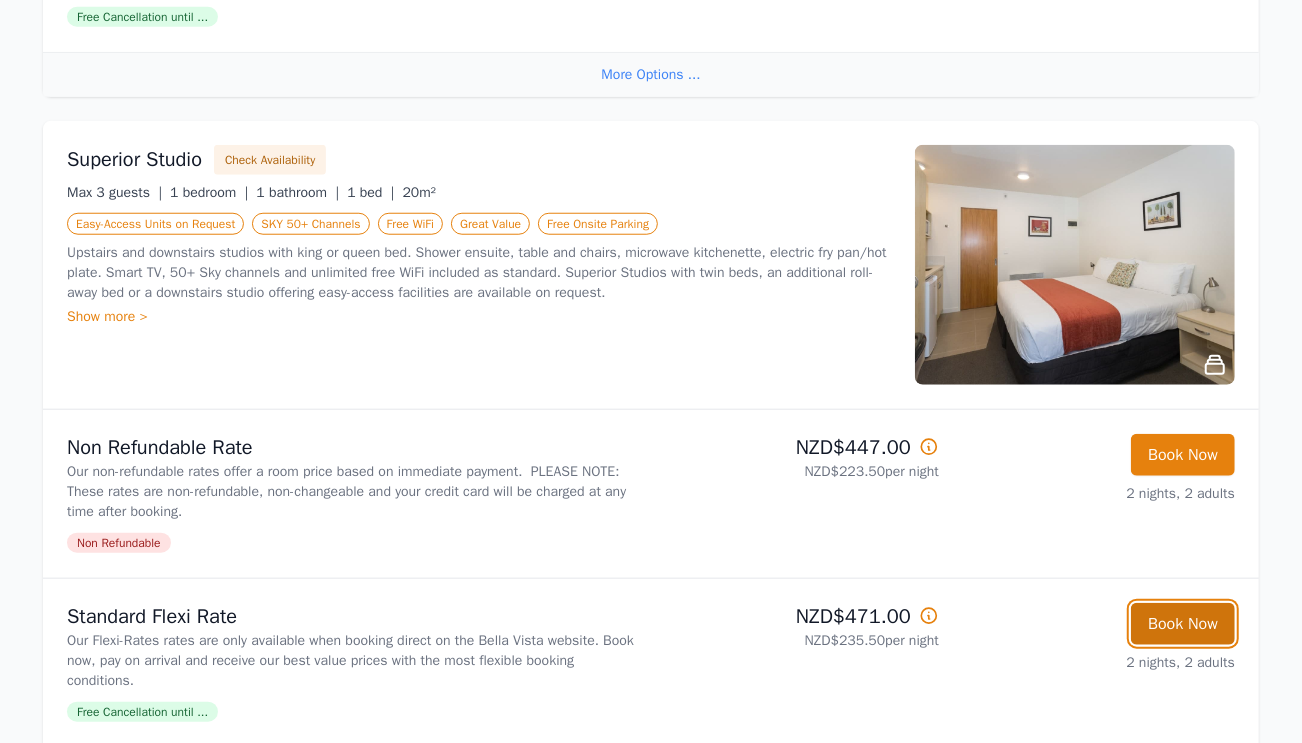 click on "Book Now" at bounding box center (1183, 624) 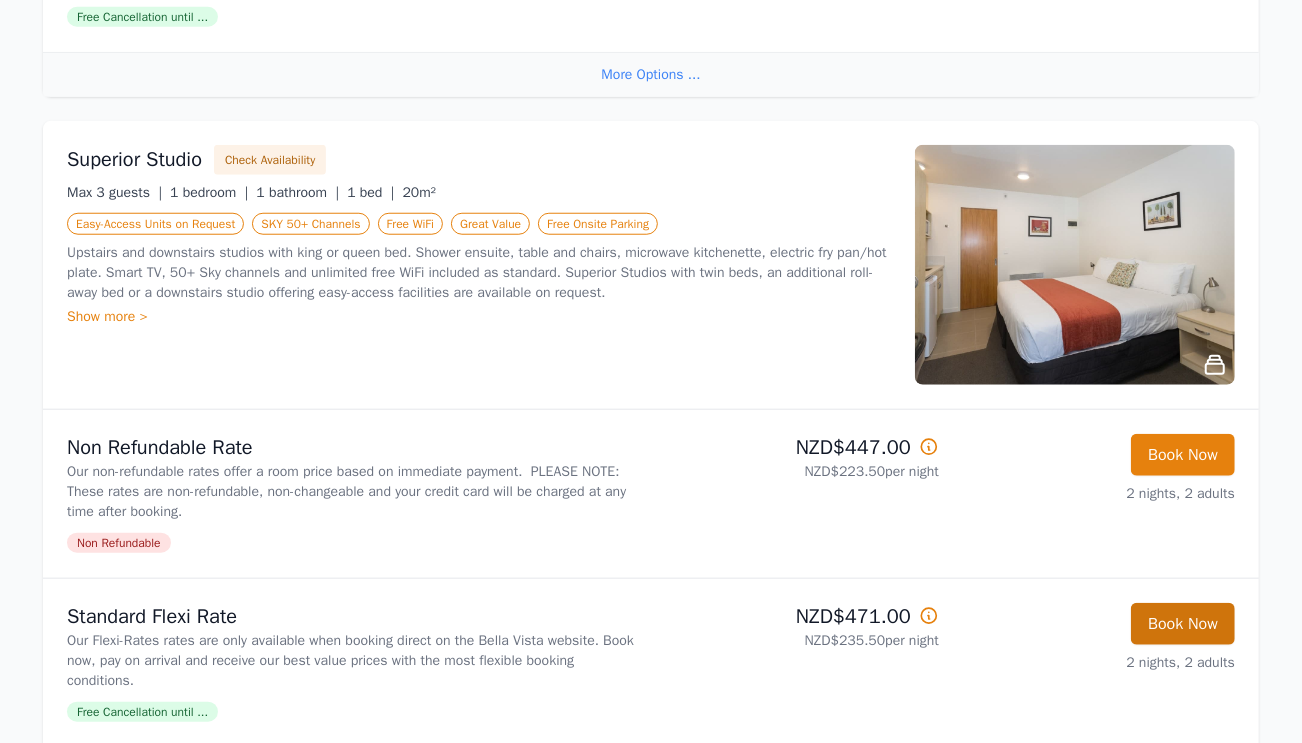 scroll, scrollTop: 96, scrollLeft: 0, axis: vertical 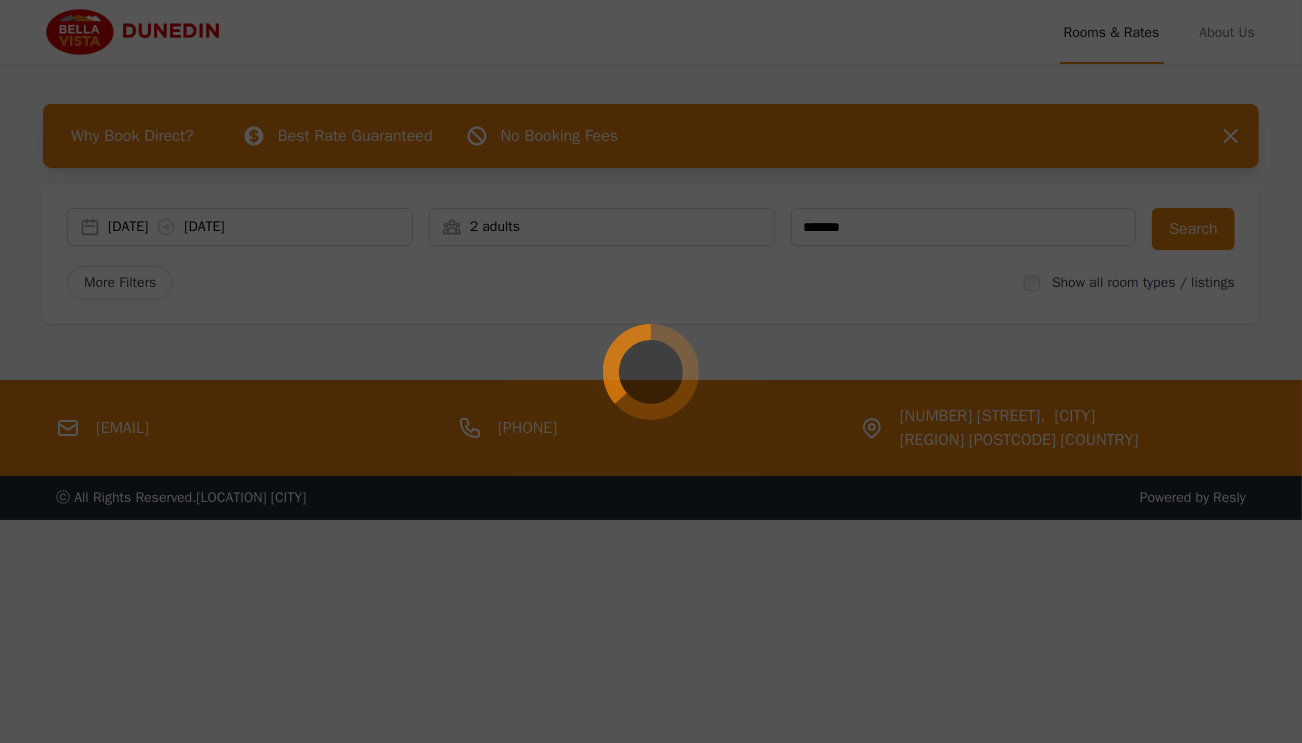 select on "**" 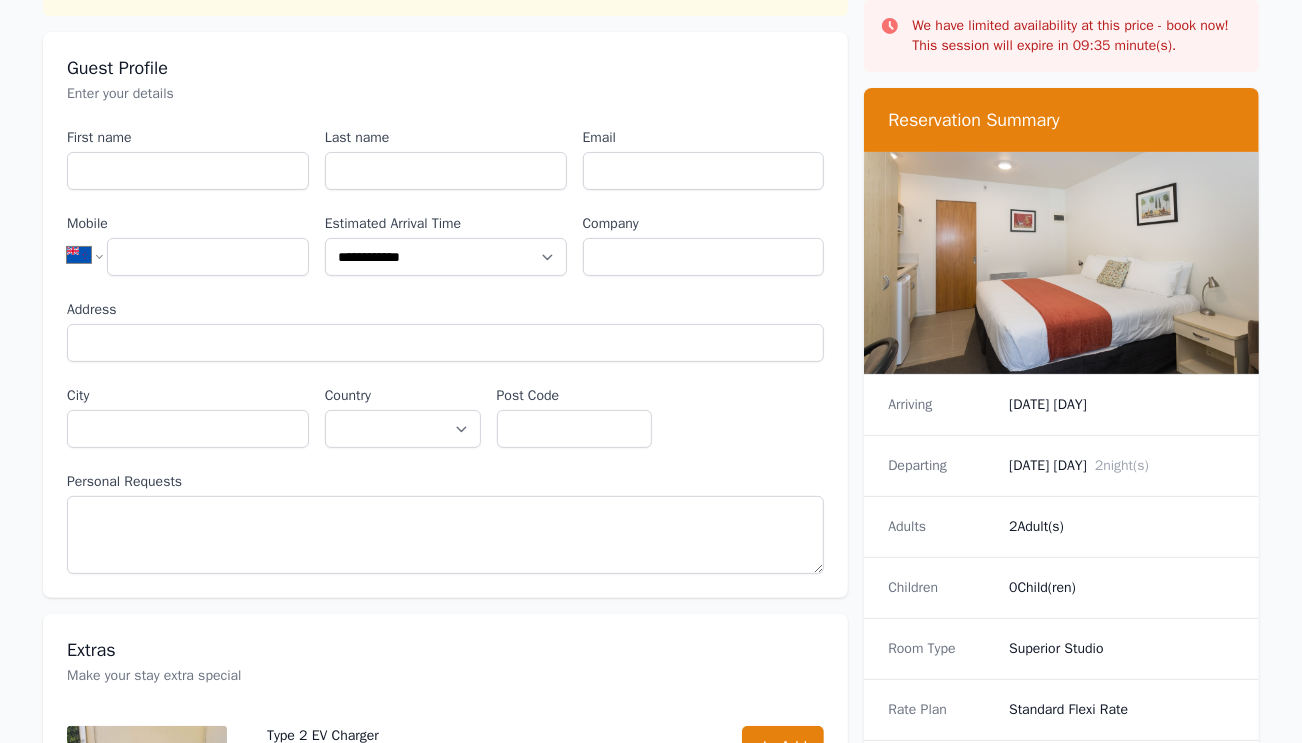 scroll, scrollTop: 0, scrollLeft: 0, axis: both 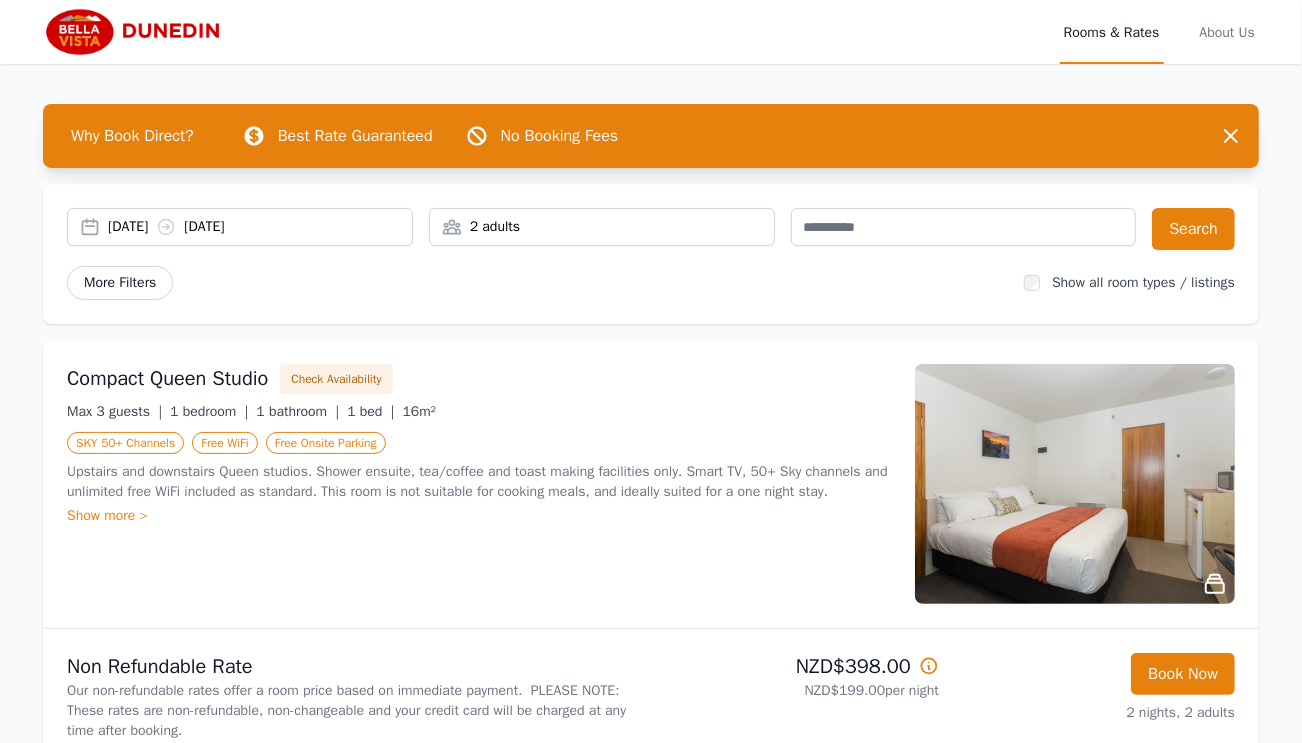click on "More Filters" at bounding box center (120, 283) 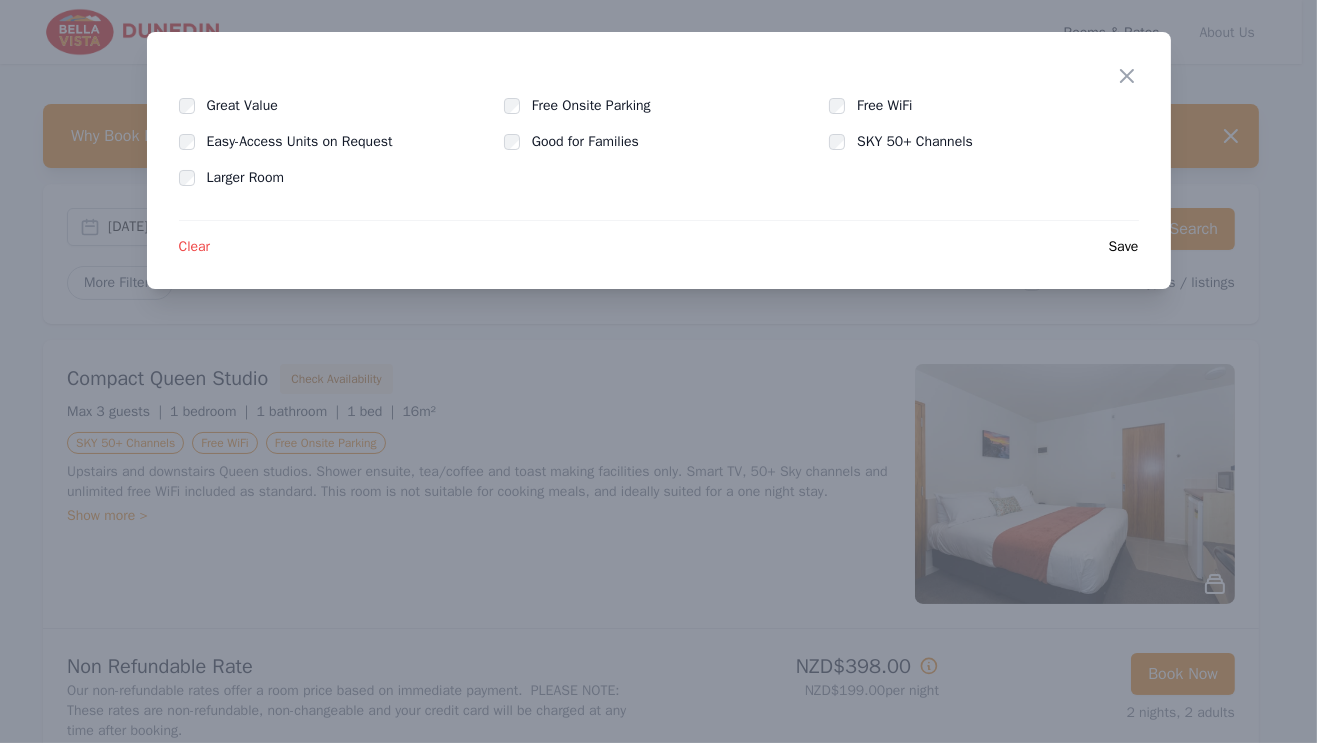 click on "Clear" at bounding box center [195, 247] 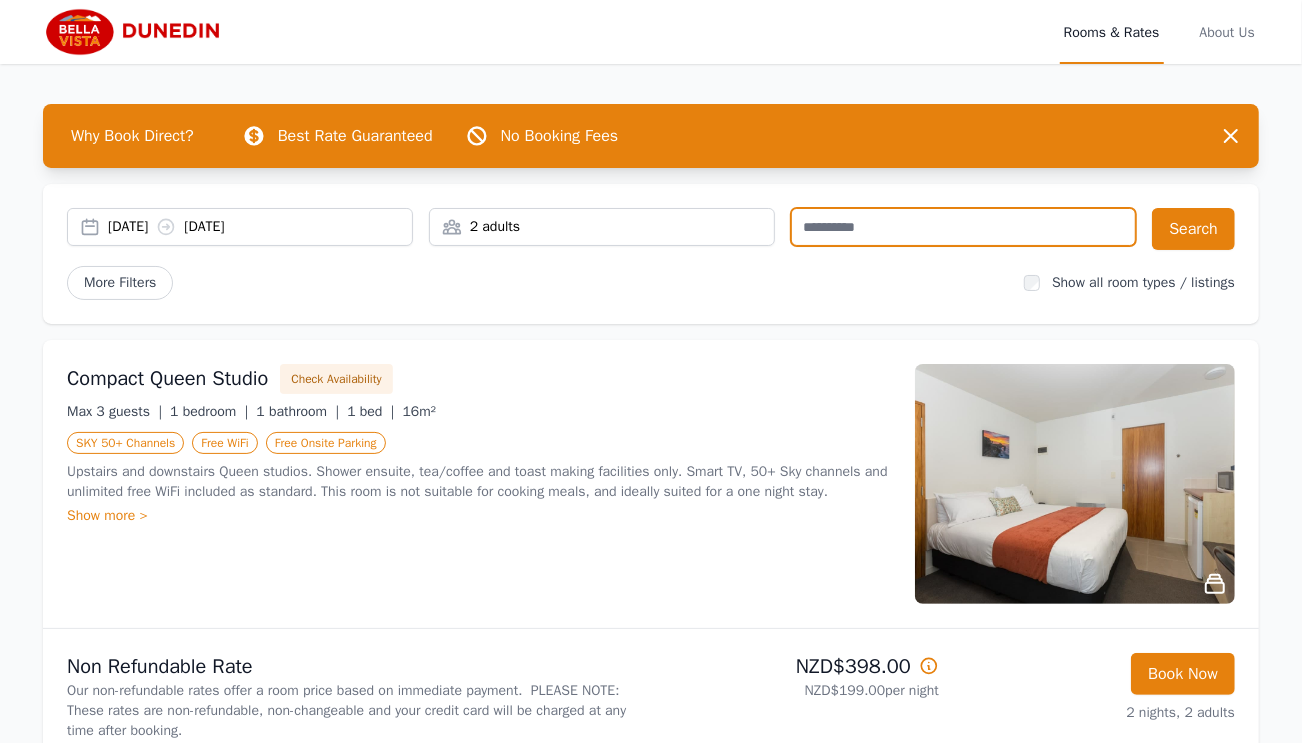 click at bounding box center (964, 227) 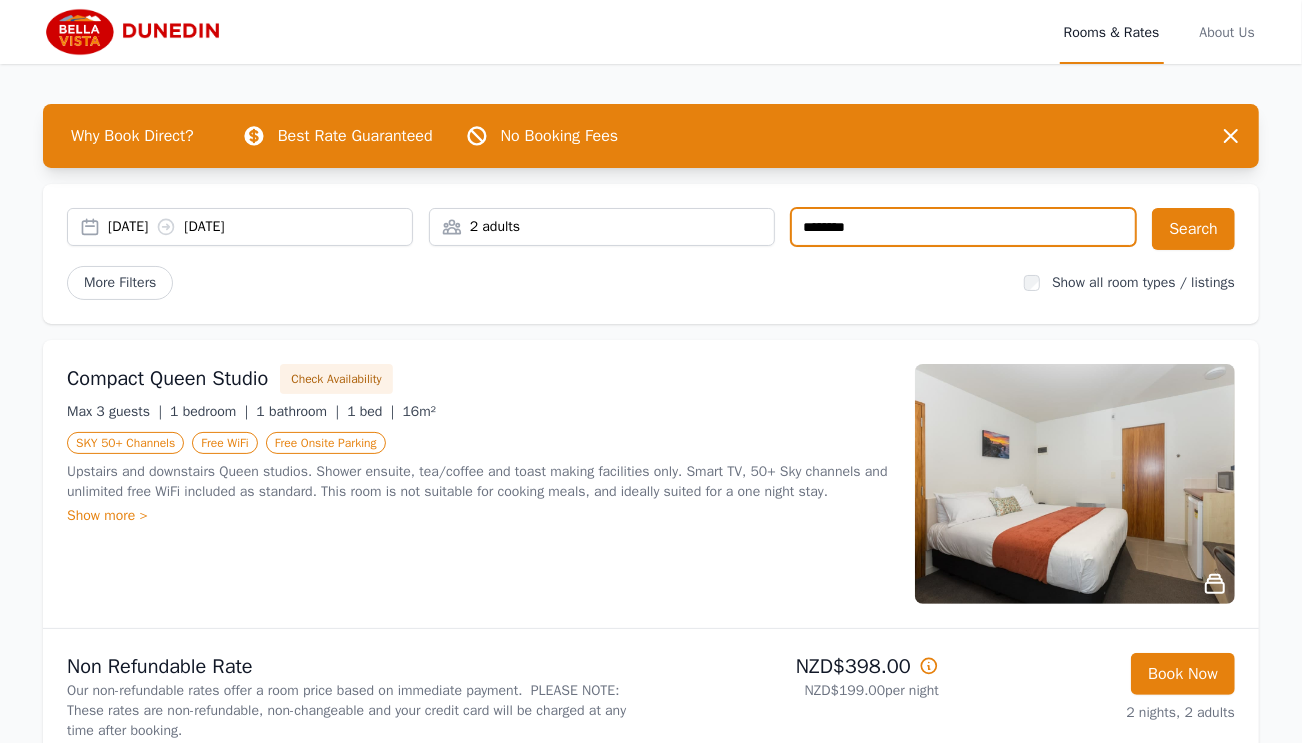 click on "2 adults" at bounding box center (602, 227) 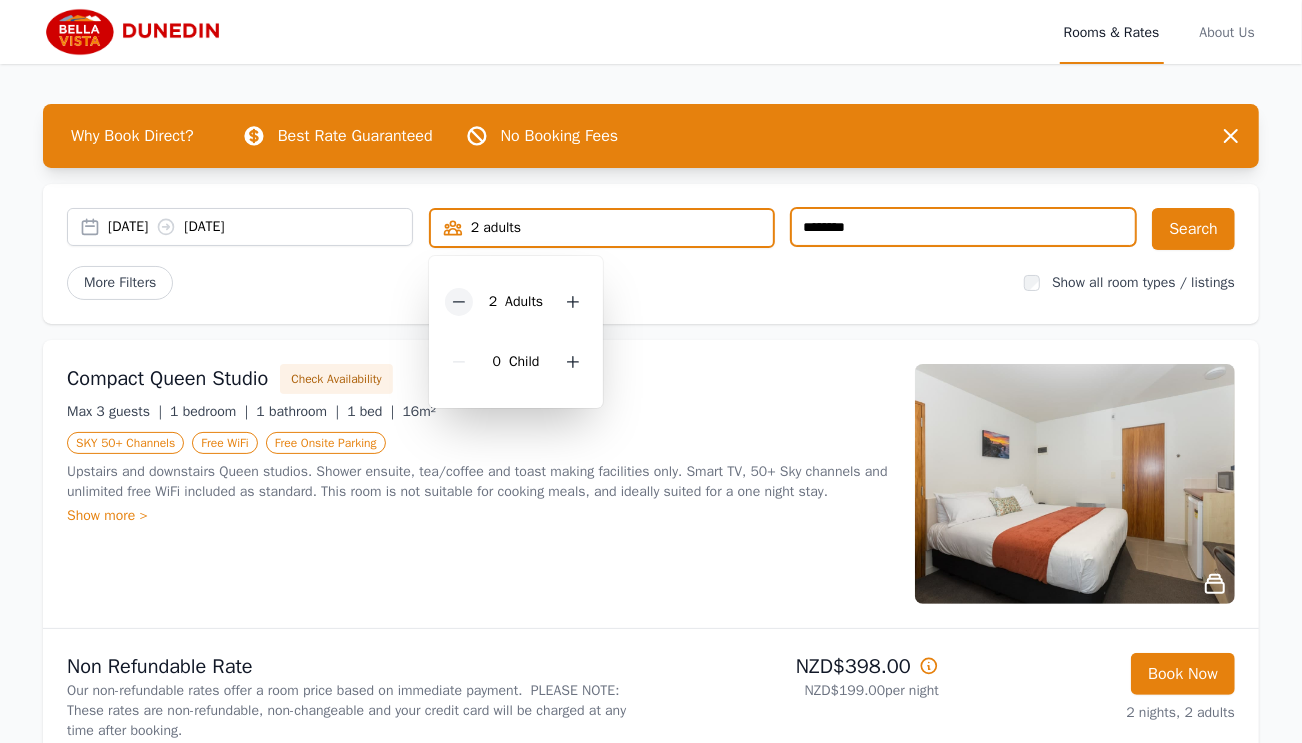 type on "********" 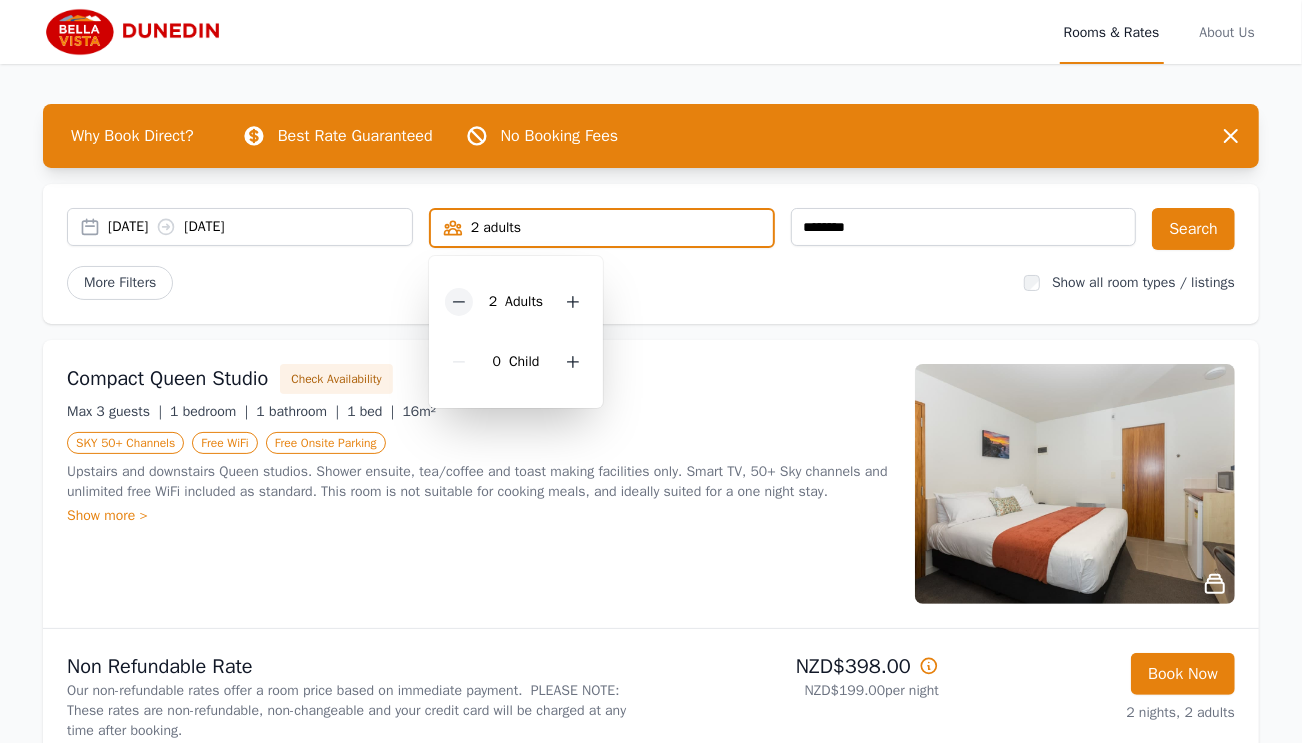 click at bounding box center (459, 302) 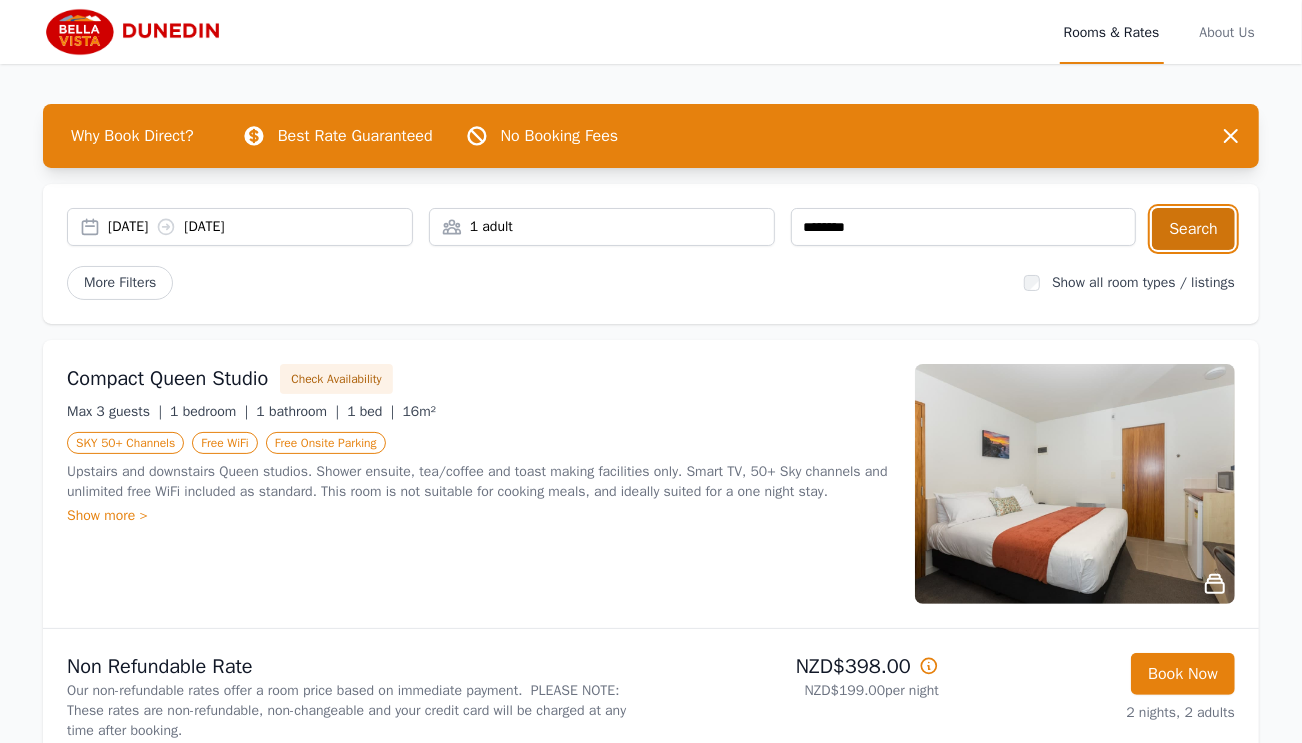 click on "Search" at bounding box center [1193, 229] 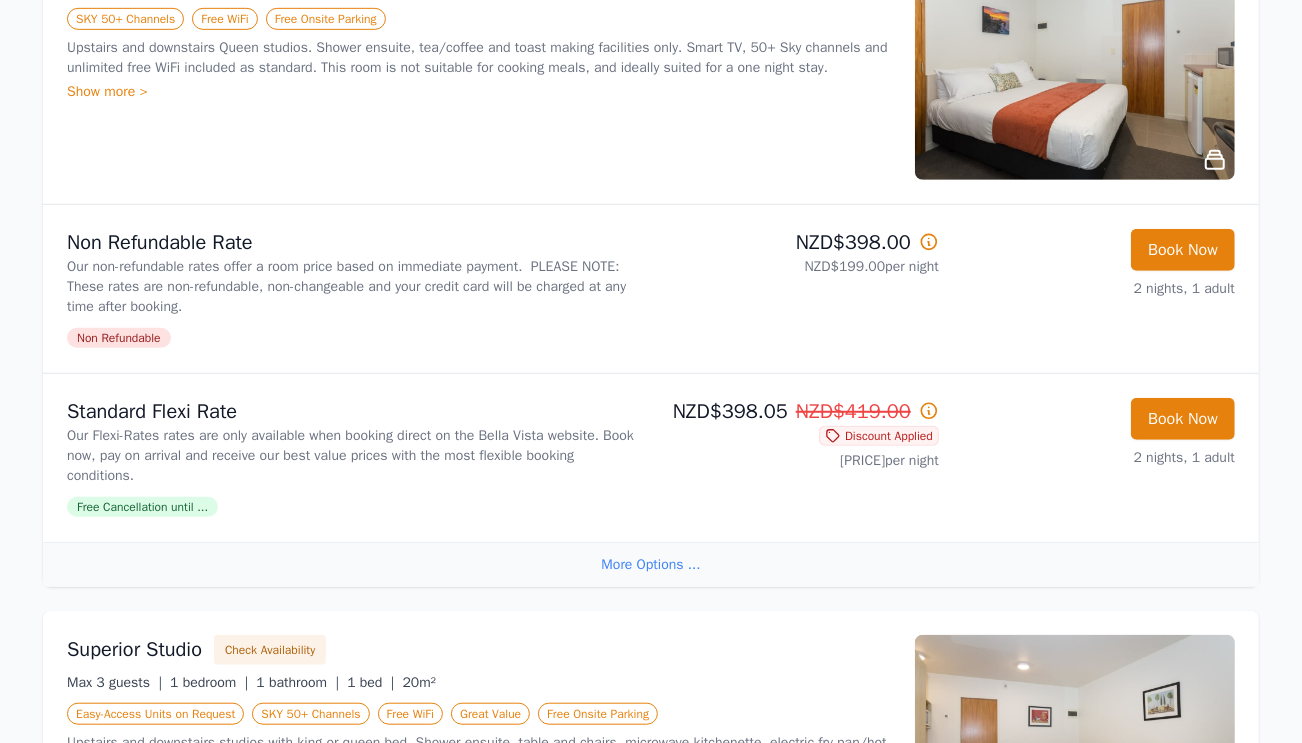 scroll, scrollTop: 693, scrollLeft: 0, axis: vertical 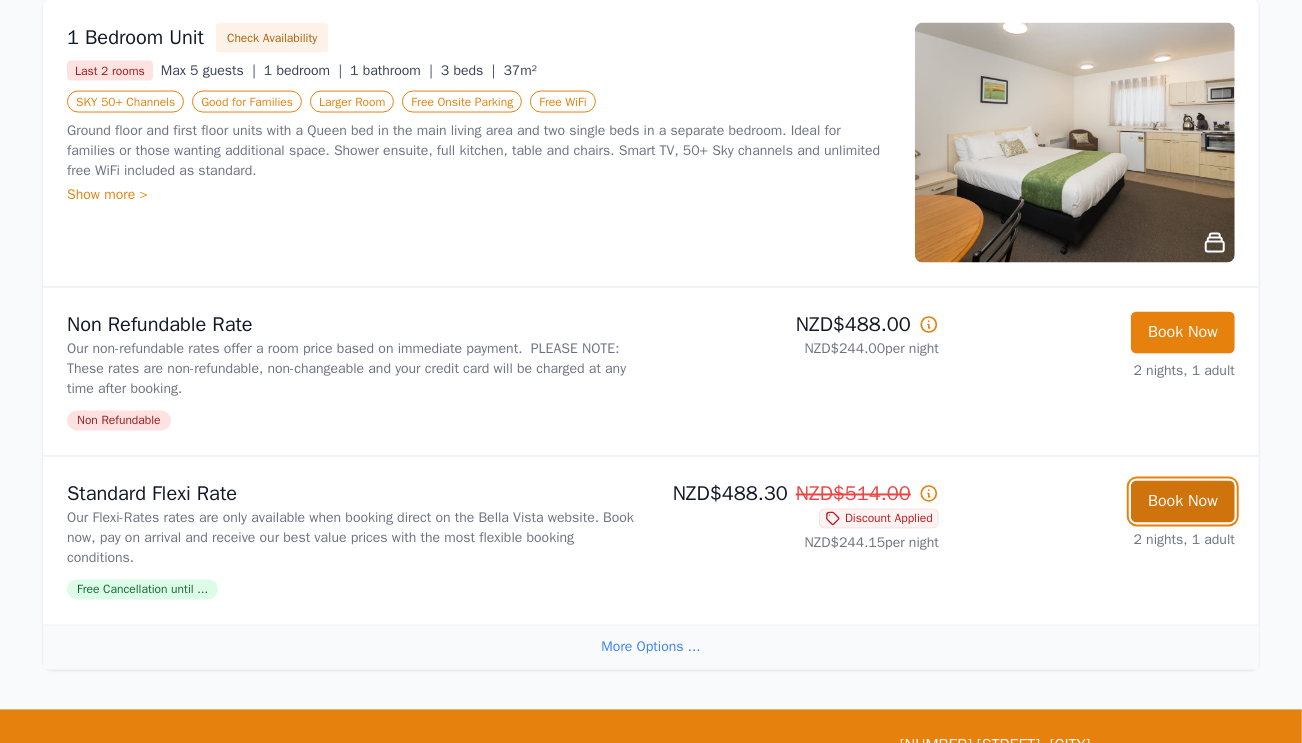 click on "Book Now" at bounding box center [1183, 502] 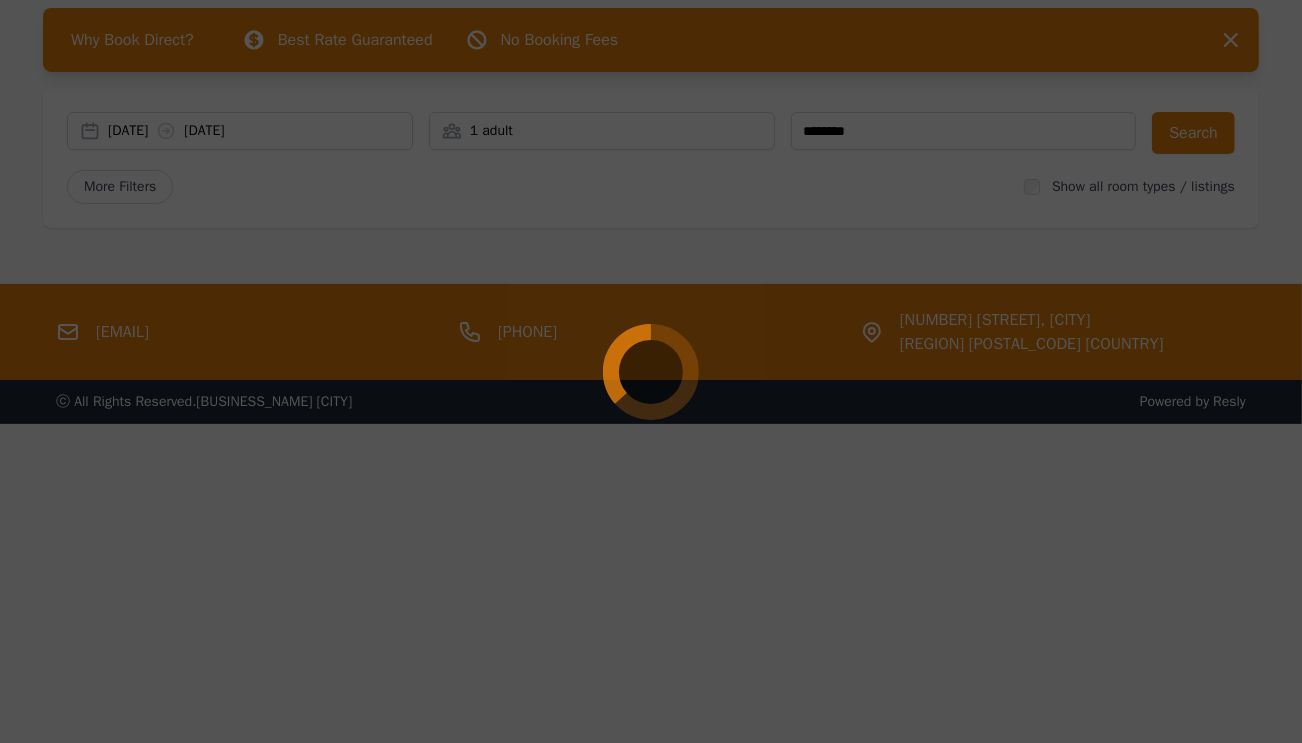 scroll, scrollTop: 96, scrollLeft: 0, axis: vertical 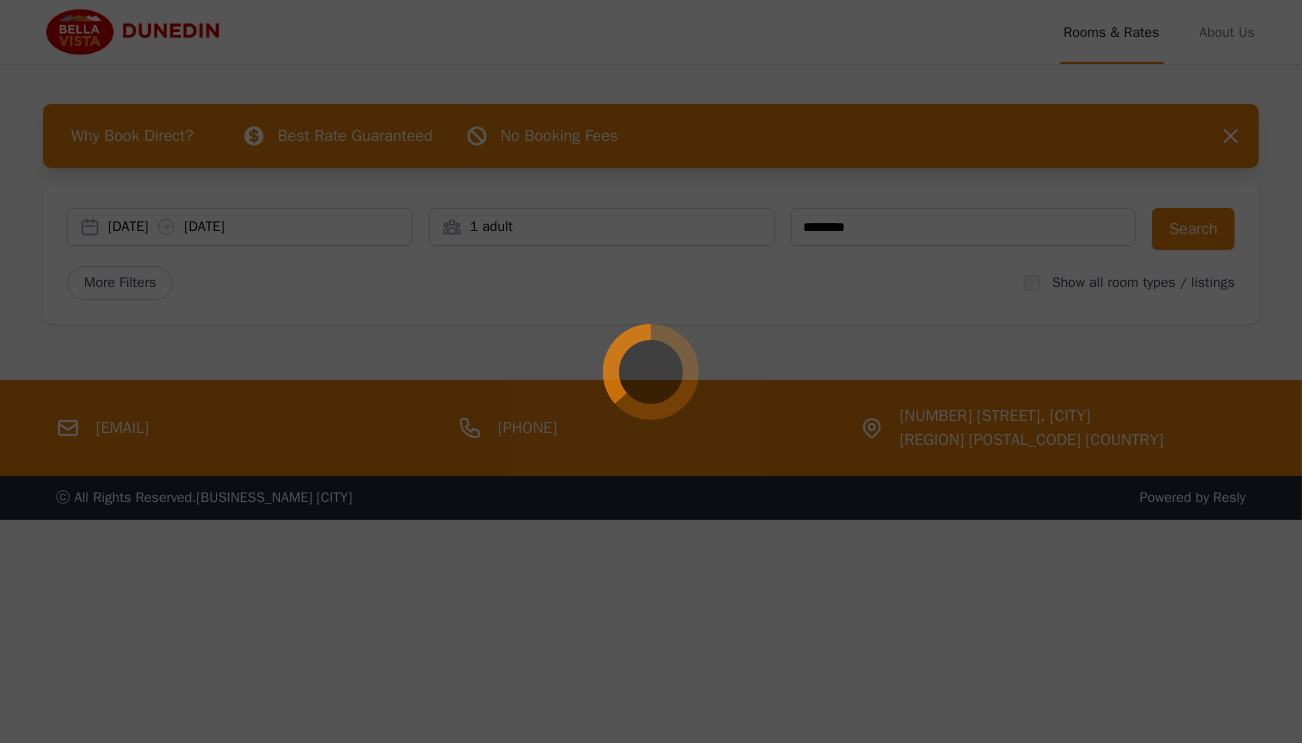 select on "**" 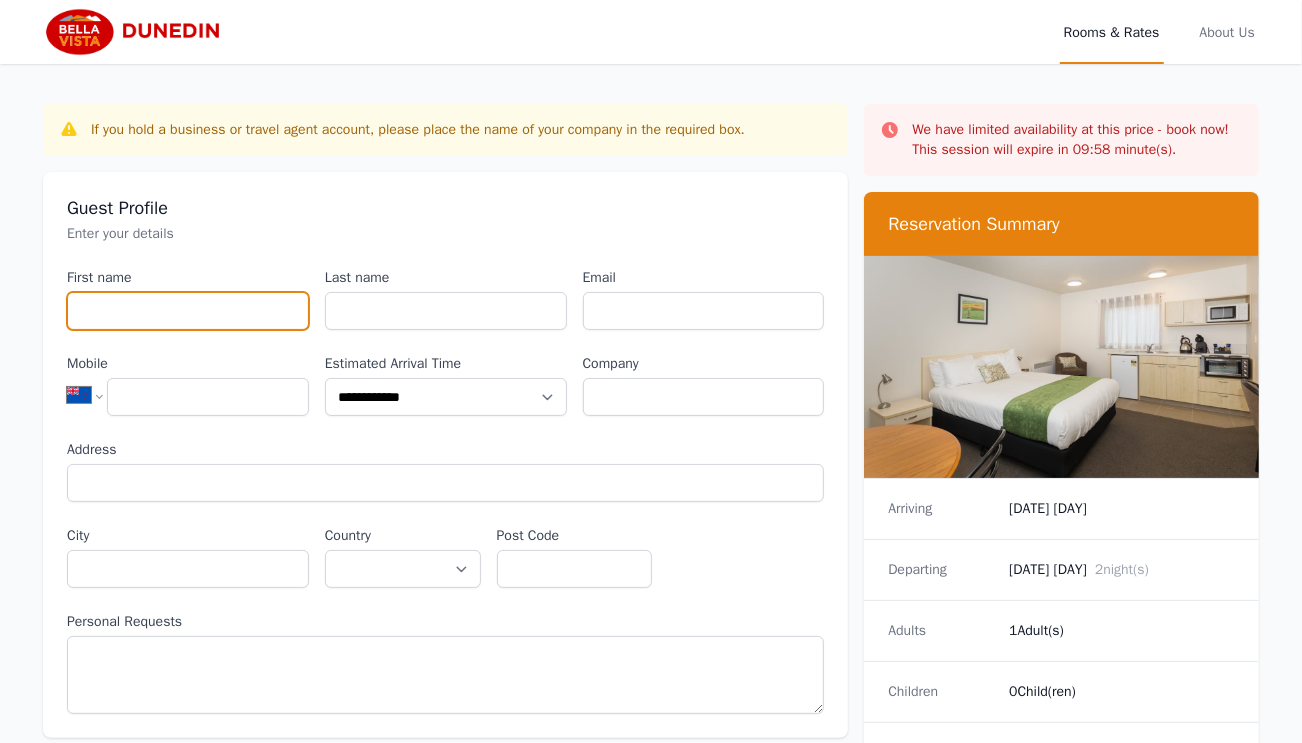 click on "First name" at bounding box center (188, 311) 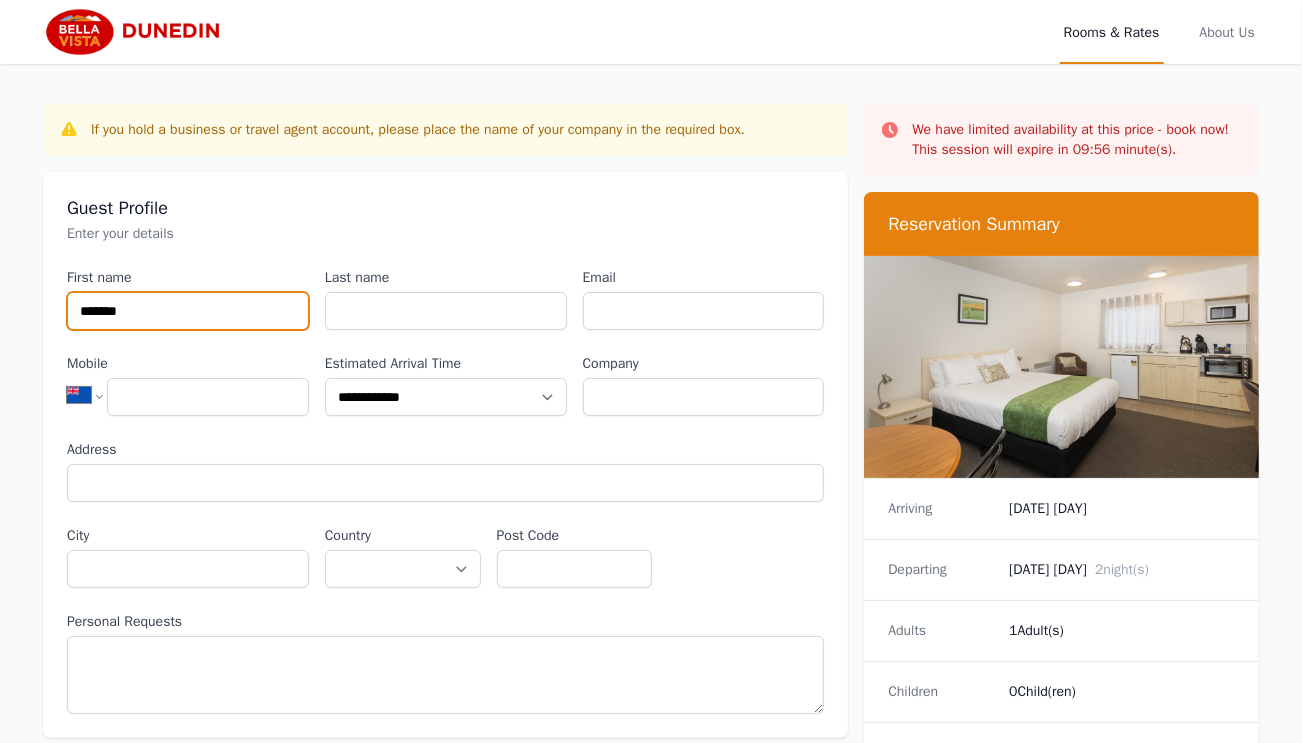 type on "*******" 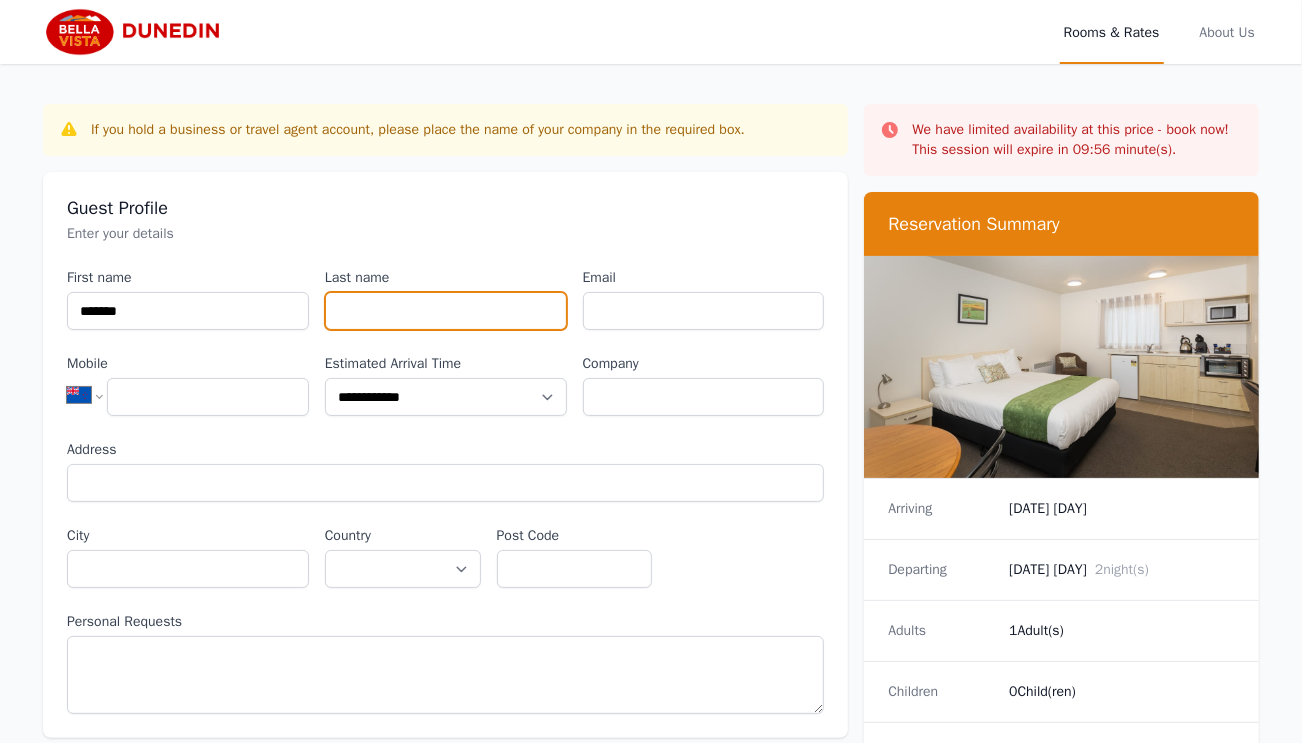 click on "Last name" at bounding box center [446, 311] 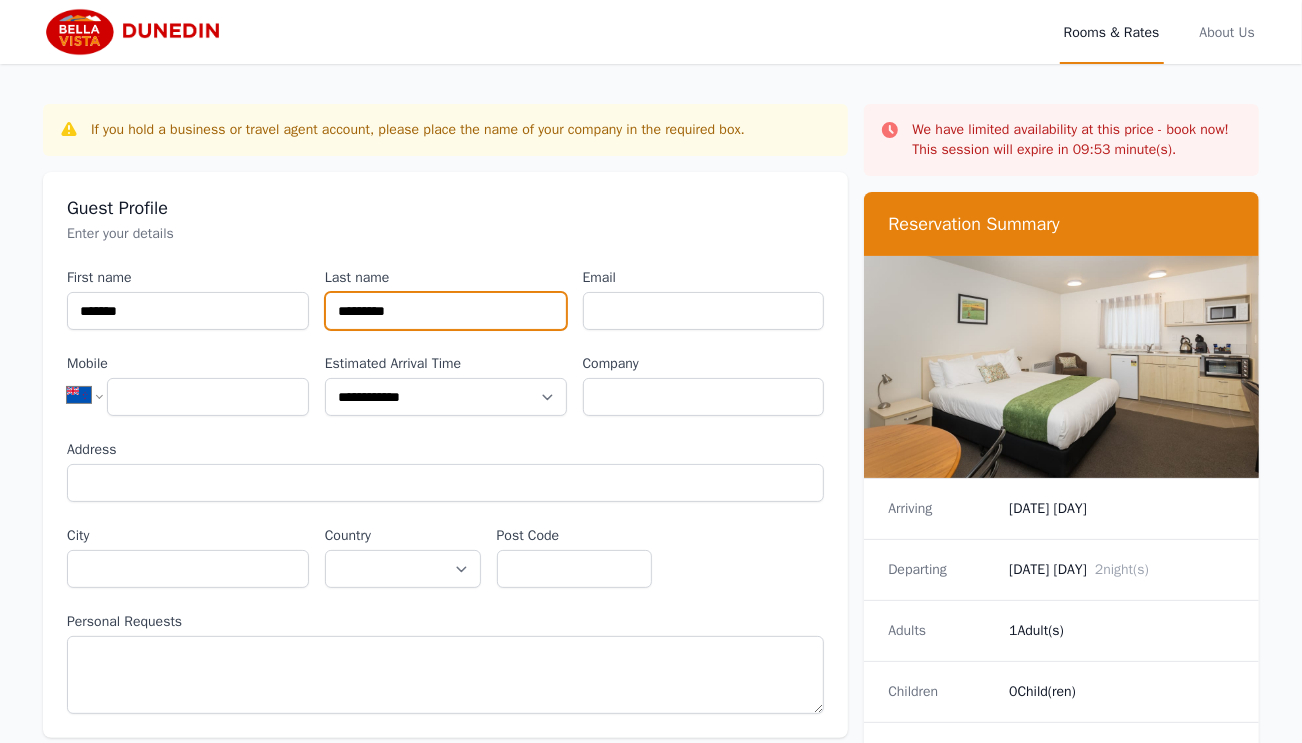 type on "*********" 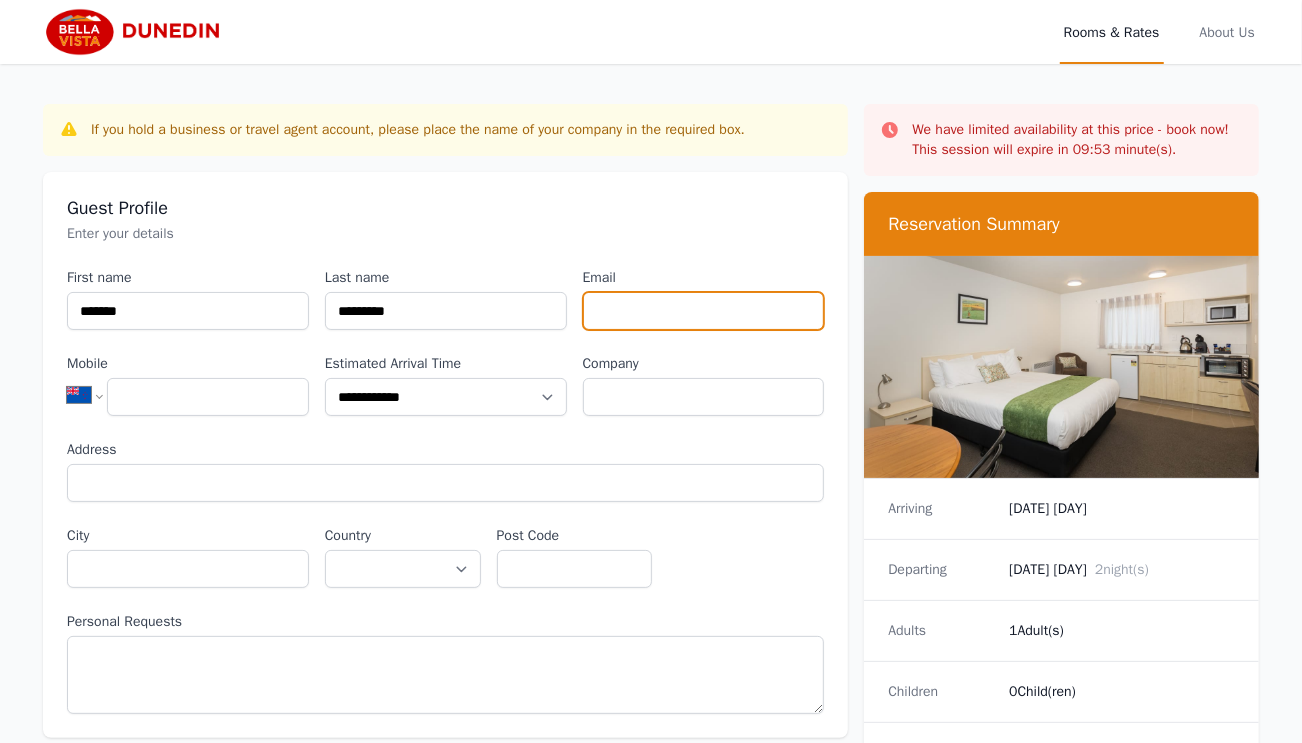 click on "Email" at bounding box center (704, 311) 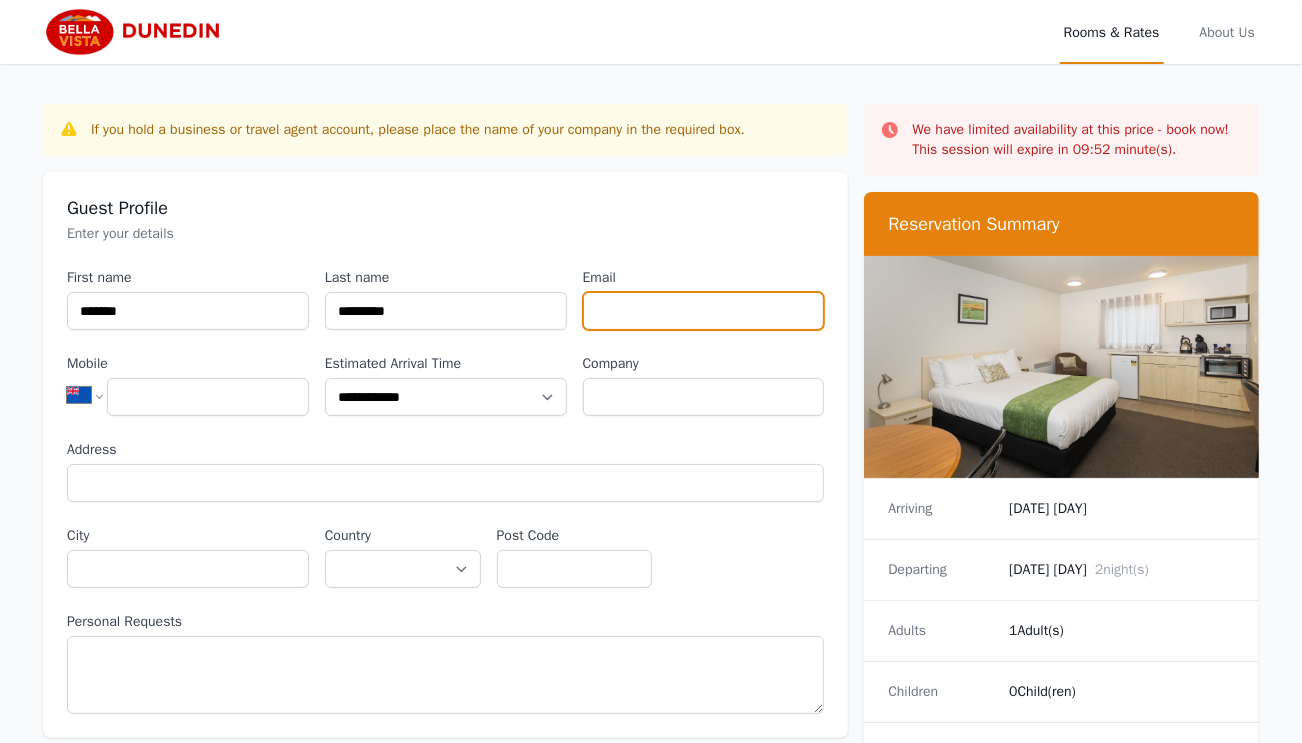 type on "**********" 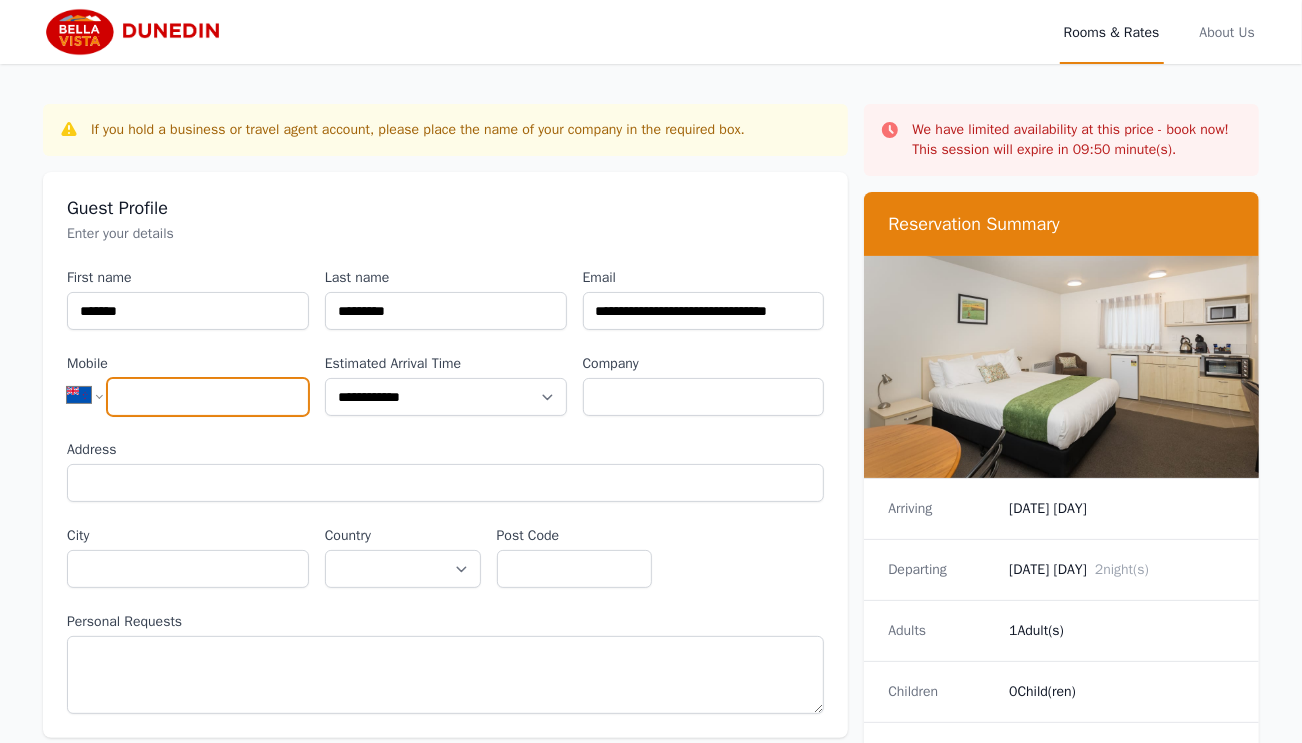 click on "Mobile" at bounding box center [208, 397] 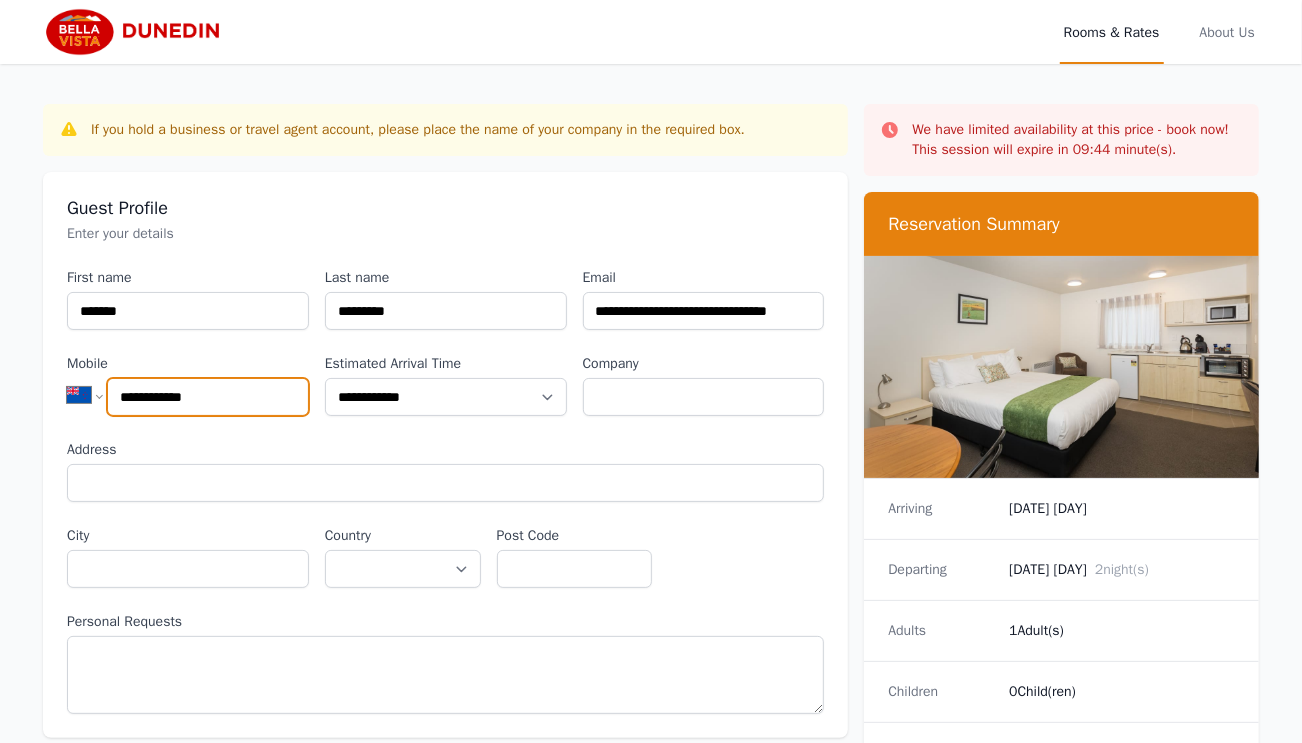 type on "**********" 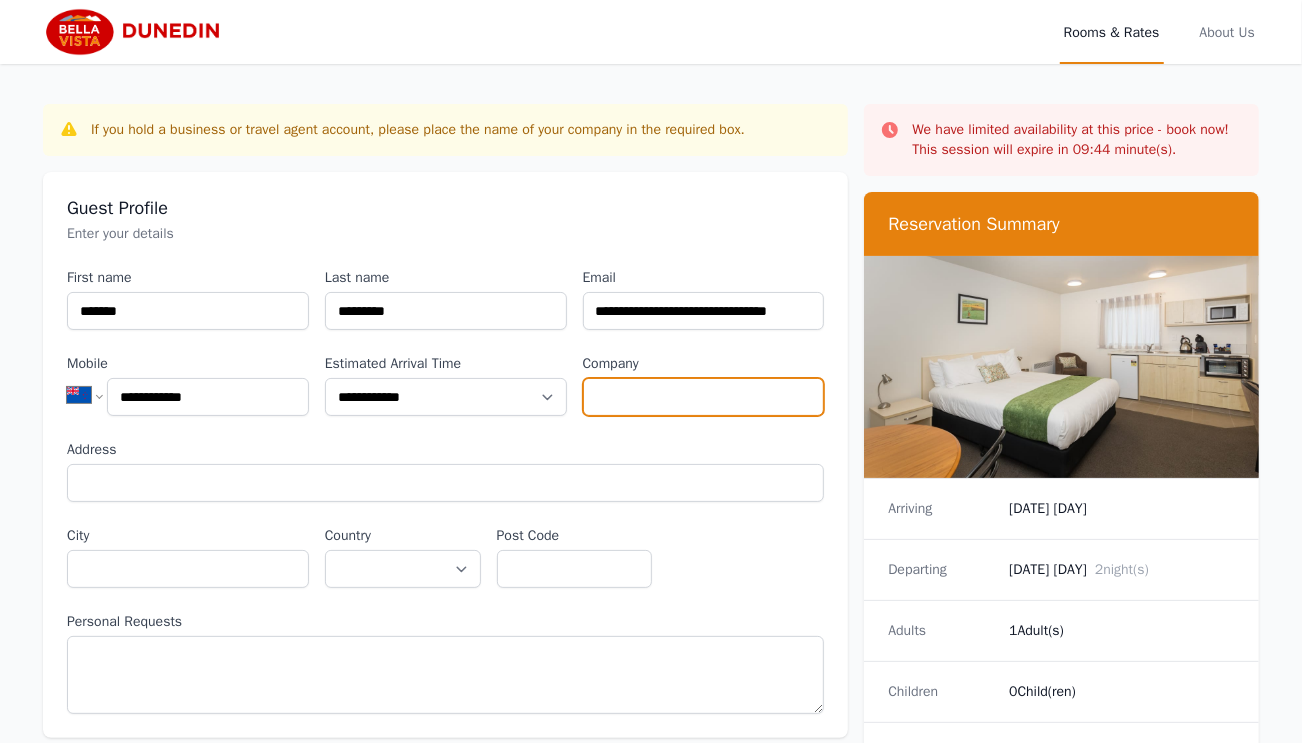 click on "Company" at bounding box center (704, 397) 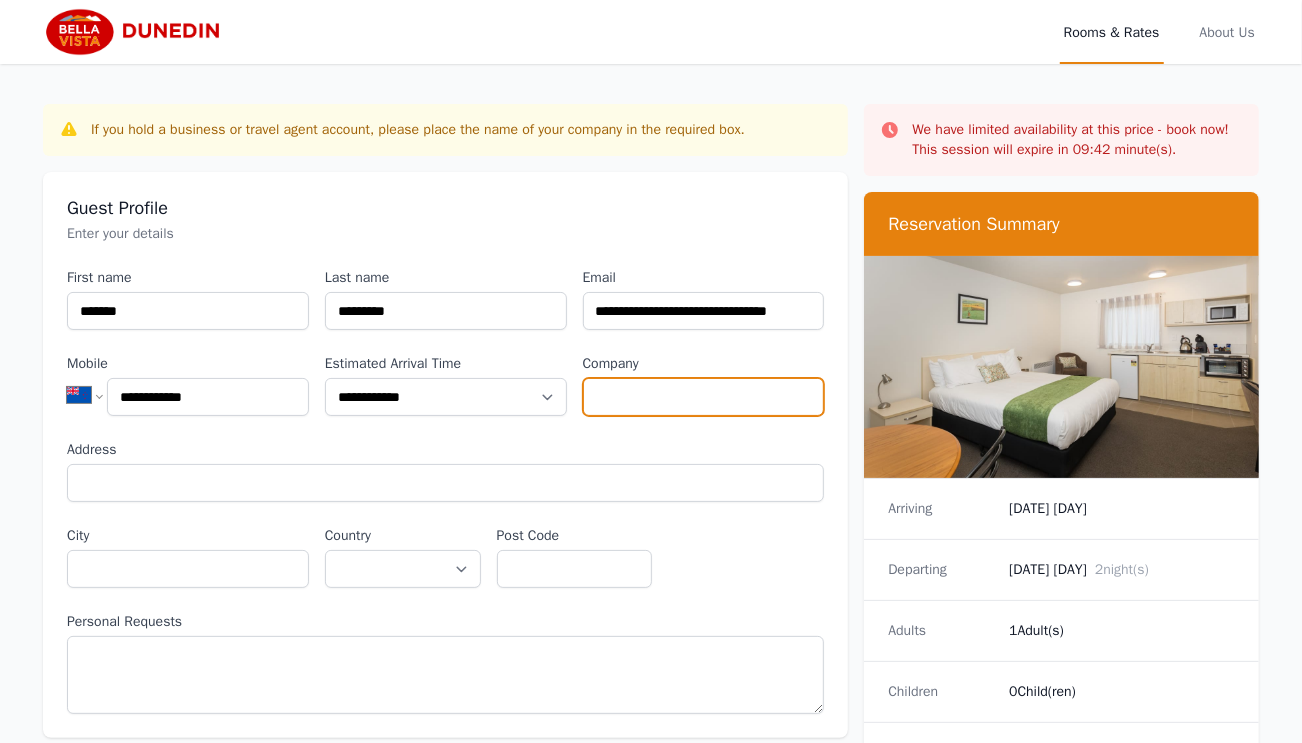 type on "**********" 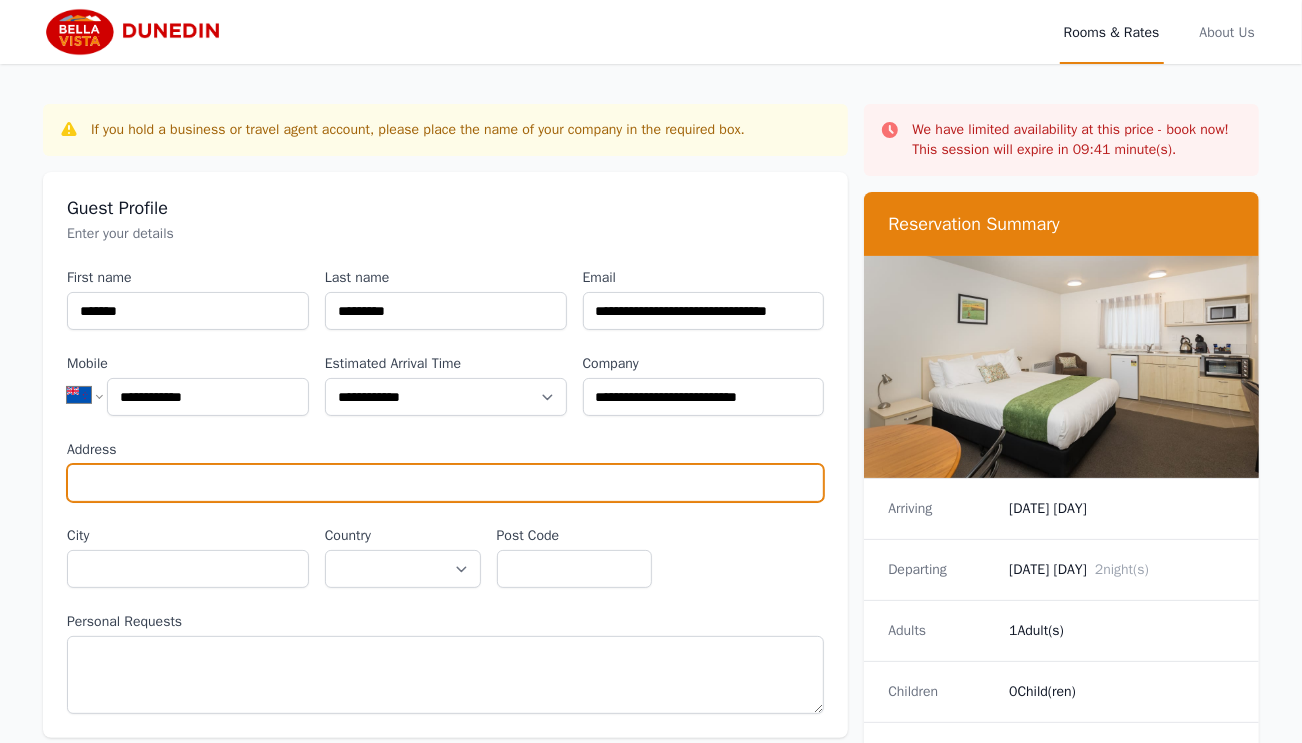 click on "Address" at bounding box center (445, 483) 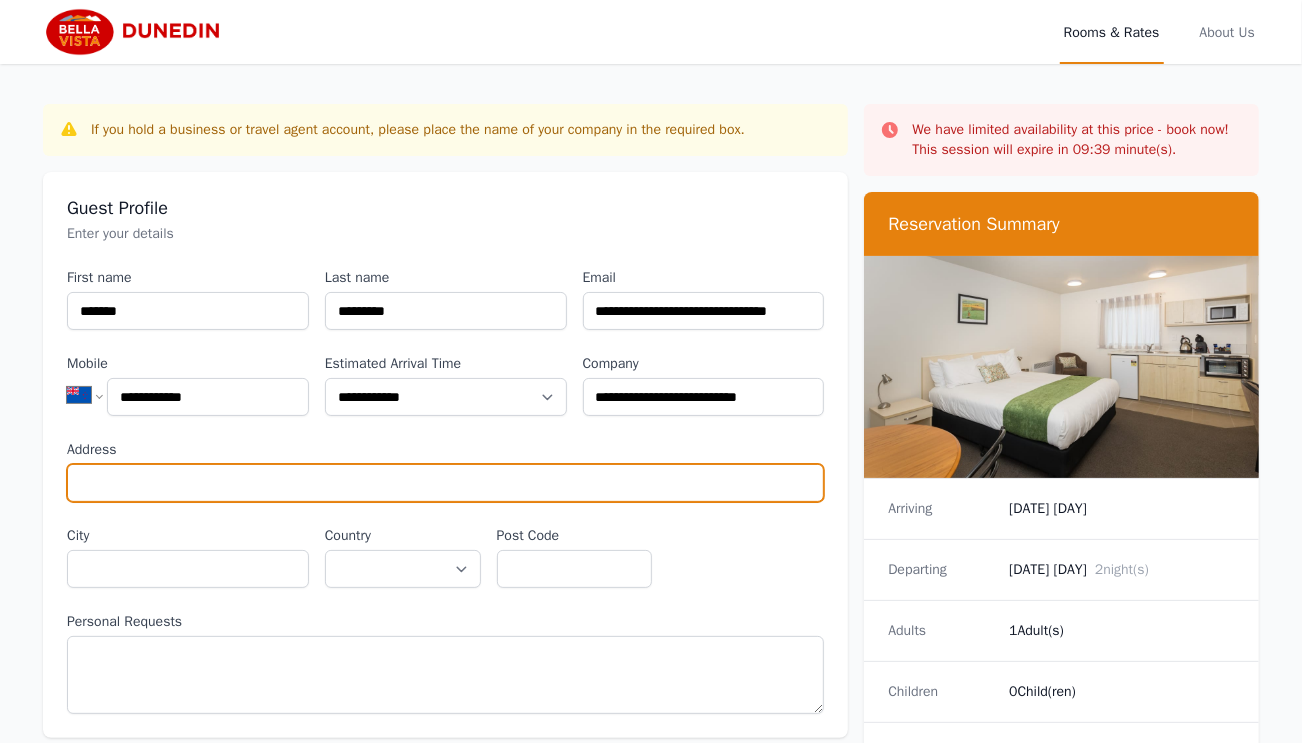 type on "**********" 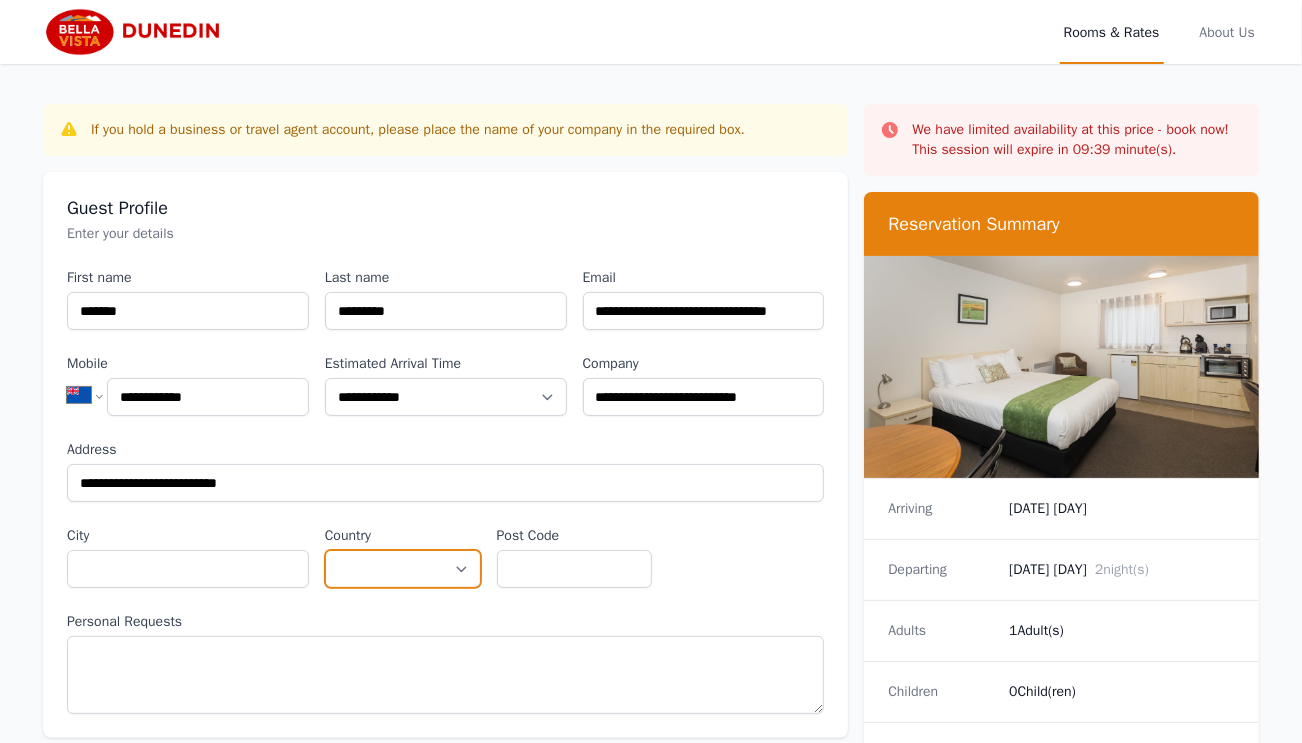 select on "**********" 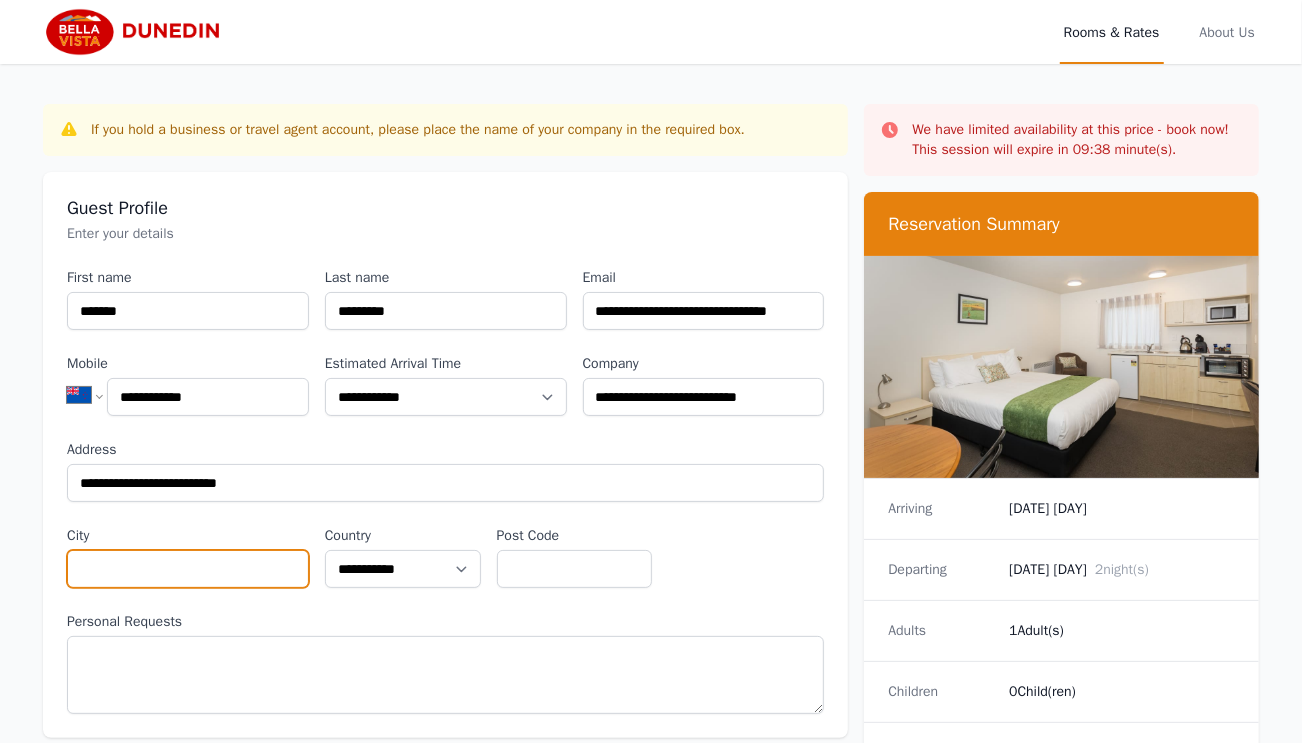 click on "City" at bounding box center [188, 569] 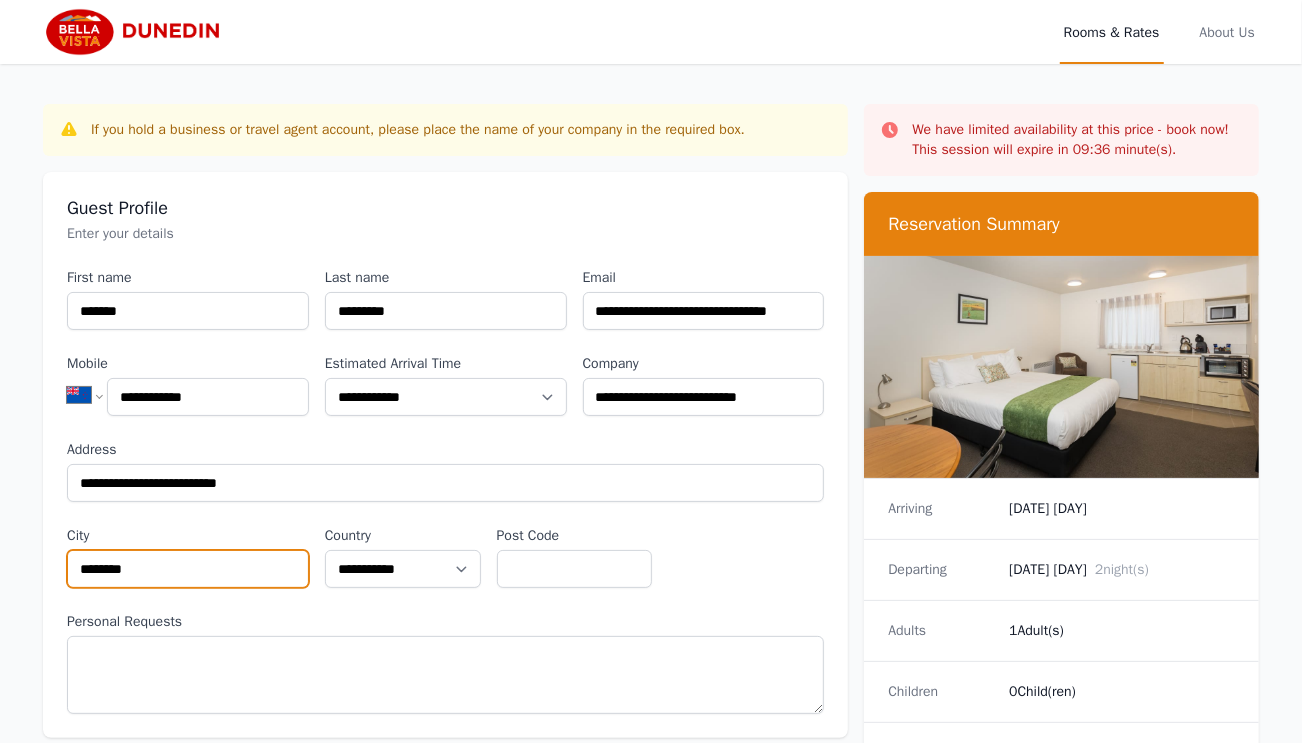 type on "********" 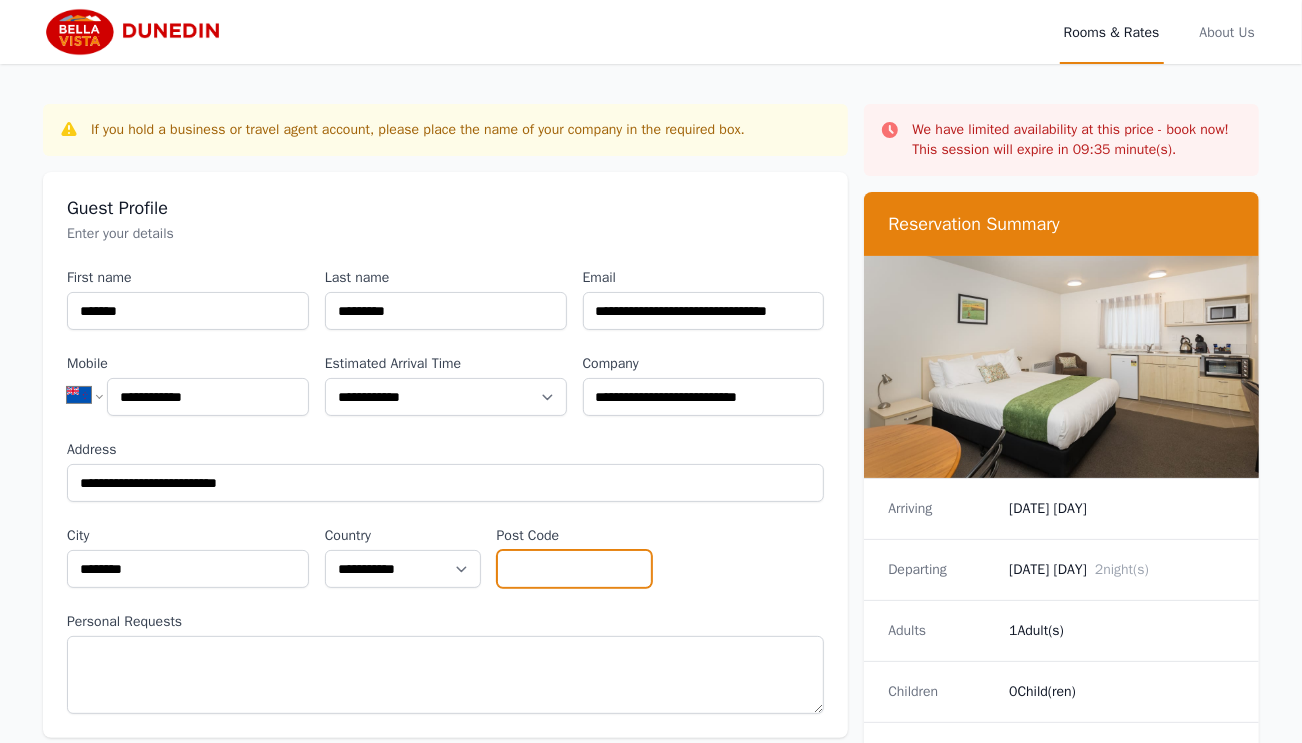 click on "Post Code" at bounding box center [575, 569] 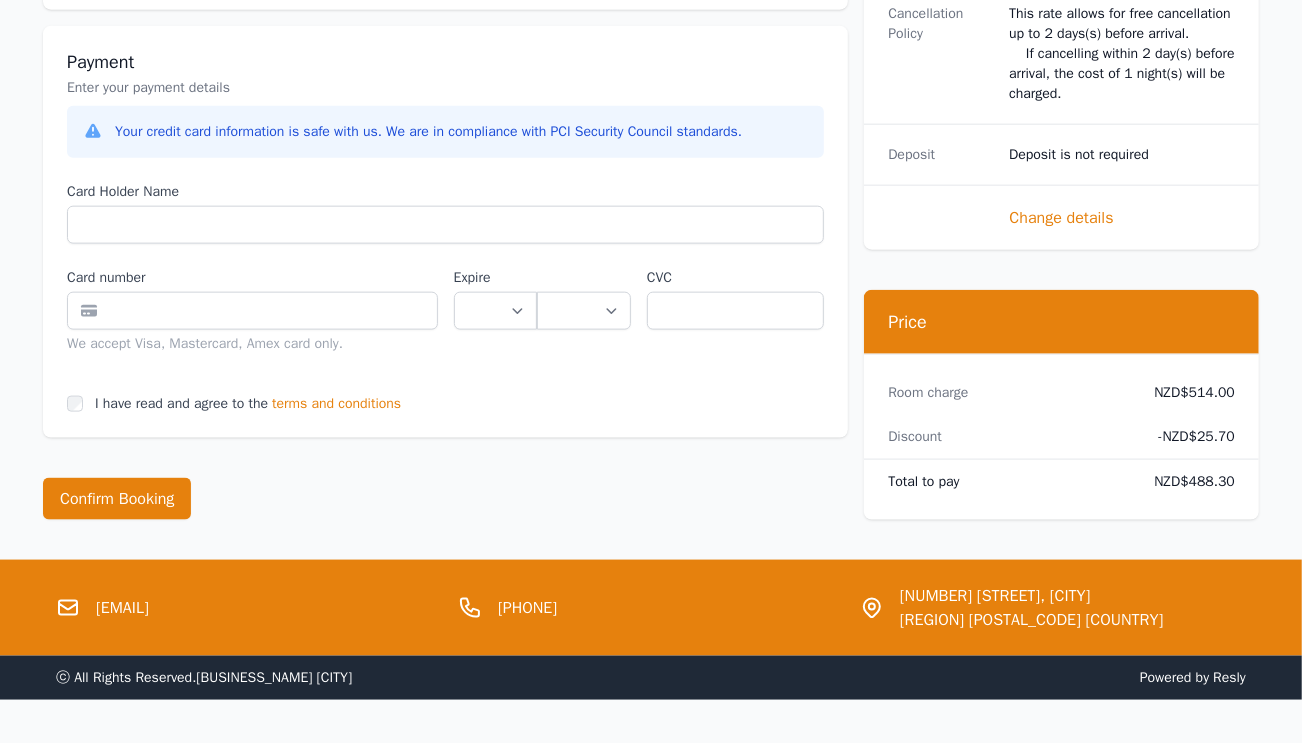 scroll, scrollTop: 1404, scrollLeft: 0, axis: vertical 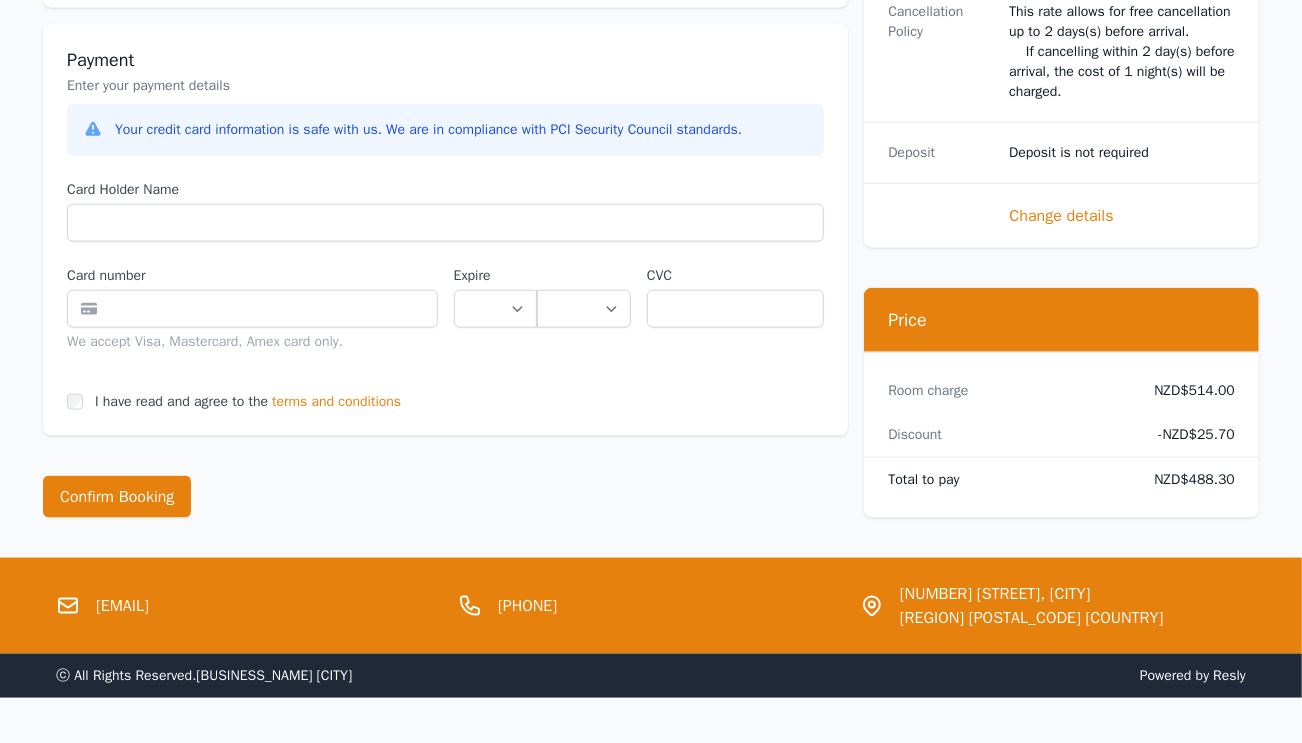 type on "****" 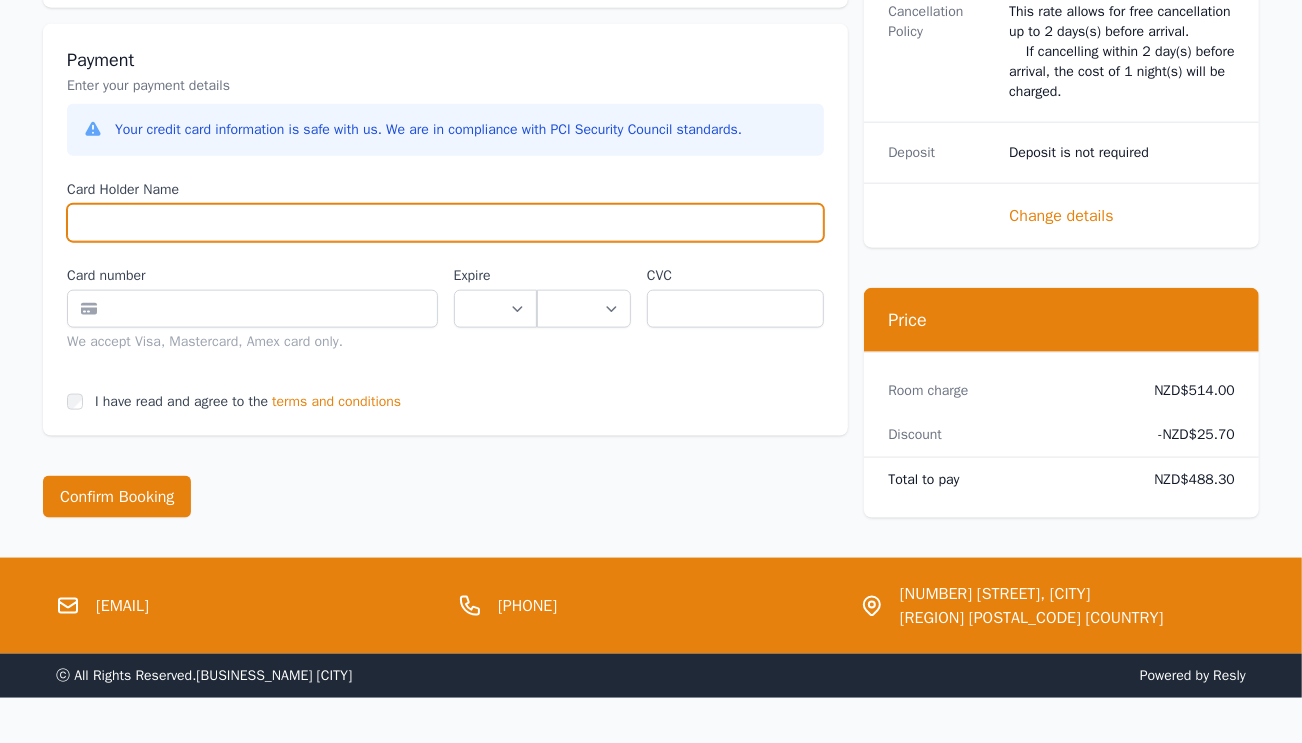 click on "Card Holder Name" at bounding box center [445, 223] 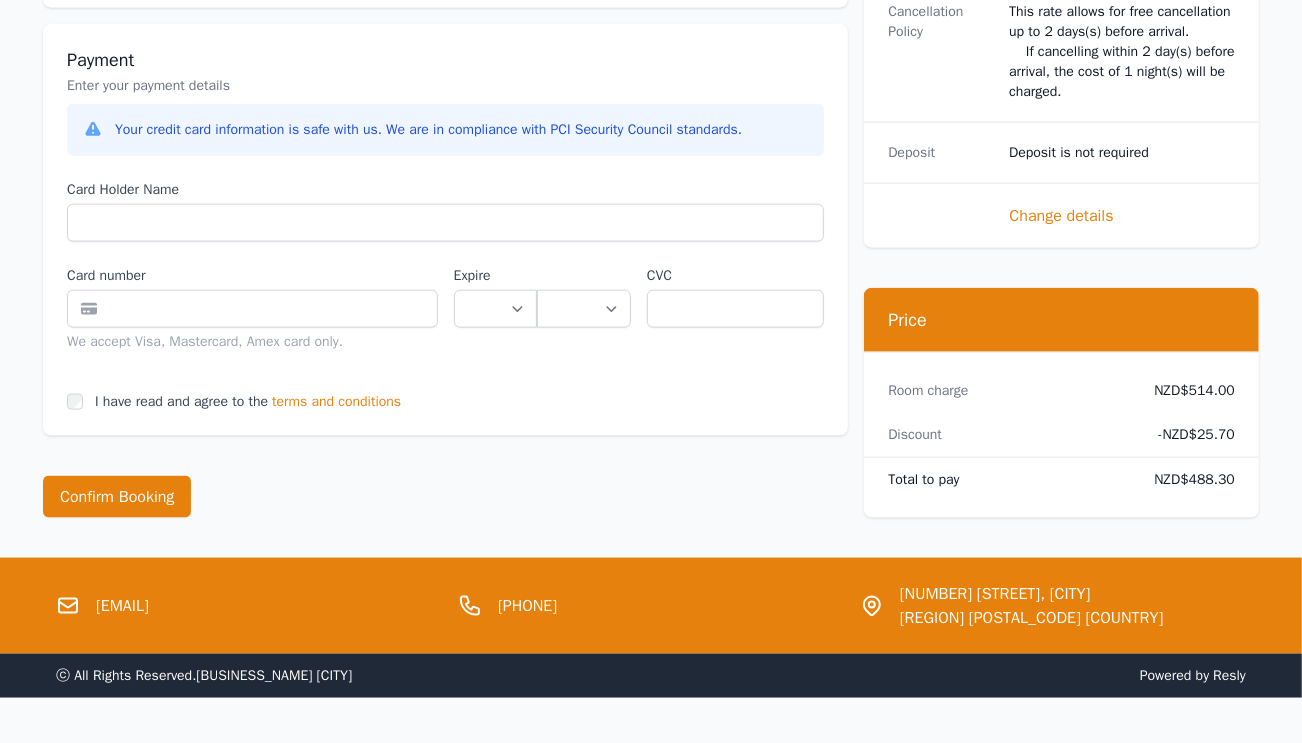 click on "I have read and agree to the terms and conditions" at bounding box center (445, 402) 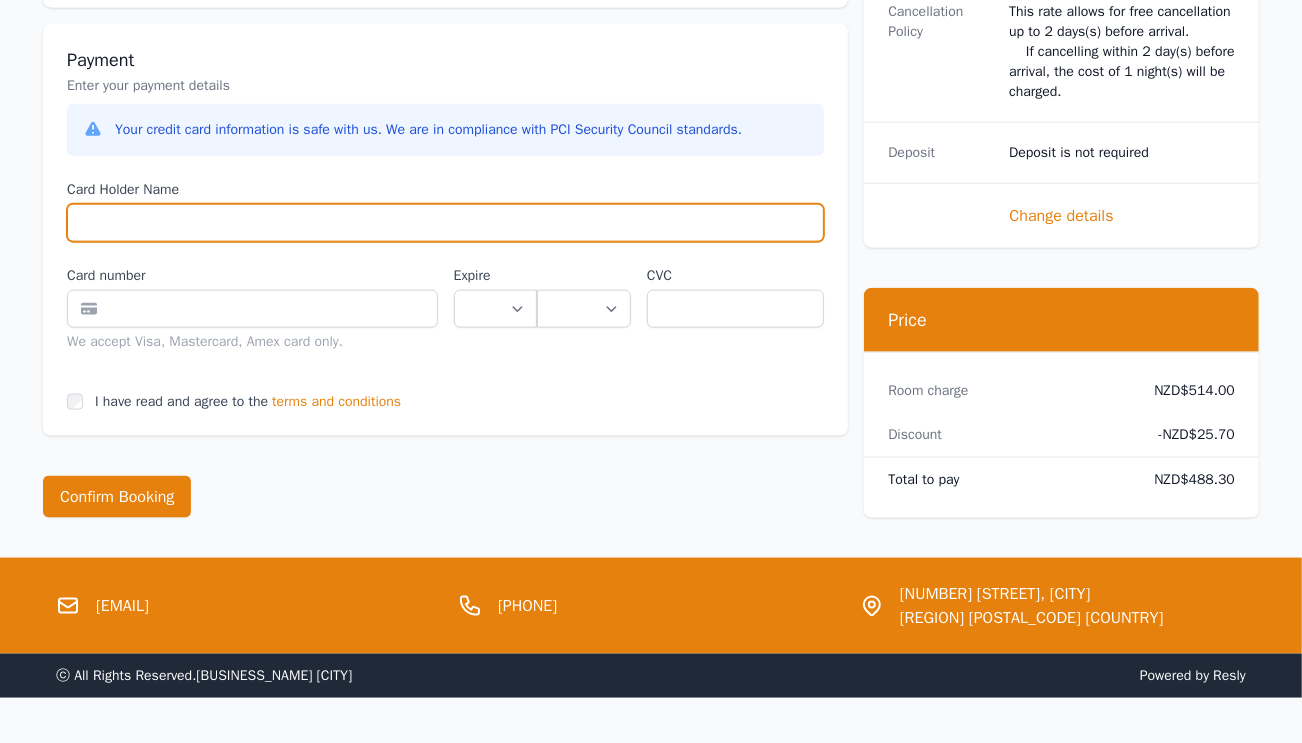 click on "Card Holder Name" at bounding box center (445, 223) 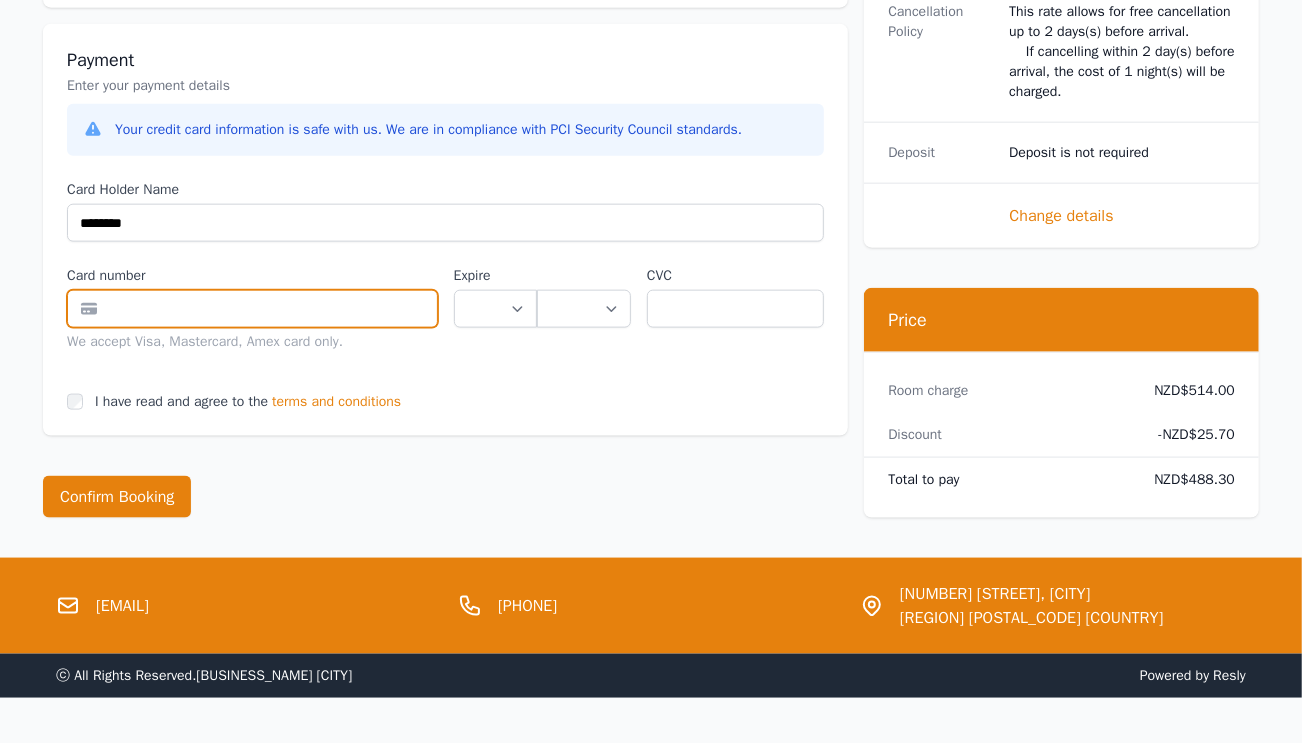 type on "**********" 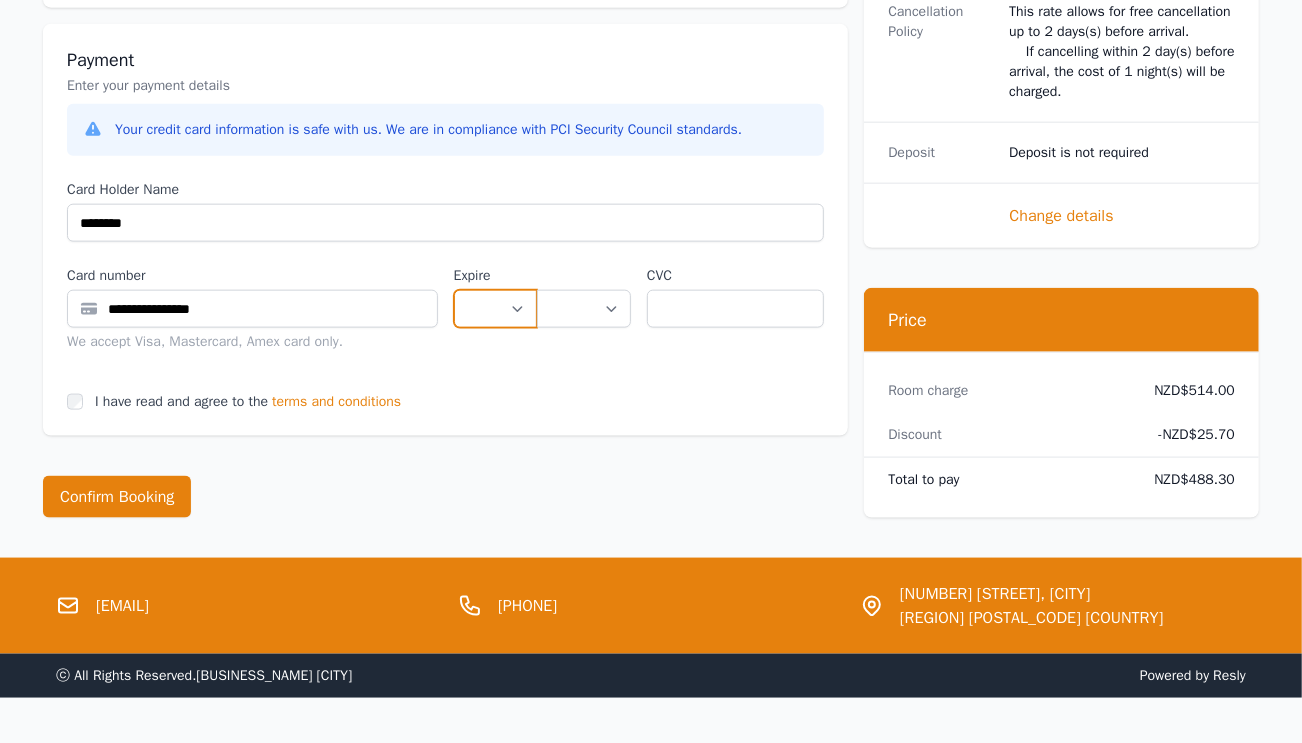 select on "**" 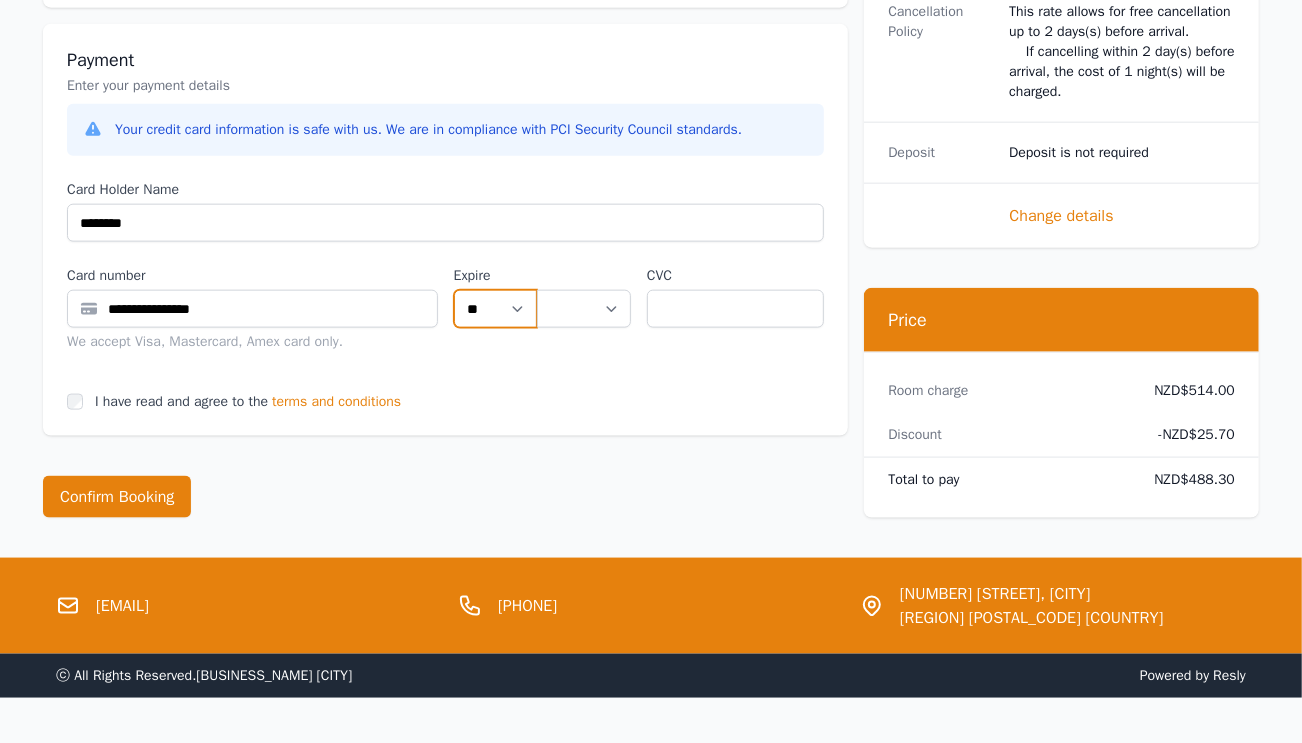 select on "**" 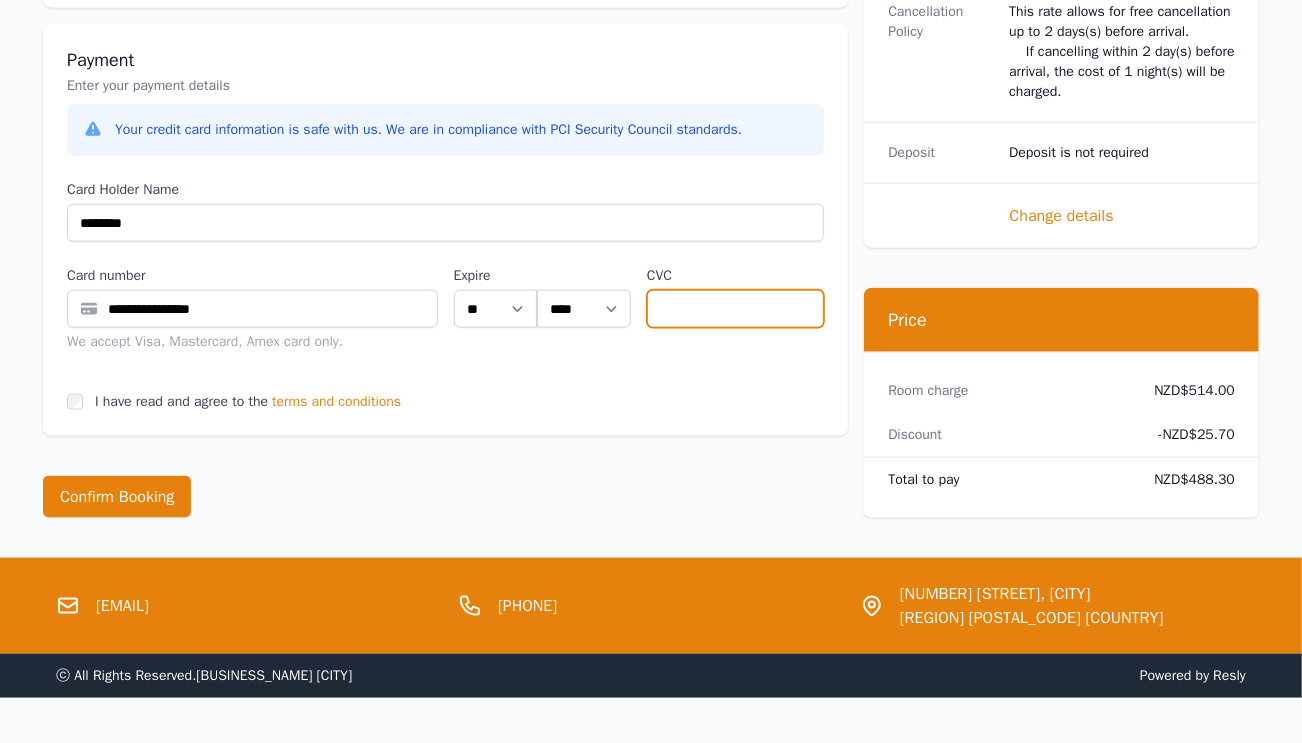 type on "***" 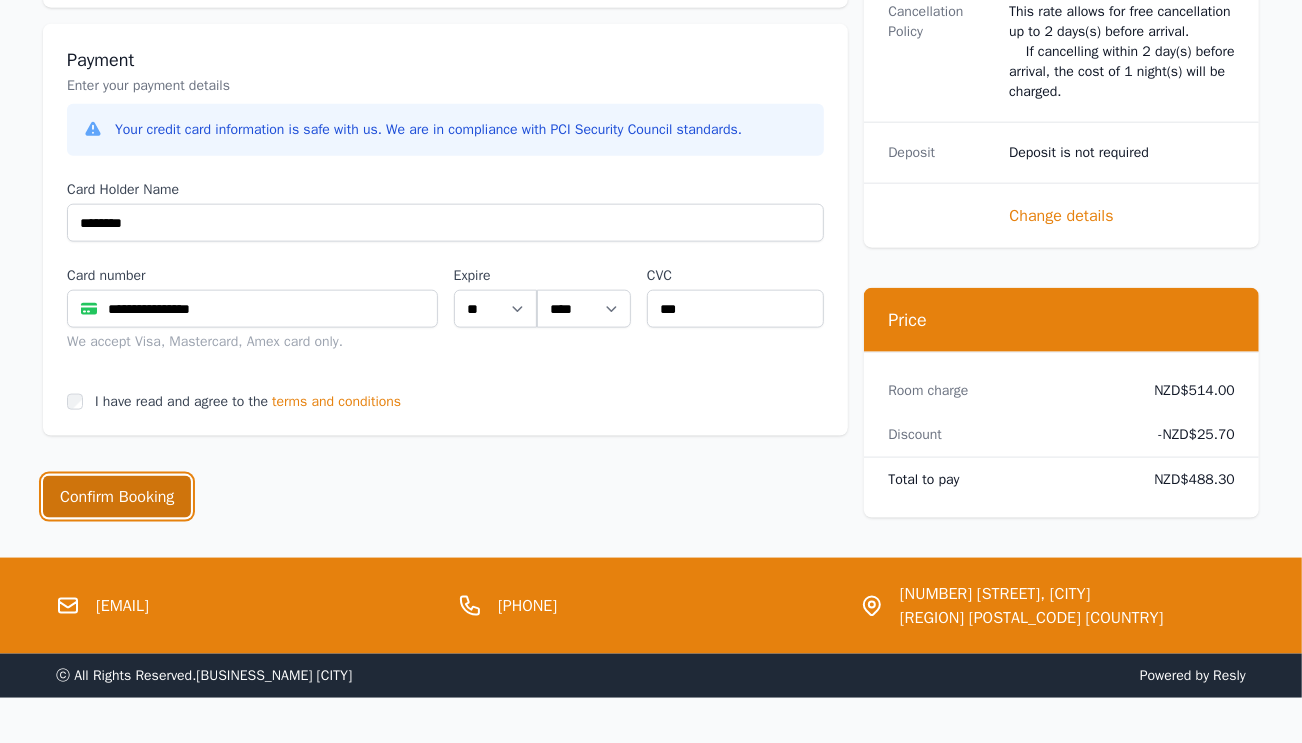 click on "Confirm Booking" at bounding box center (117, 497) 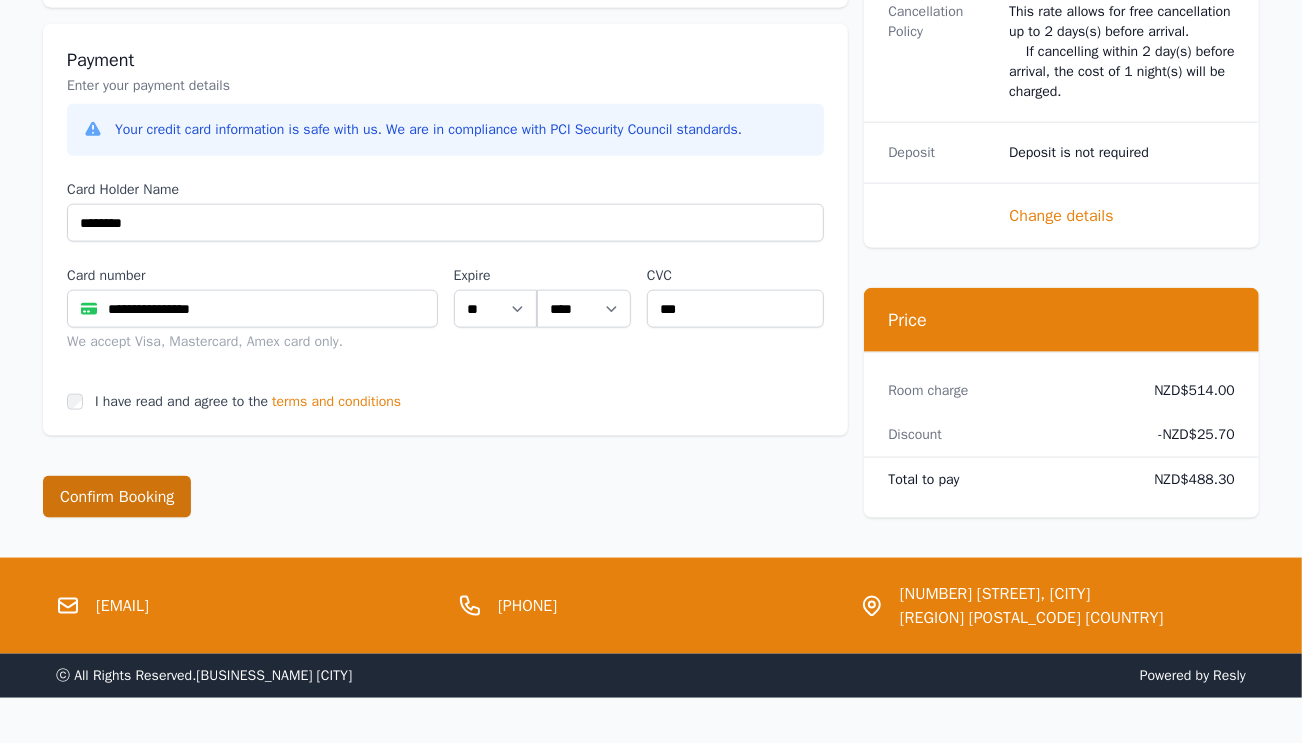 scroll, scrollTop: 0, scrollLeft: 0, axis: both 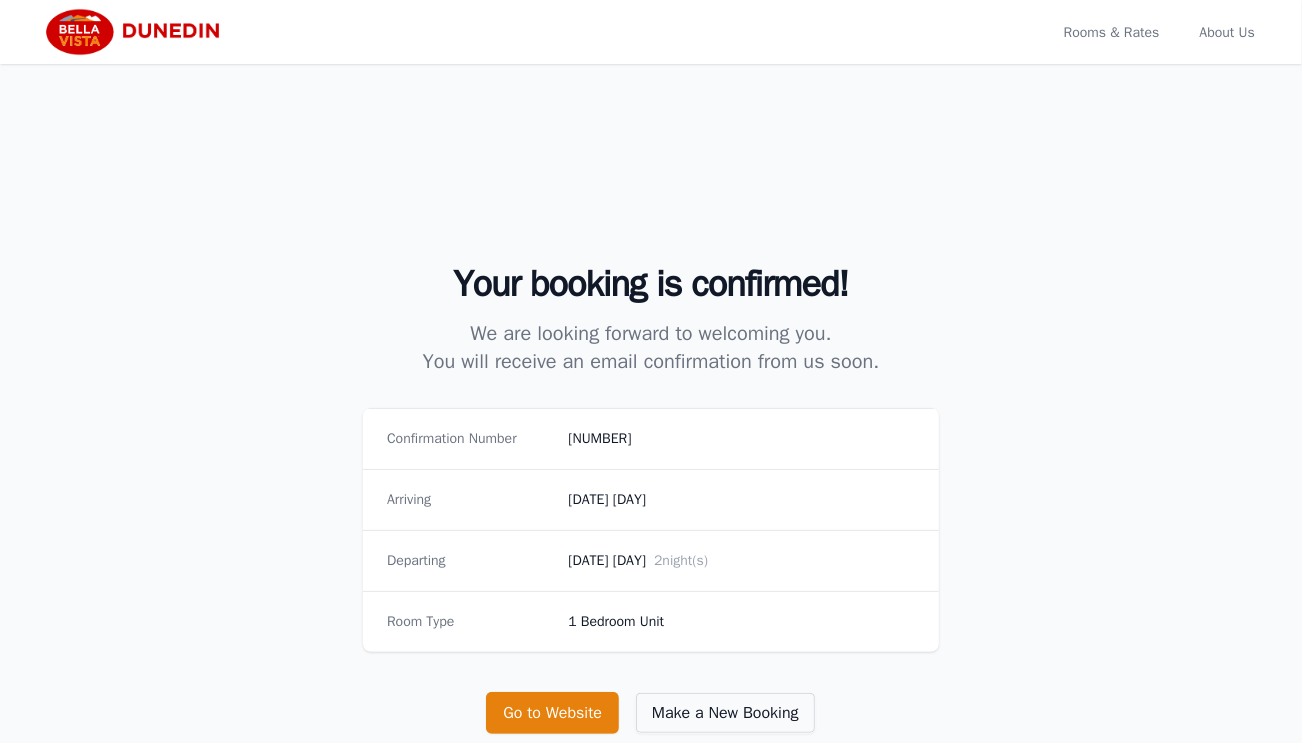 click on "Make a New Booking" at bounding box center (725, 713) 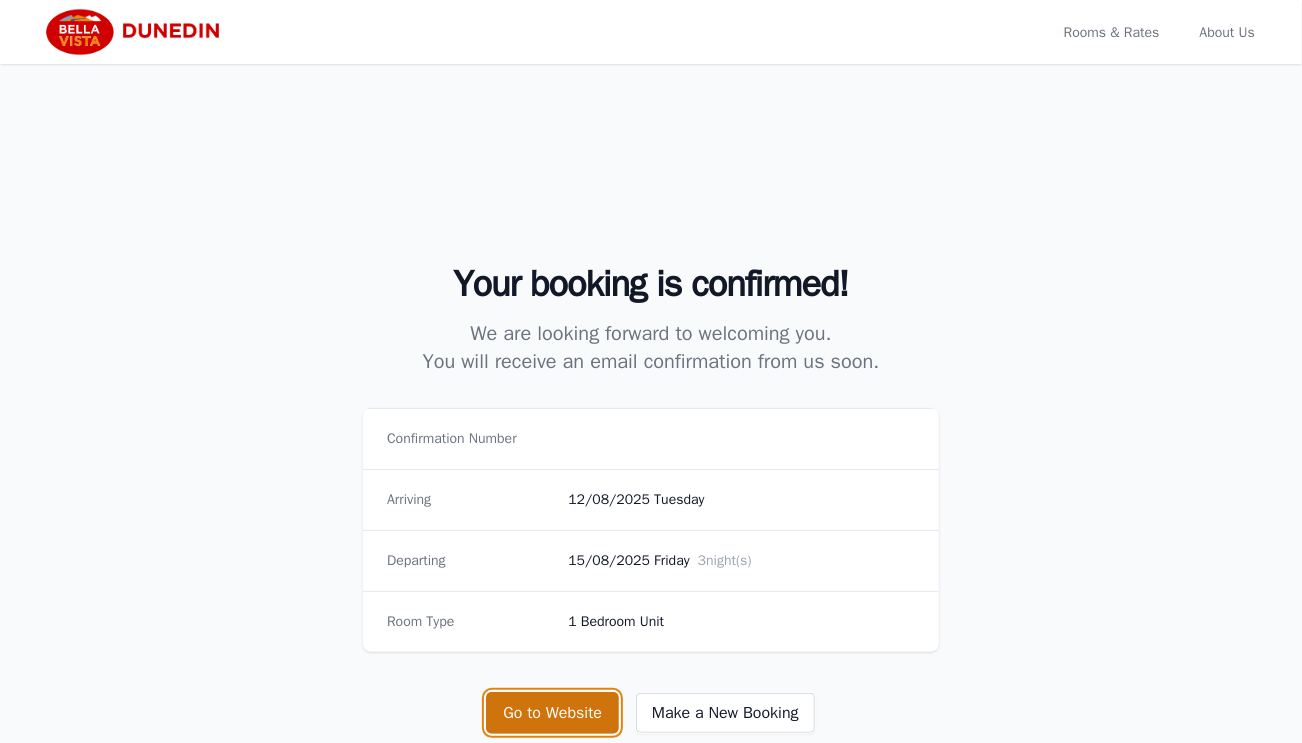 click on "Go to Website" at bounding box center [552, 713] 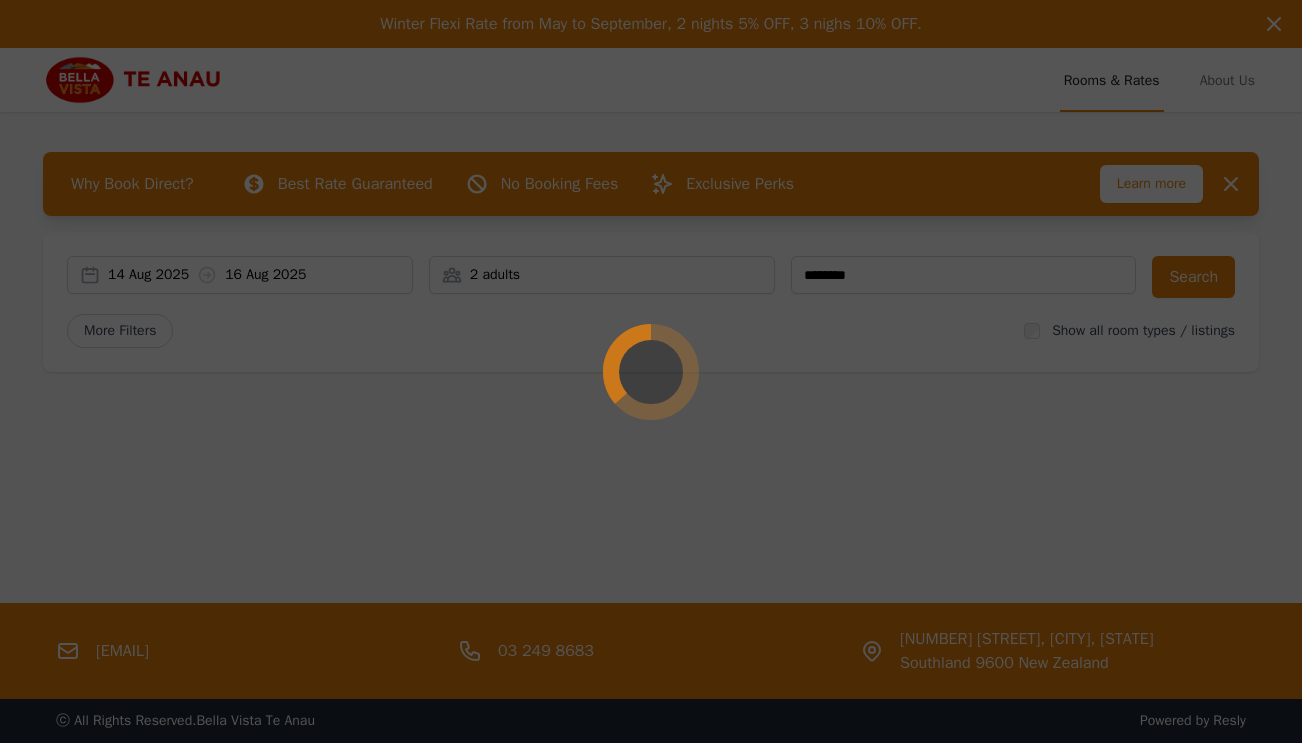 scroll, scrollTop: 0, scrollLeft: 0, axis: both 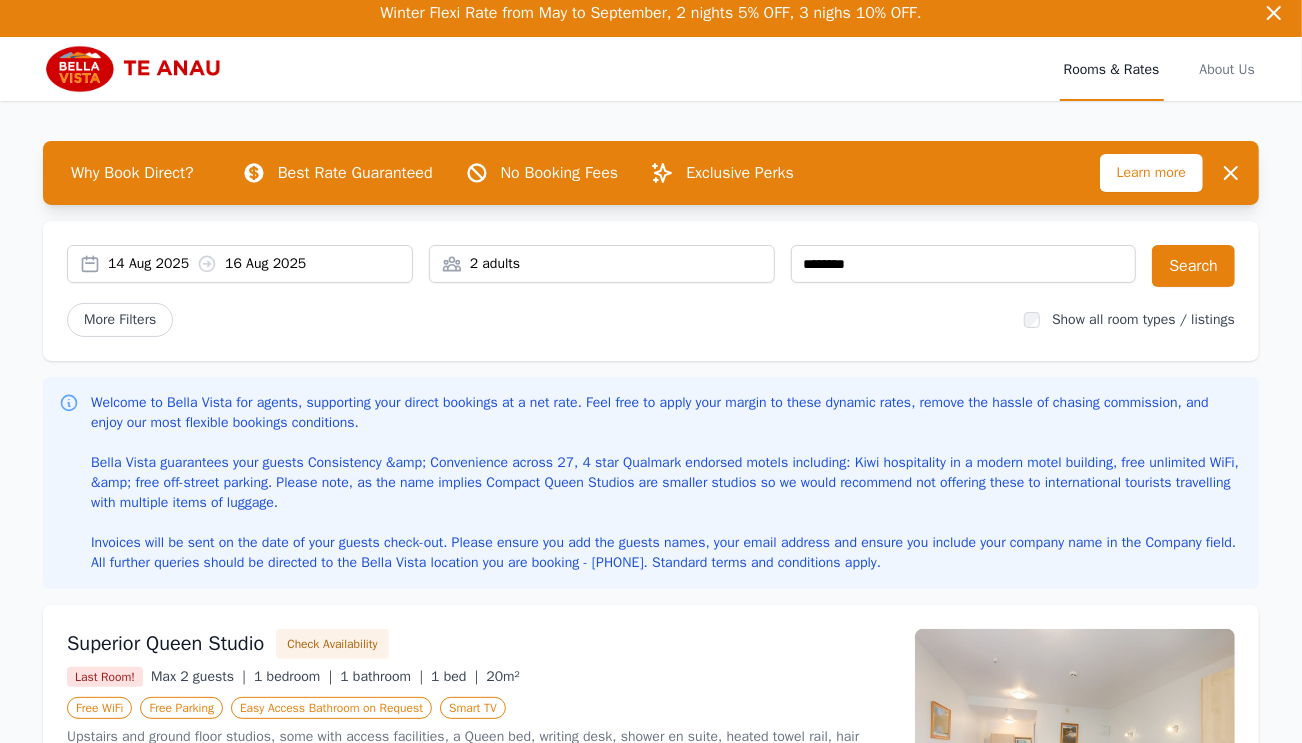 click on "[DATE] [DATE]" at bounding box center [260, 264] 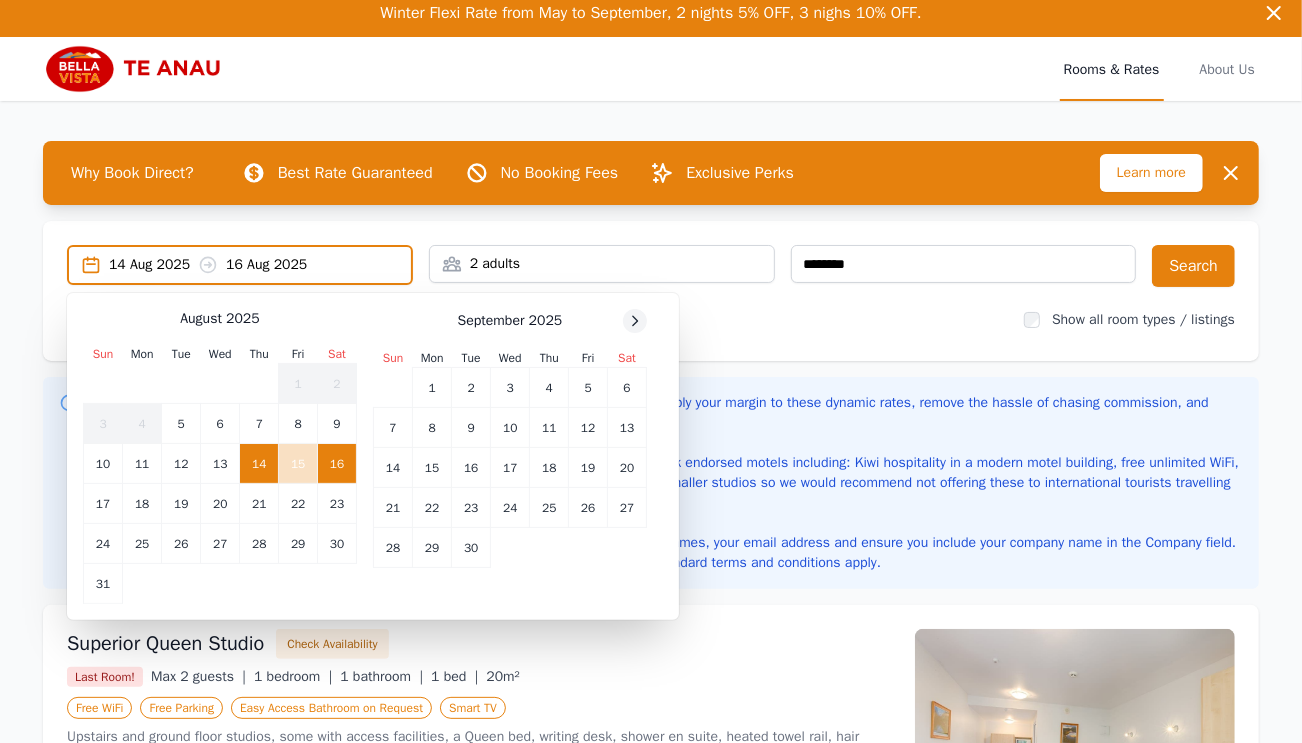 click 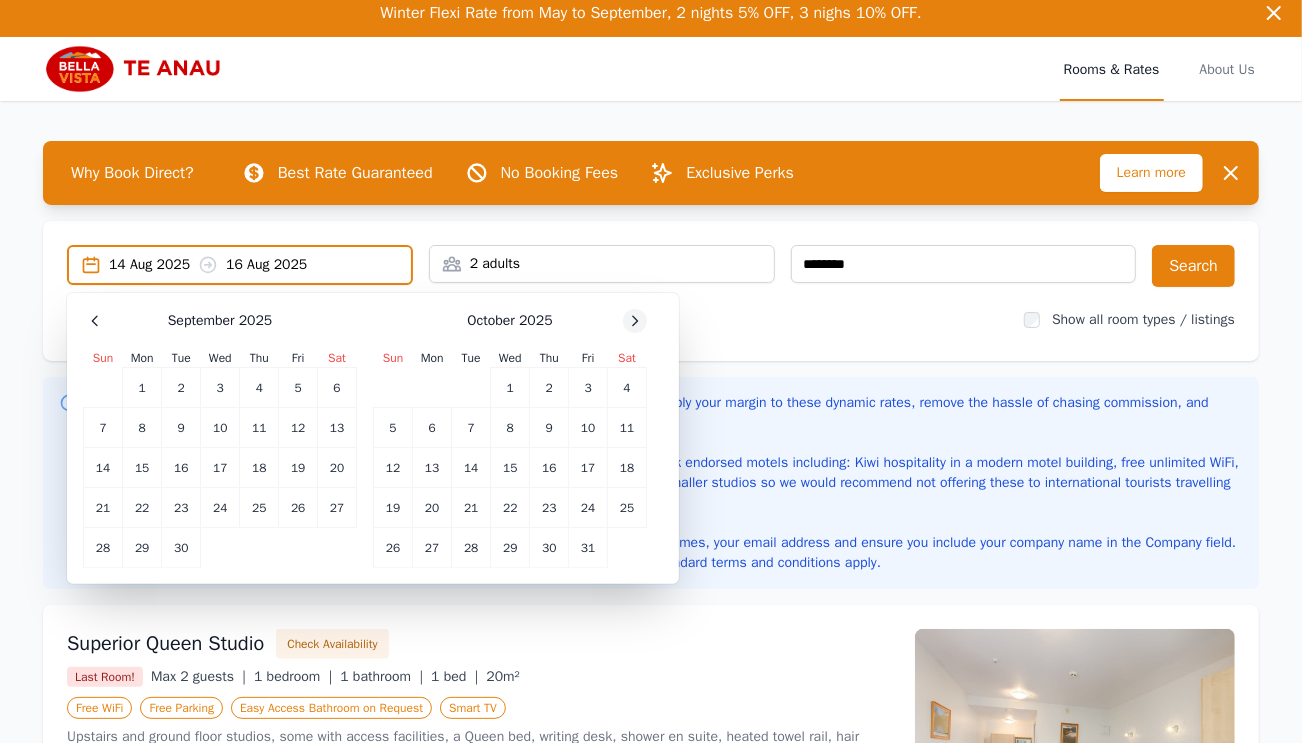 click 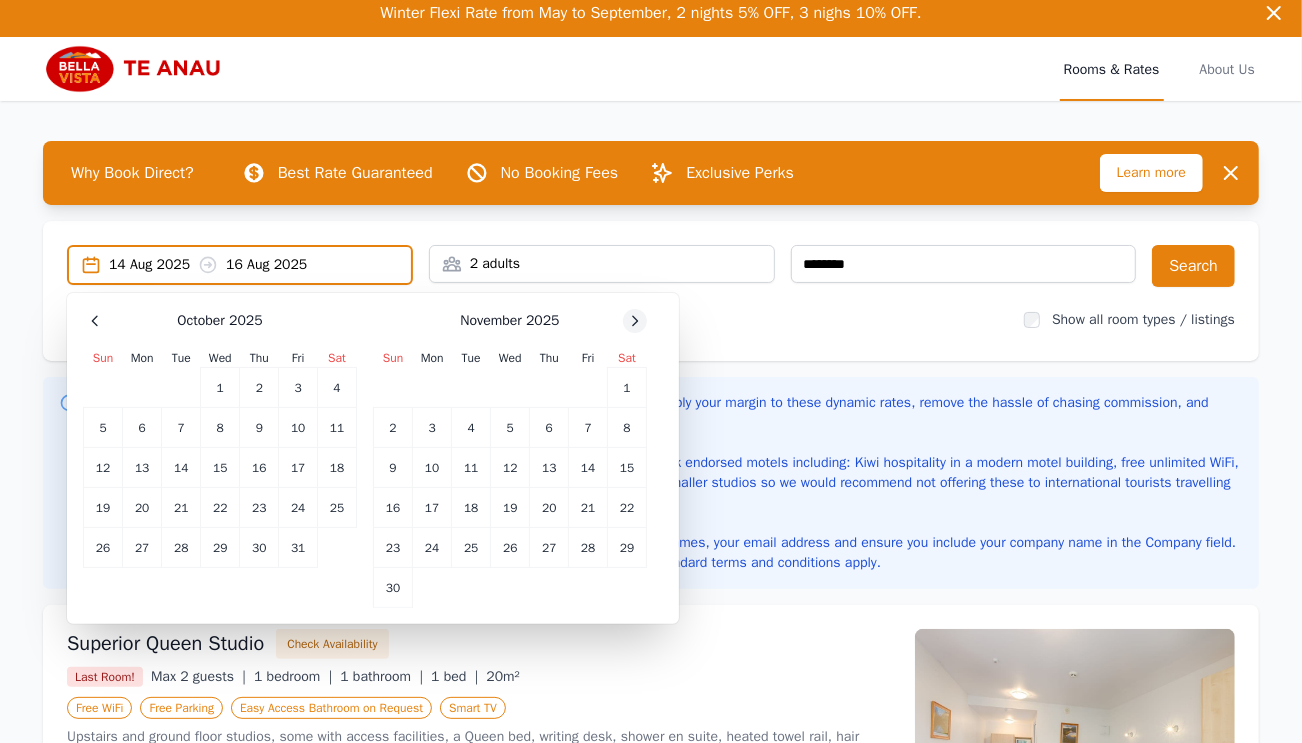click 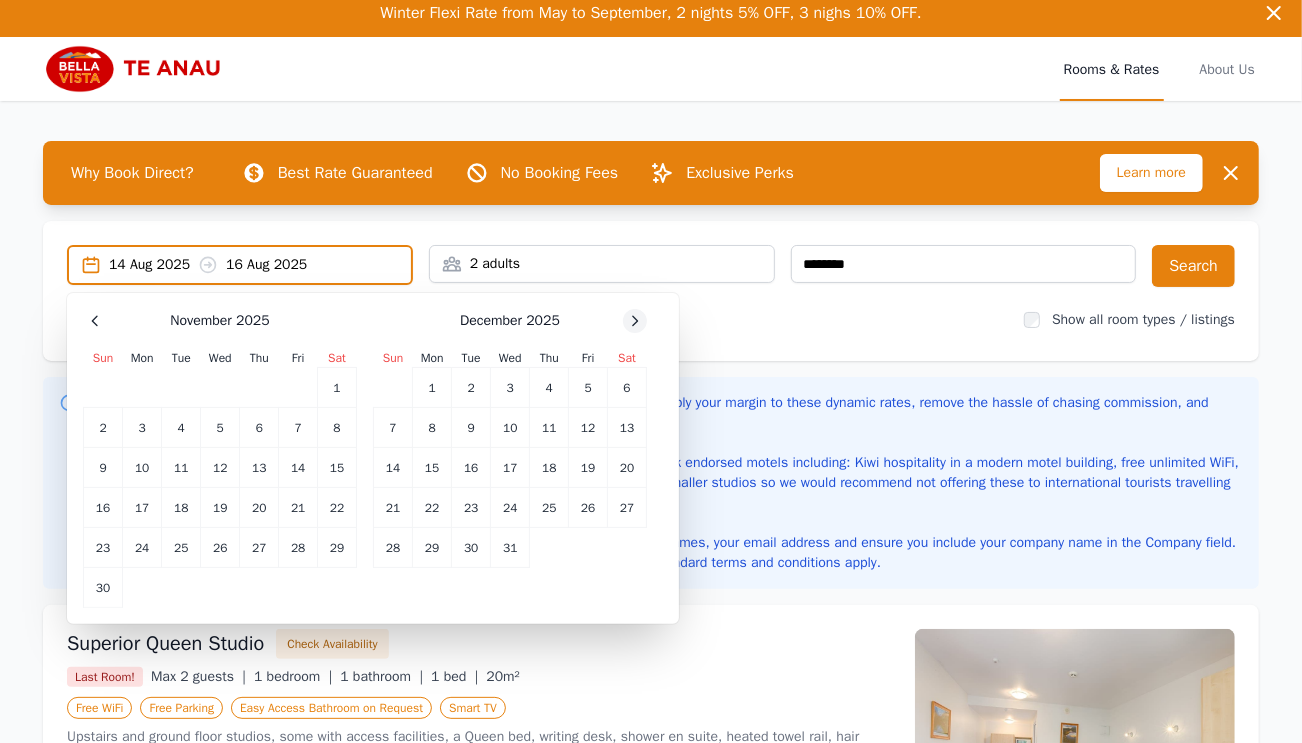 click 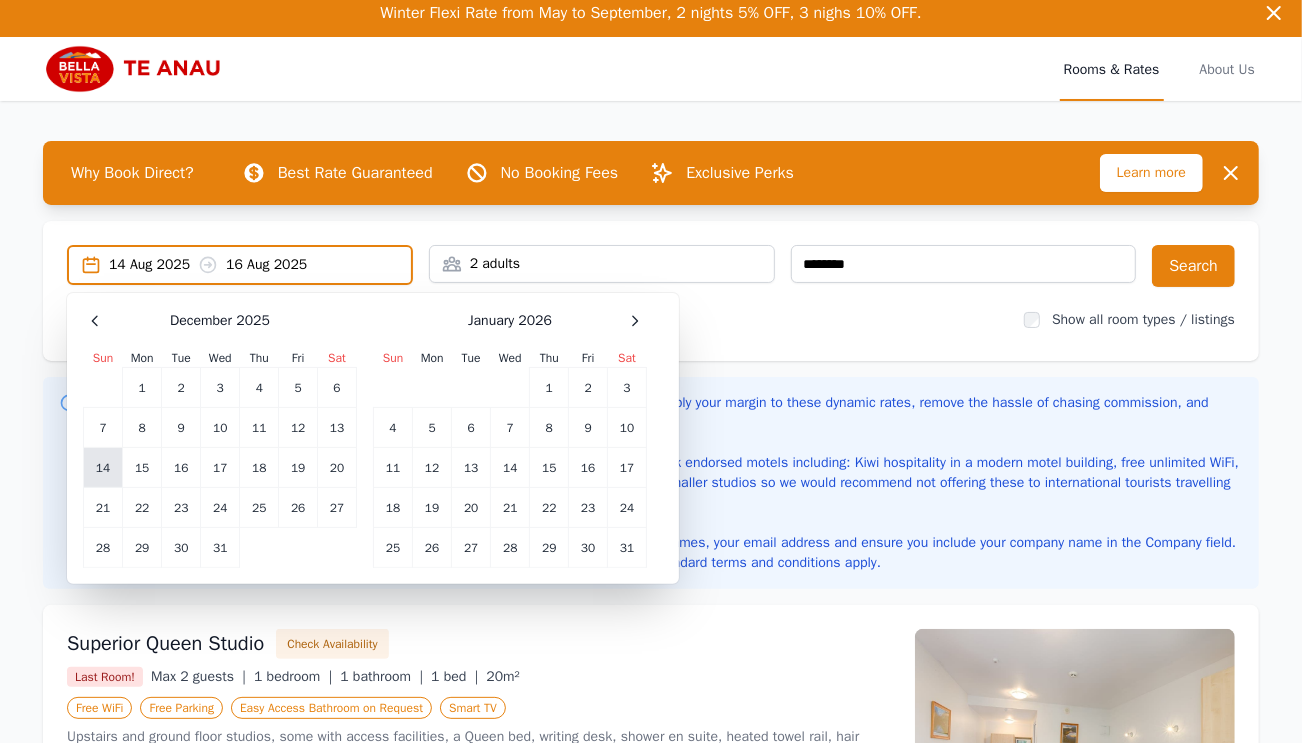click on "14" at bounding box center [103, 468] 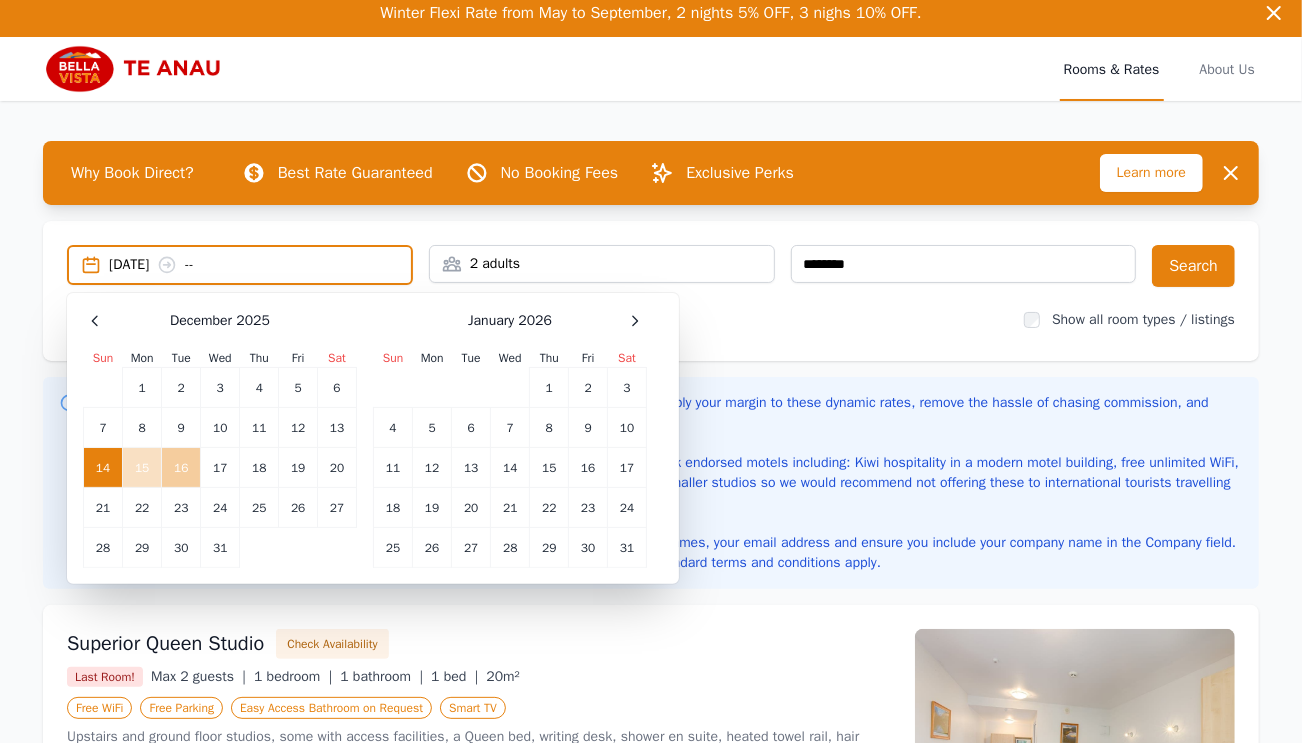 click on "16" at bounding box center [181, 468] 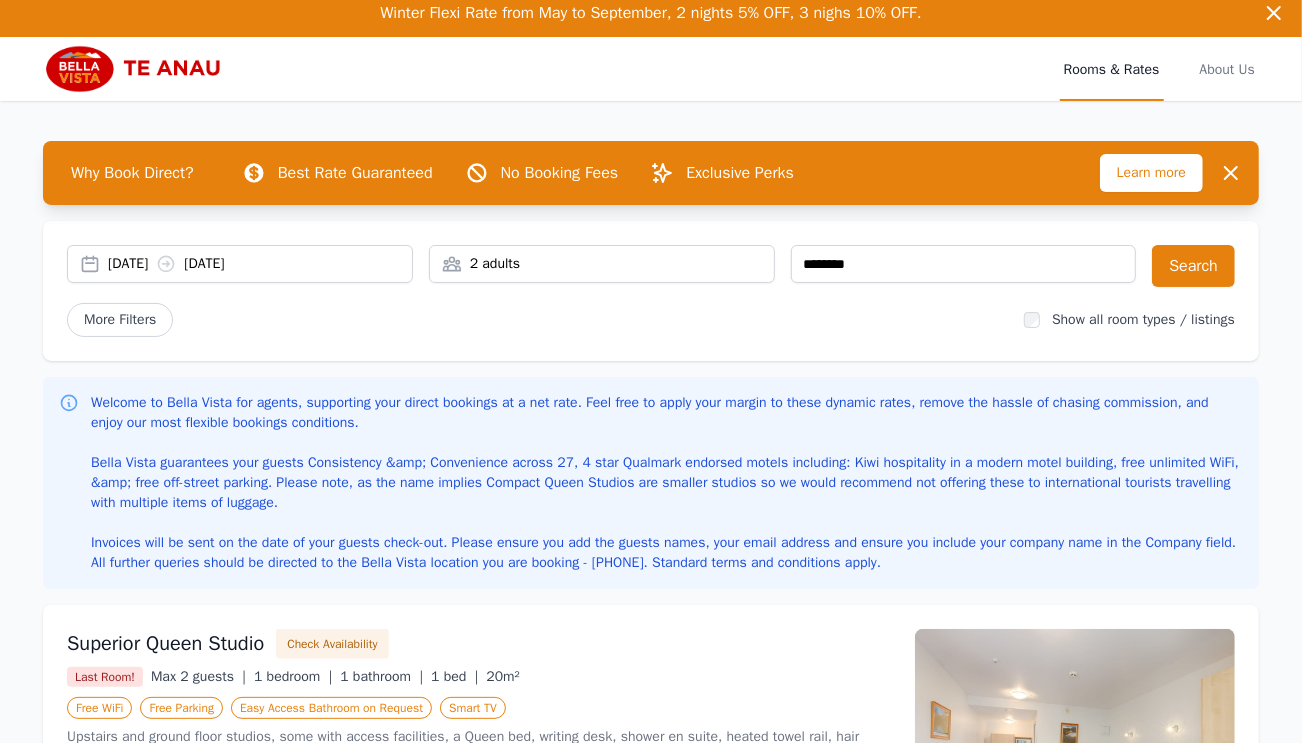 click on "14 Dec 2025 16 Dec 2025" at bounding box center [260, 264] 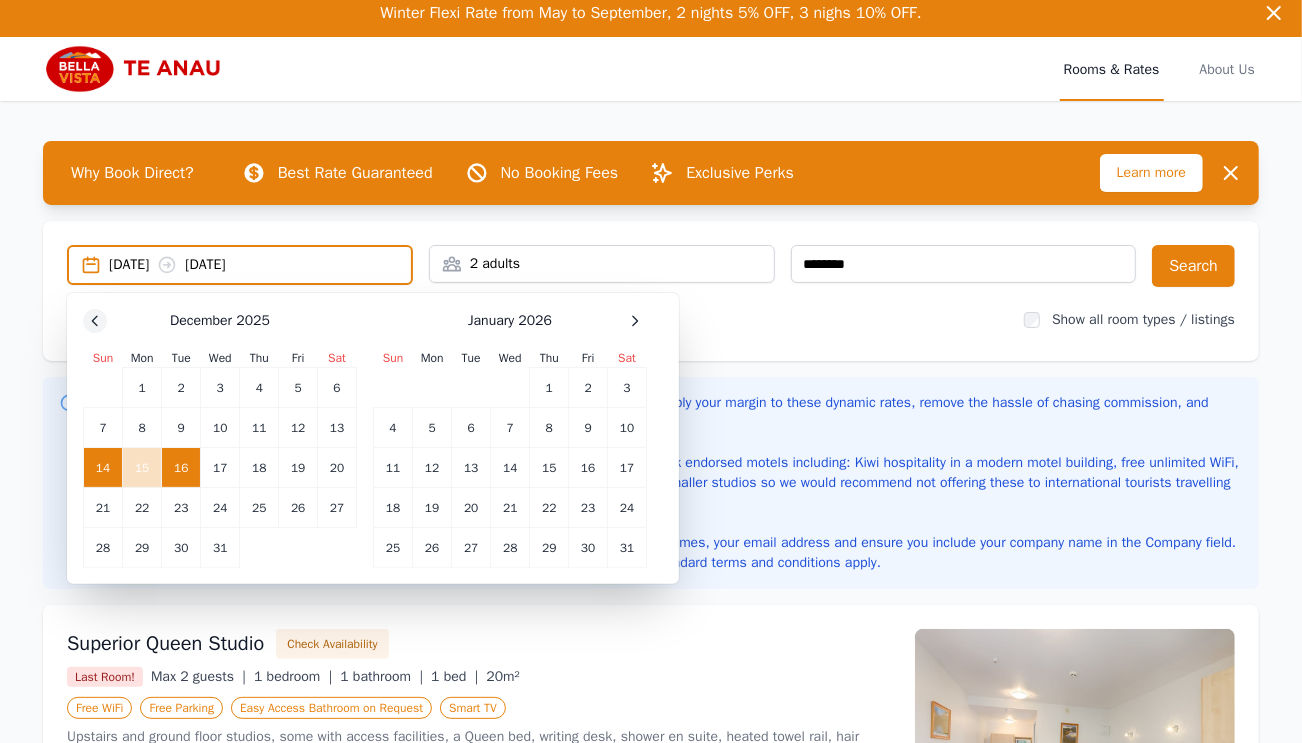 click 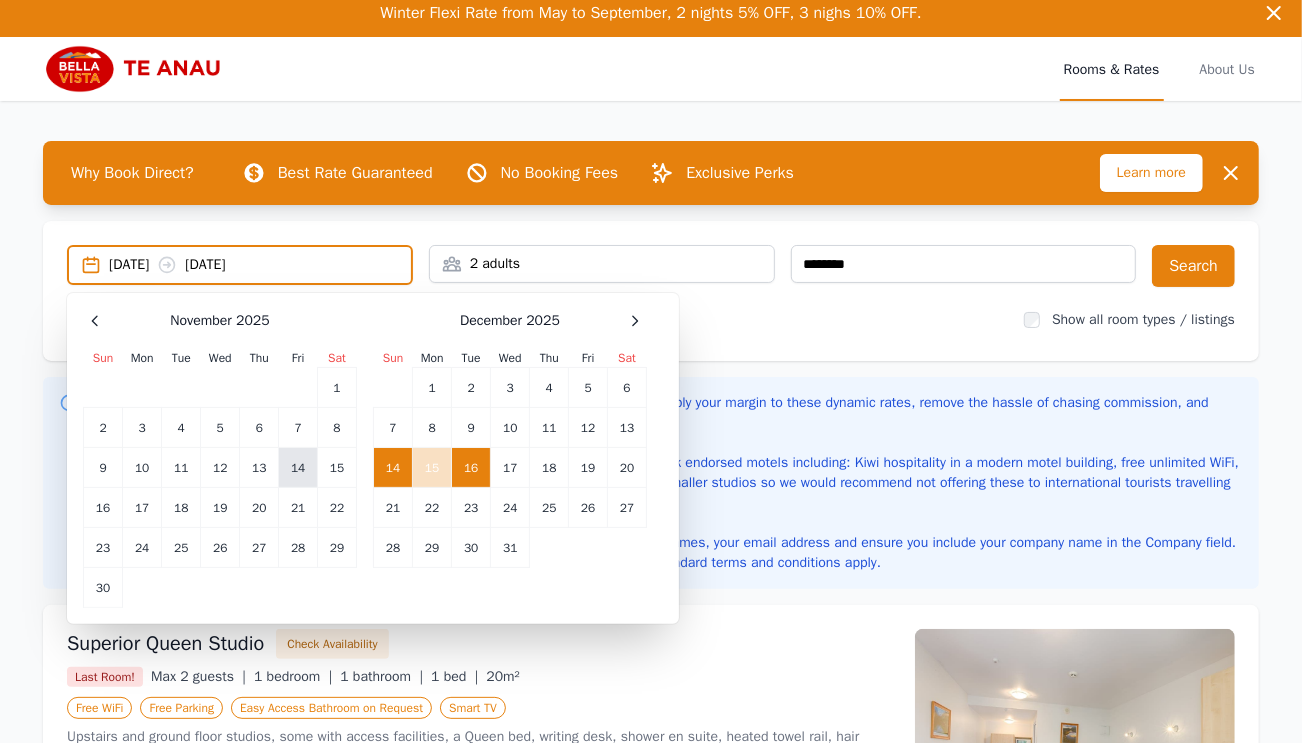 click on "14" at bounding box center [298, 468] 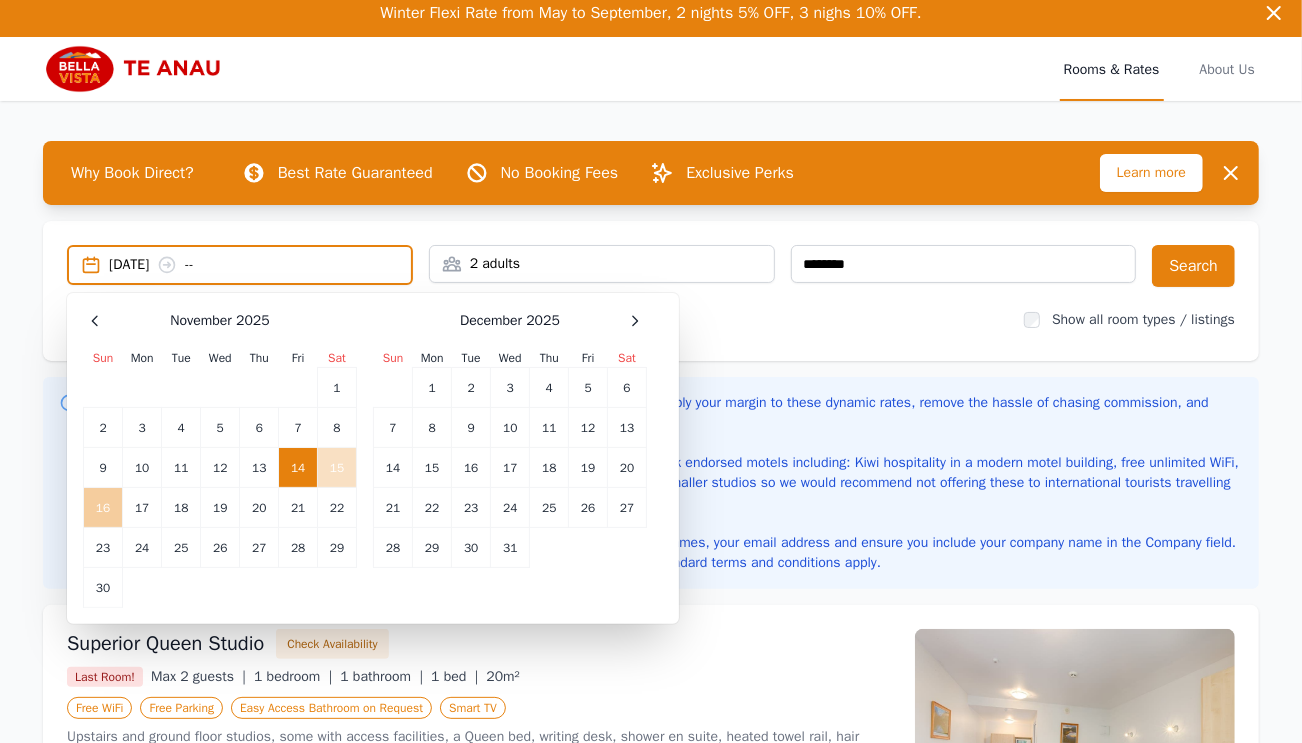 click on "16" at bounding box center [103, 508] 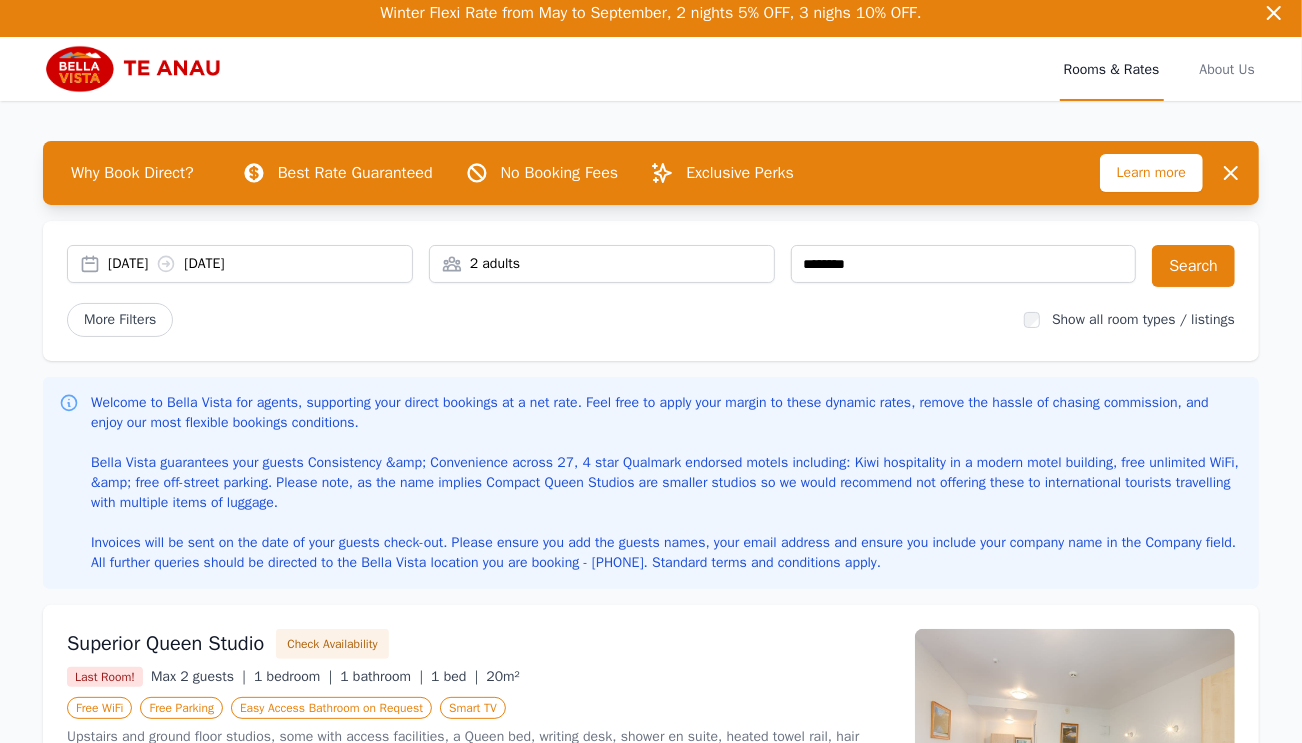 click on "2 adults" at bounding box center (602, 264) 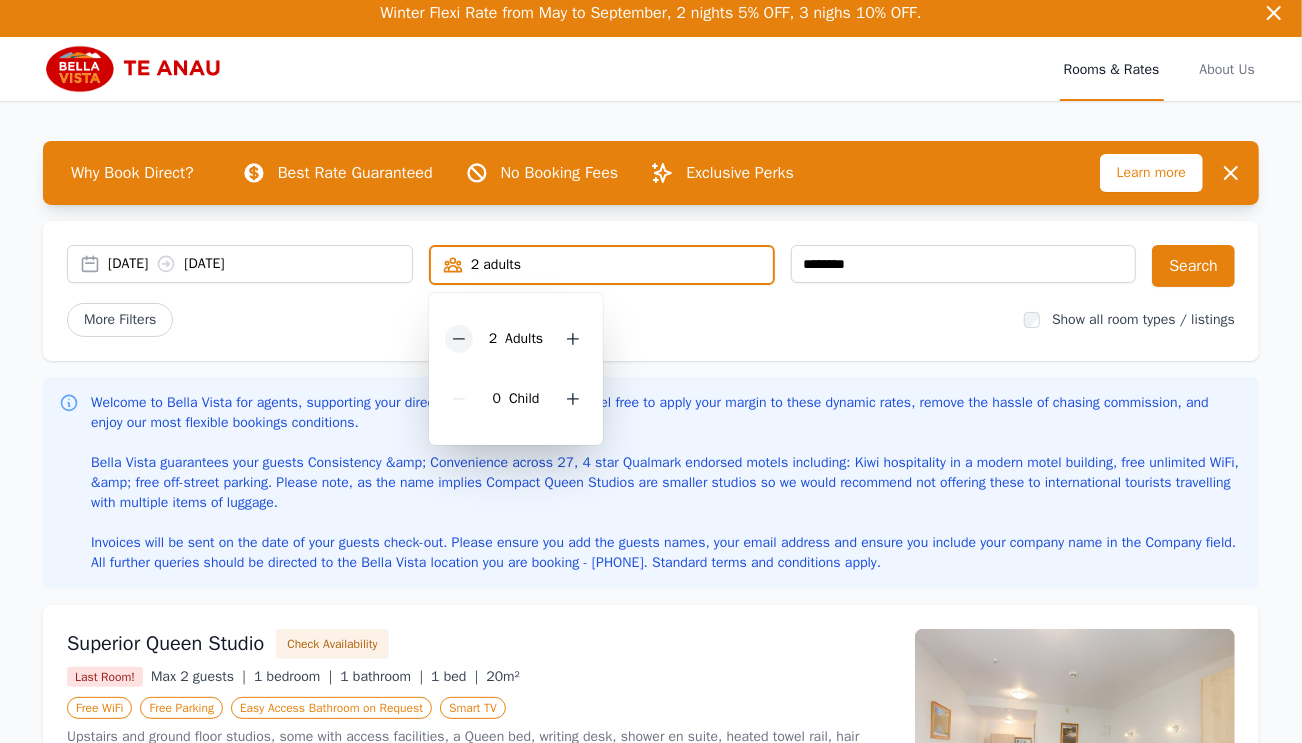 click 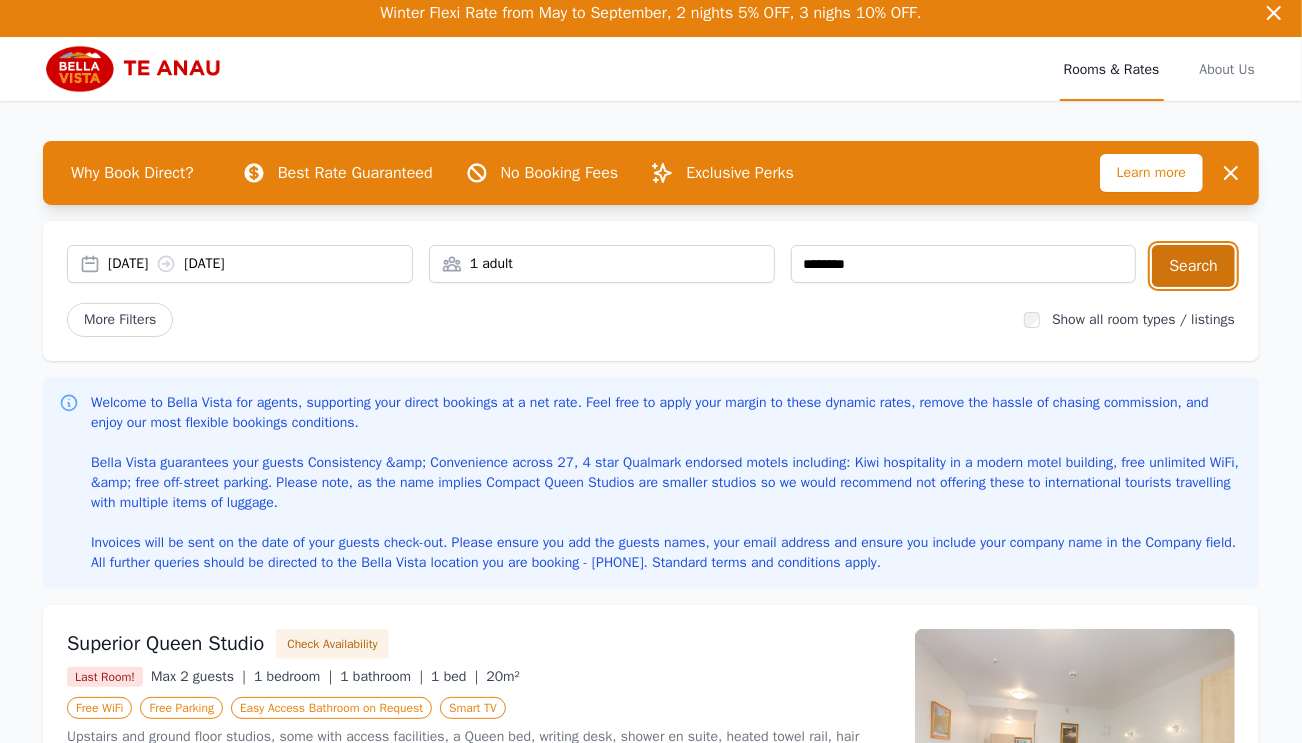 click on "Search" at bounding box center (1193, 266) 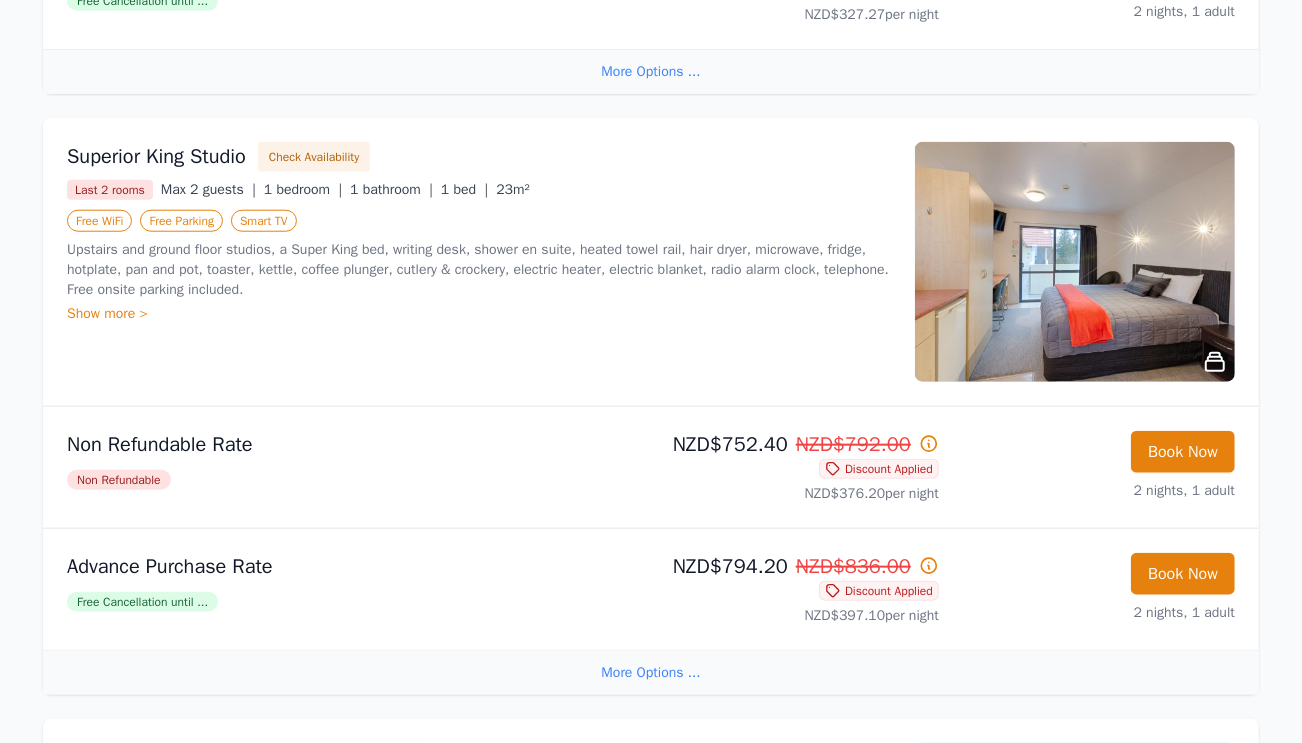 scroll, scrollTop: 1081, scrollLeft: 0, axis: vertical 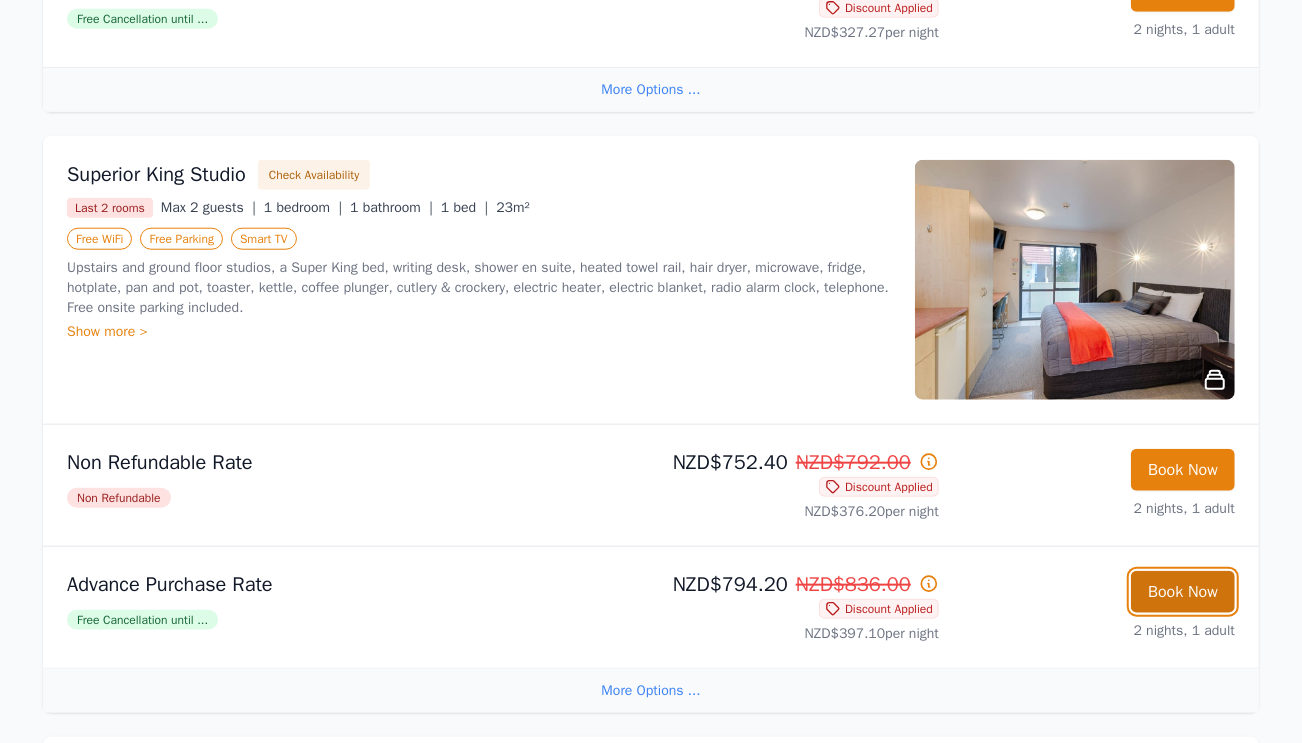 click on "Book Now" at bounding box center [1183, 592] 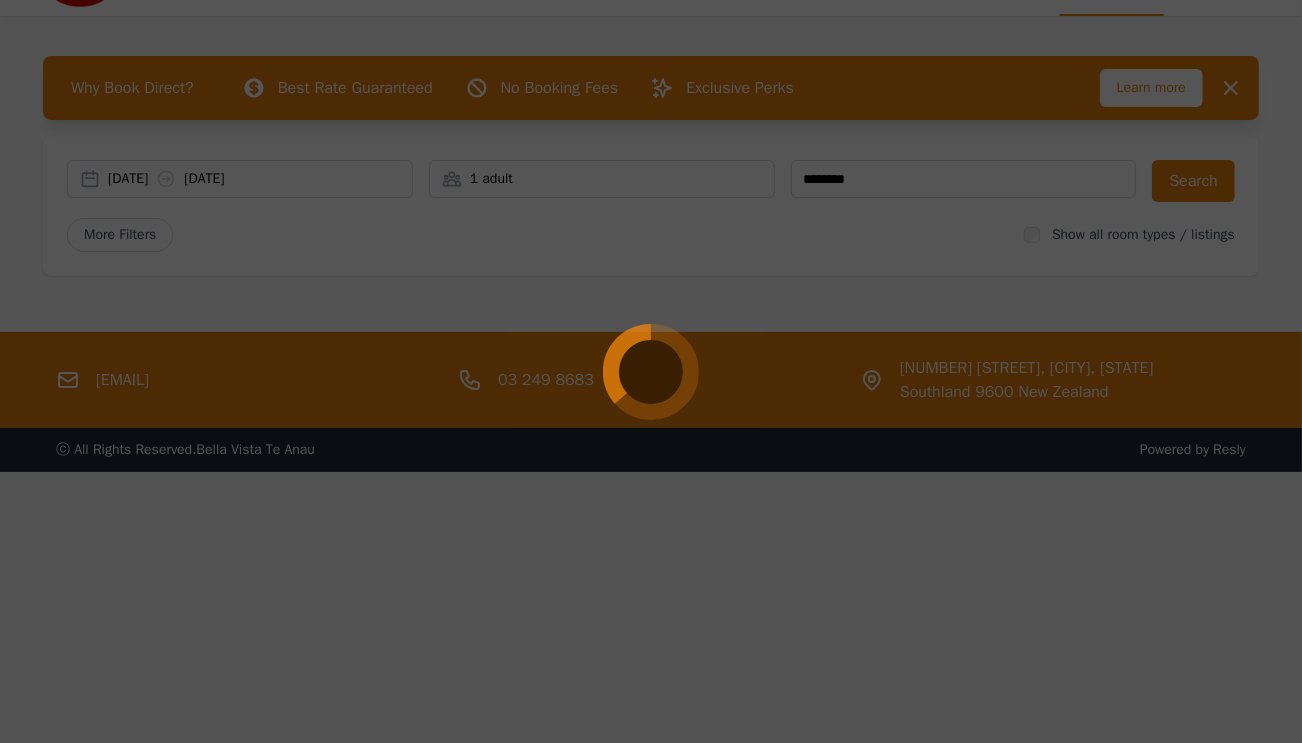 scroll, scrollTop: 96, scrollLeft: 0, axis: vertical 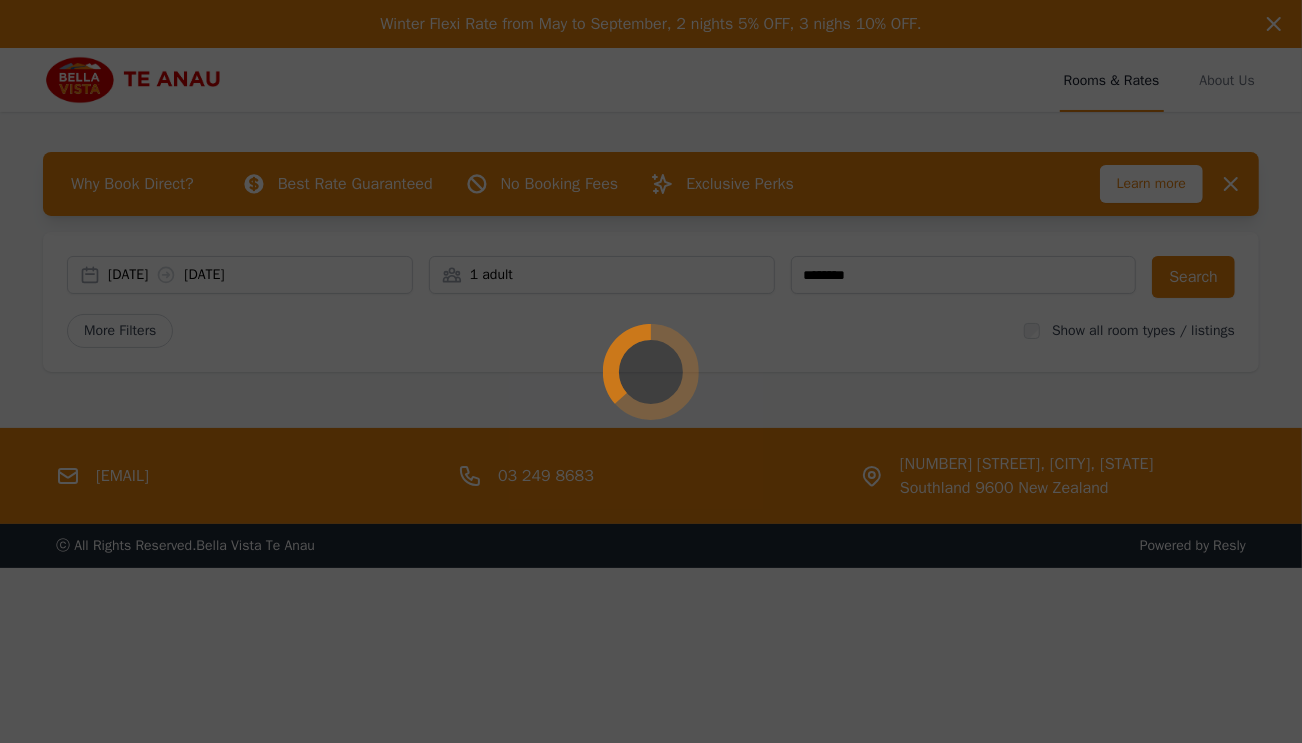 select on "**" 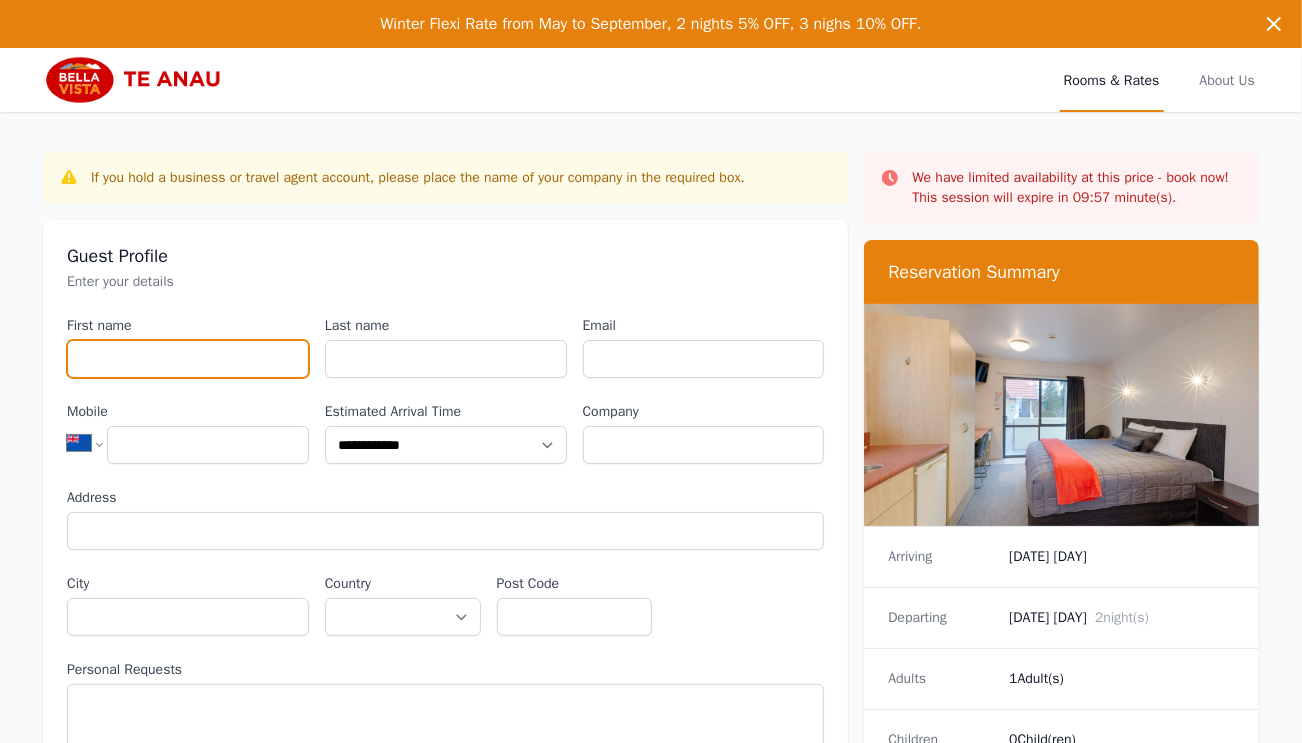 click on "First name" at bounding box center (188, 359) 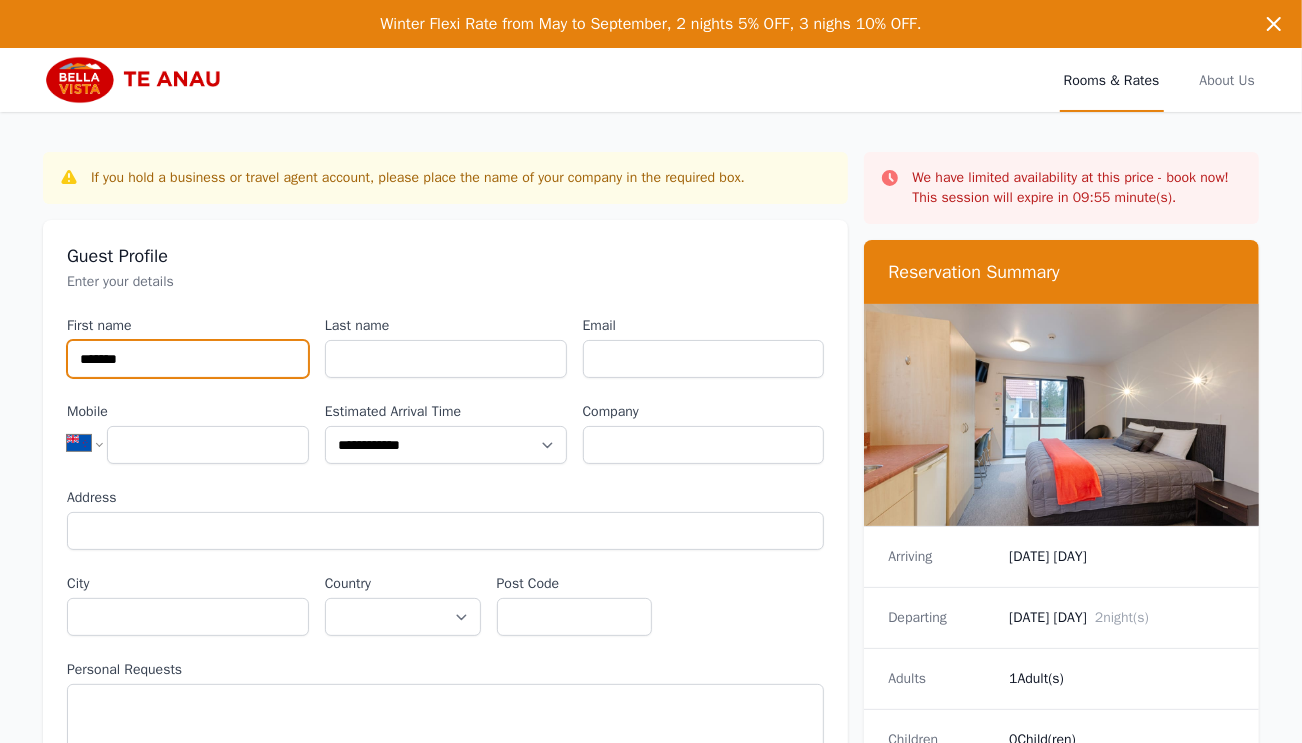 type on "*******" 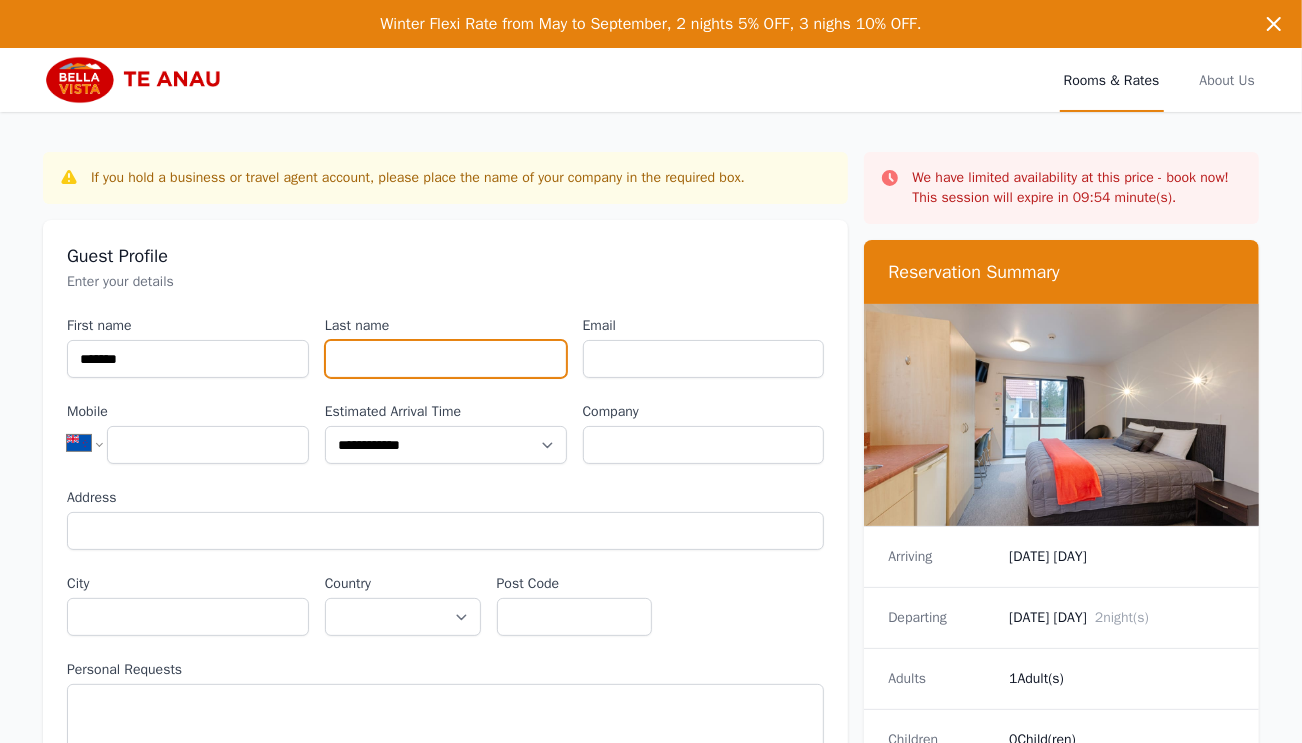click on "Last name" at bounding box center [446, 359] 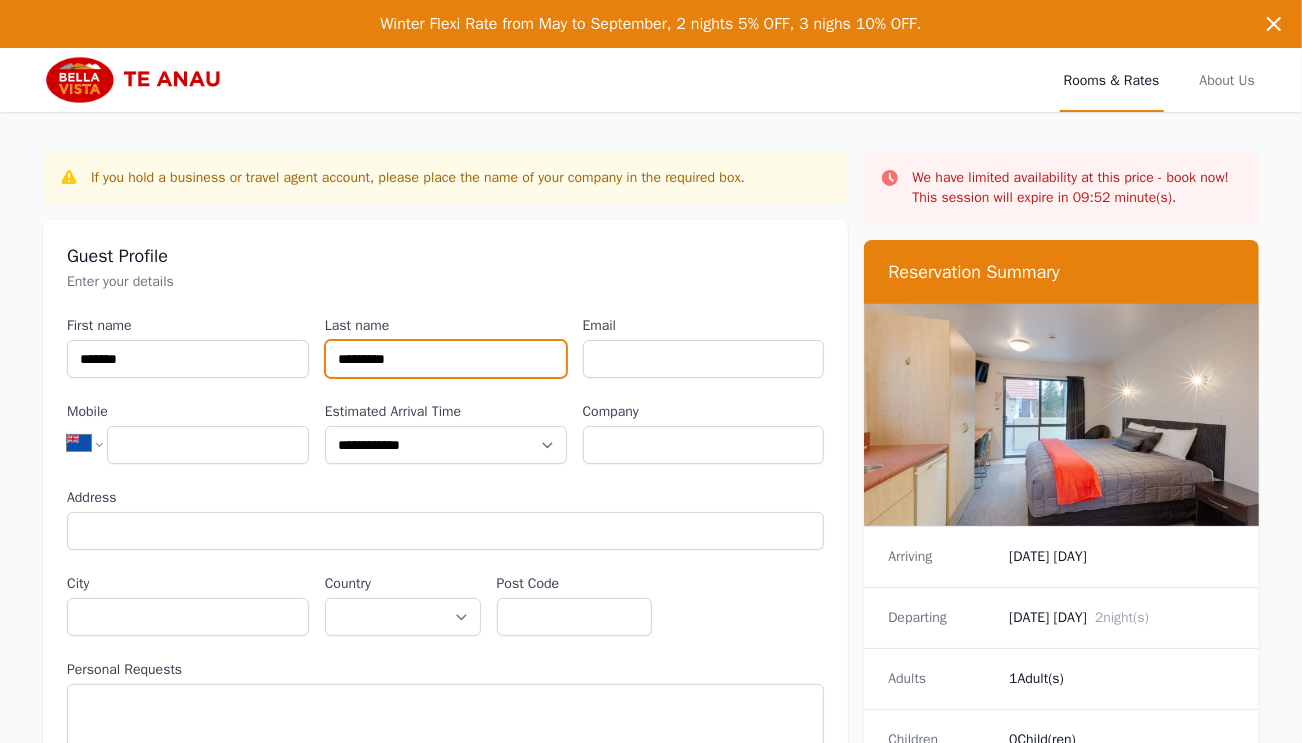 type on "*********" 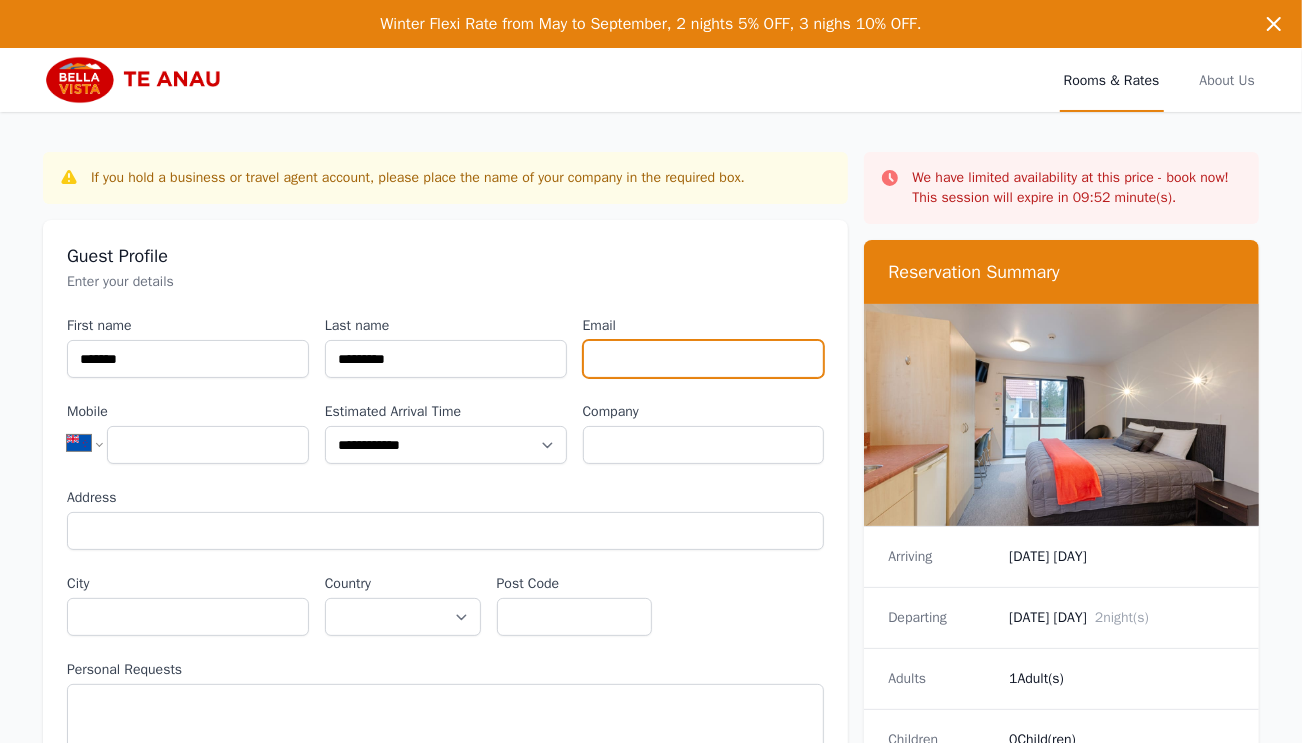 click on "Email" at bounding box center [704, 359] 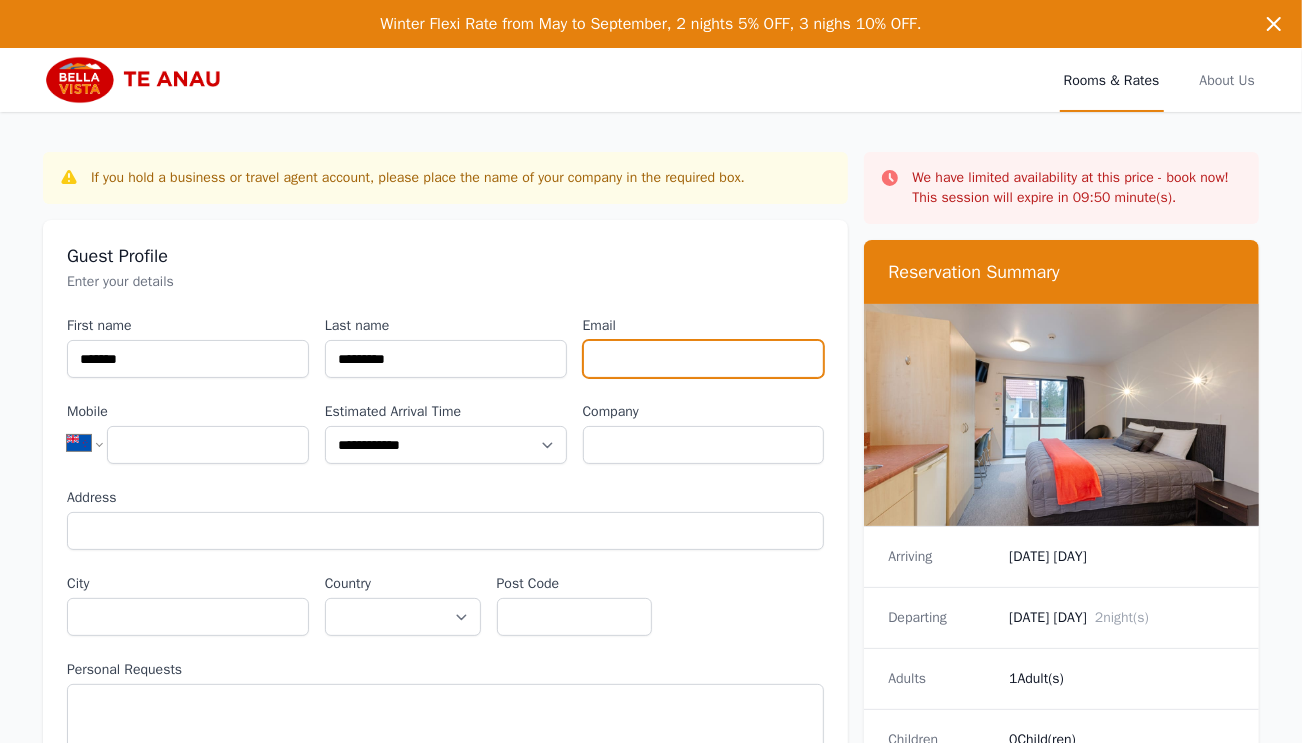 type on "**********" 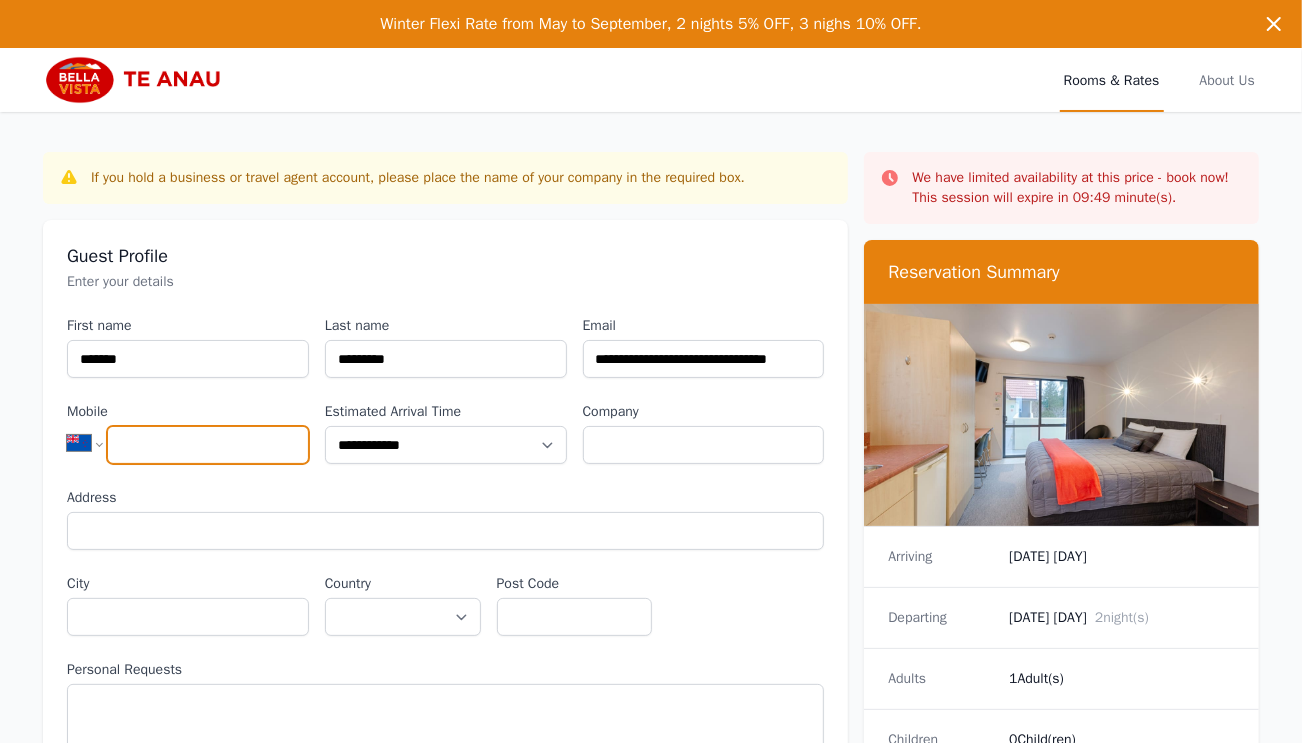 click on "Mobile" at bounding box center [208, 445] 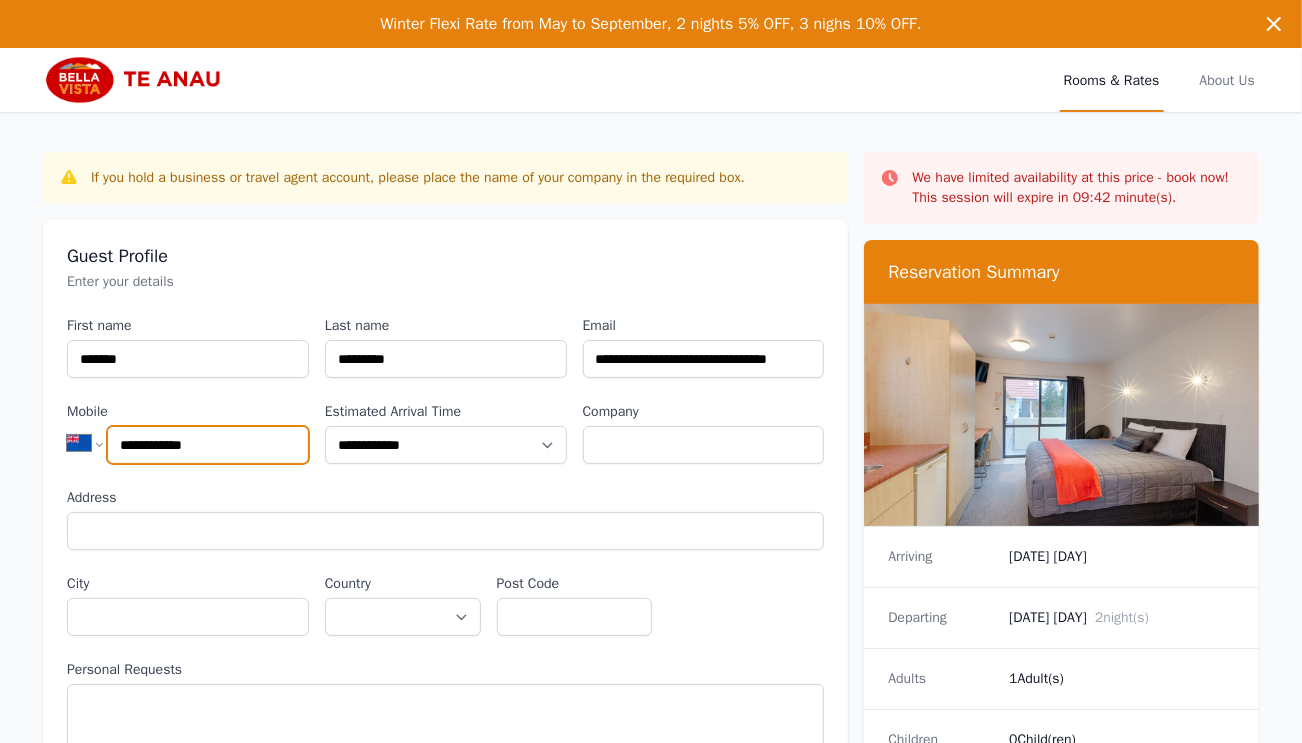 type on "**********" 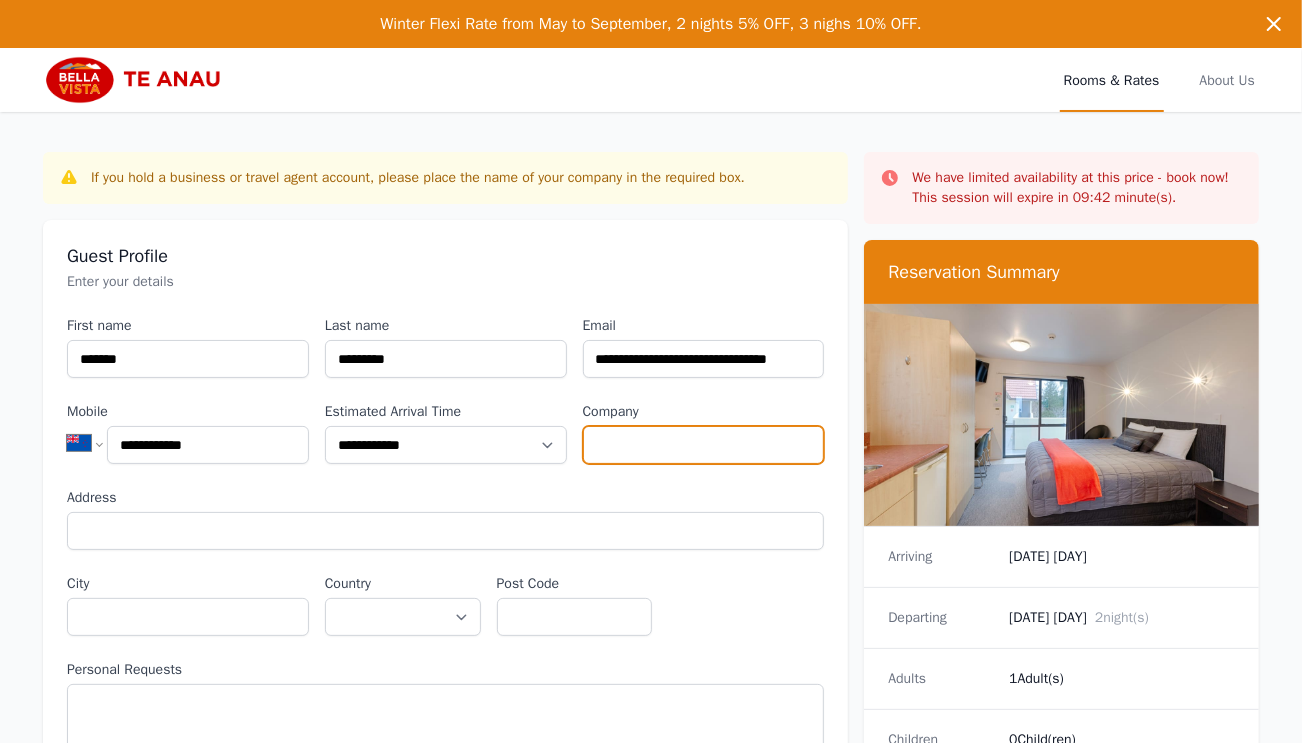 click on "Company" at bounding box center [704, 445] 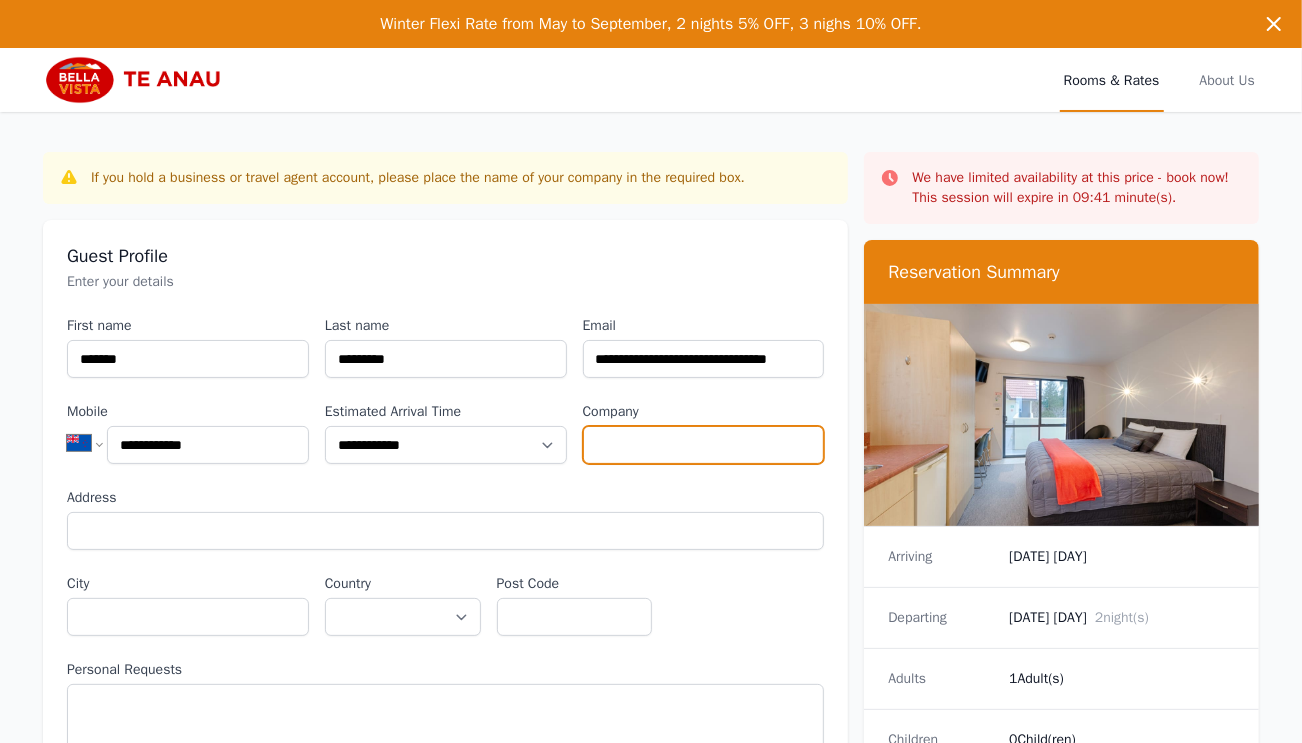 type on "**********" 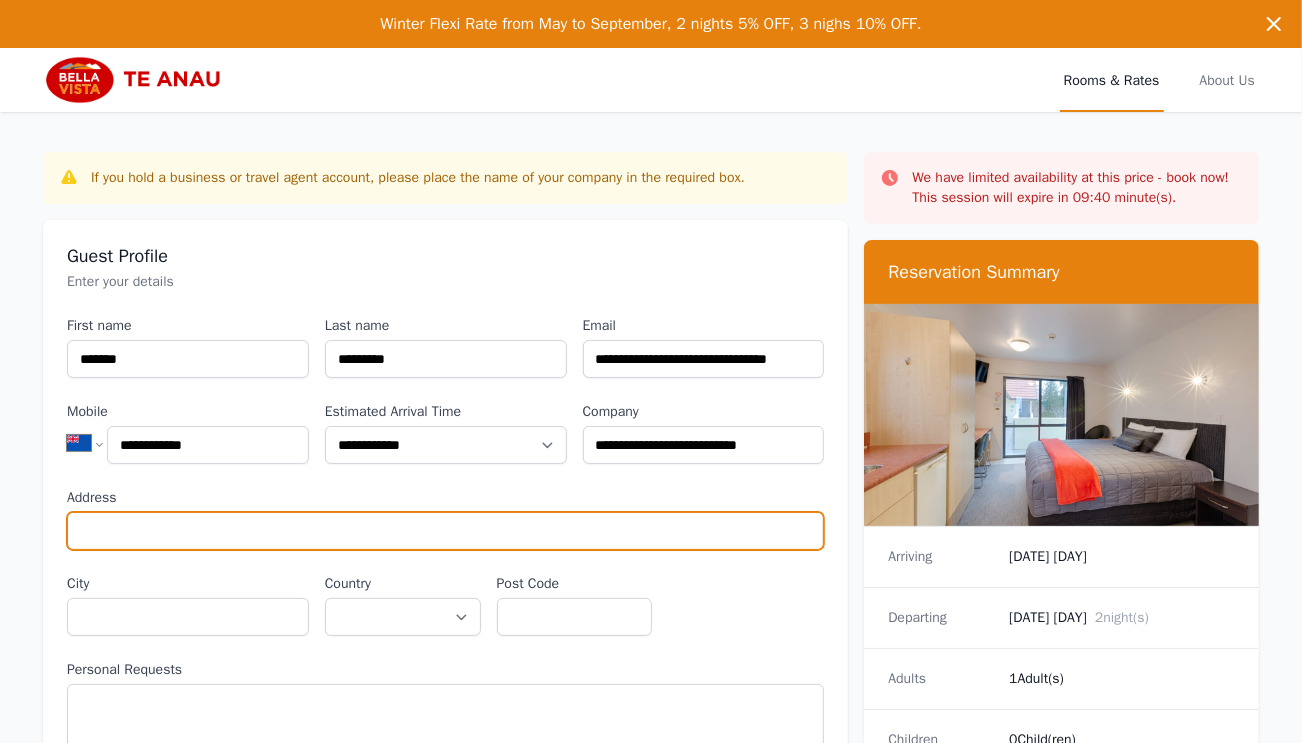 click on "Address" at bounding box center [445, 531] 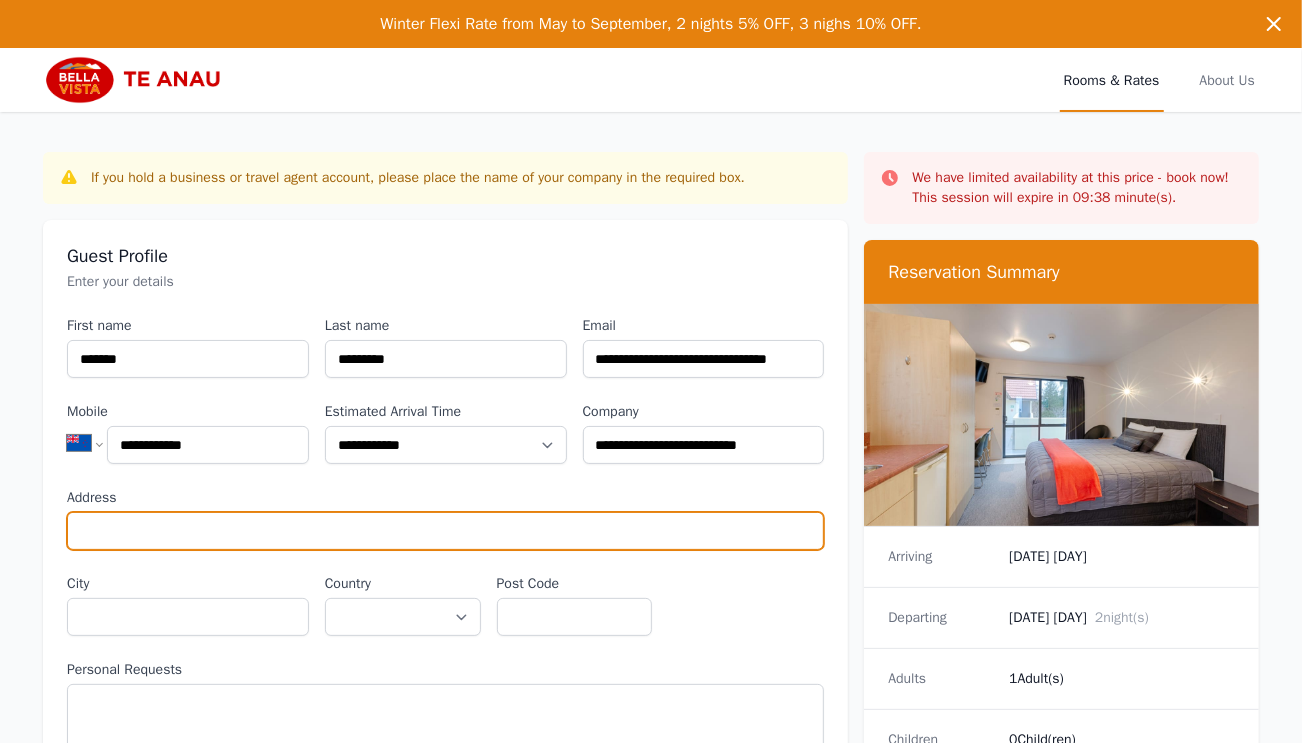 type on "**********" 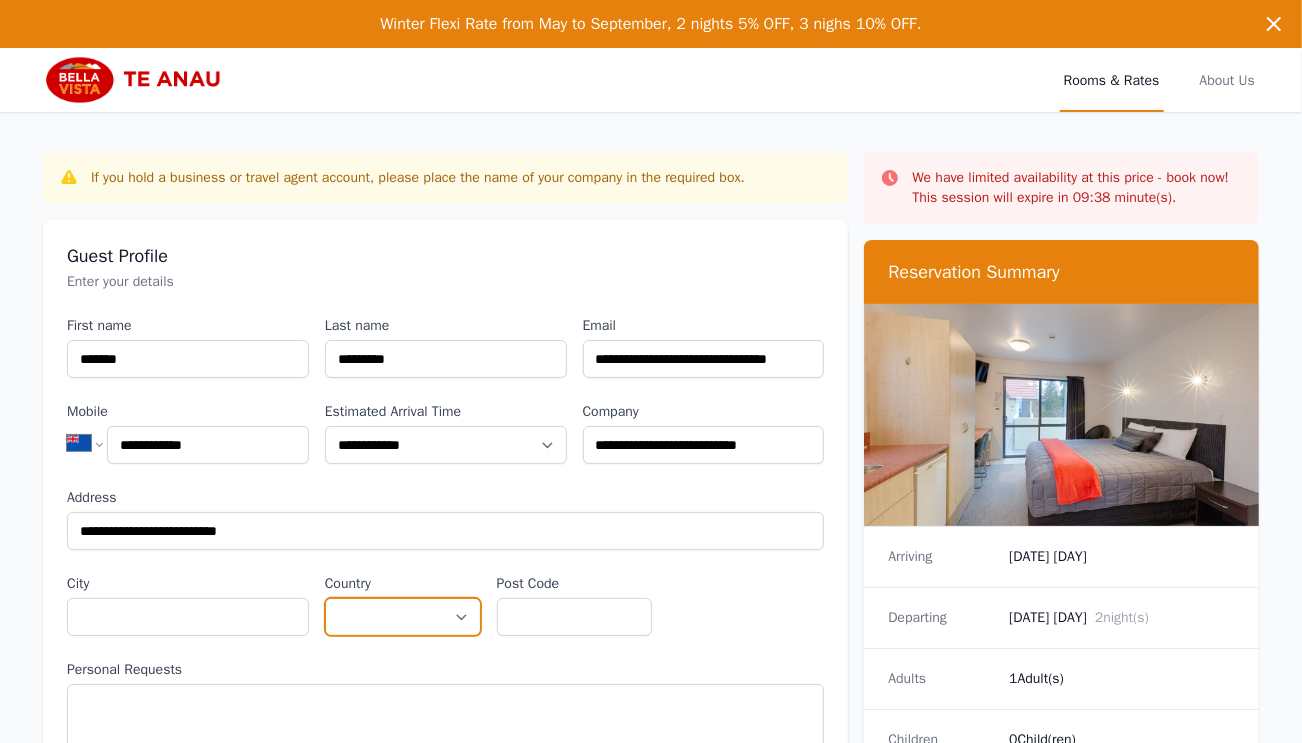 select on "**********" 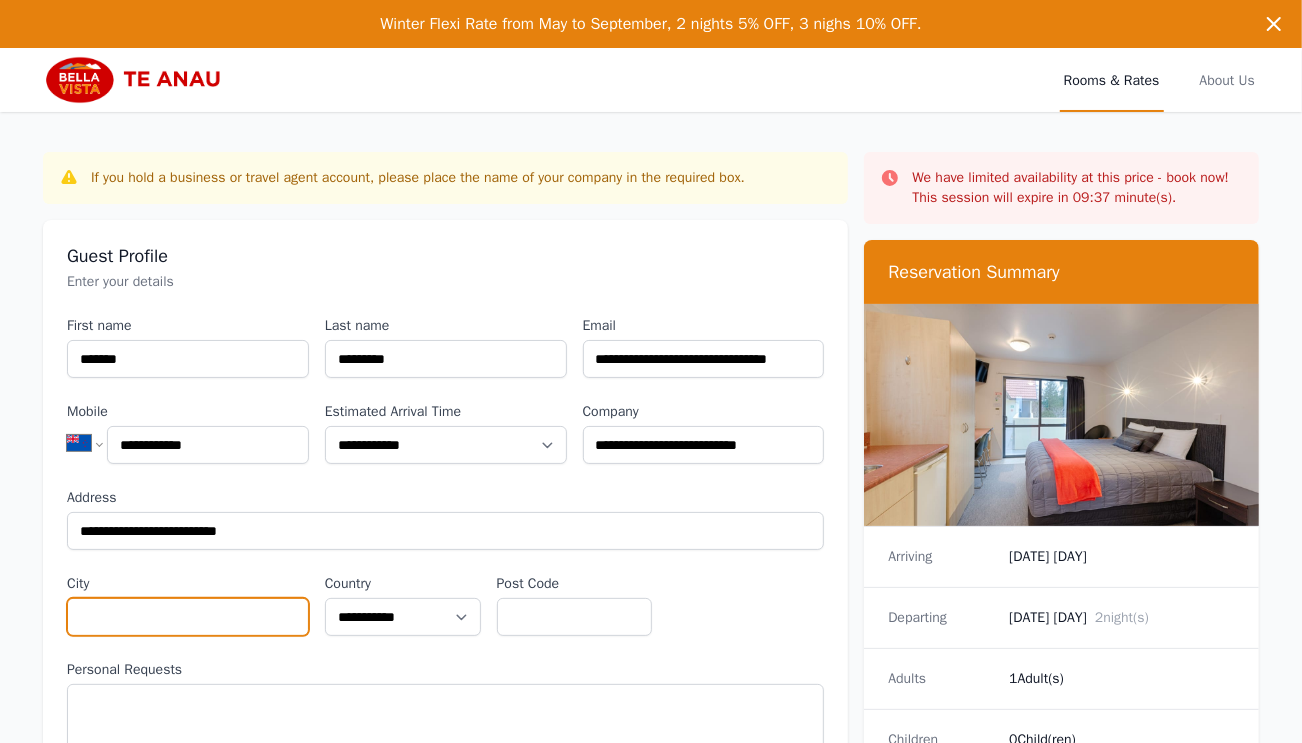 click on "City" at bounding box center (188, 617) 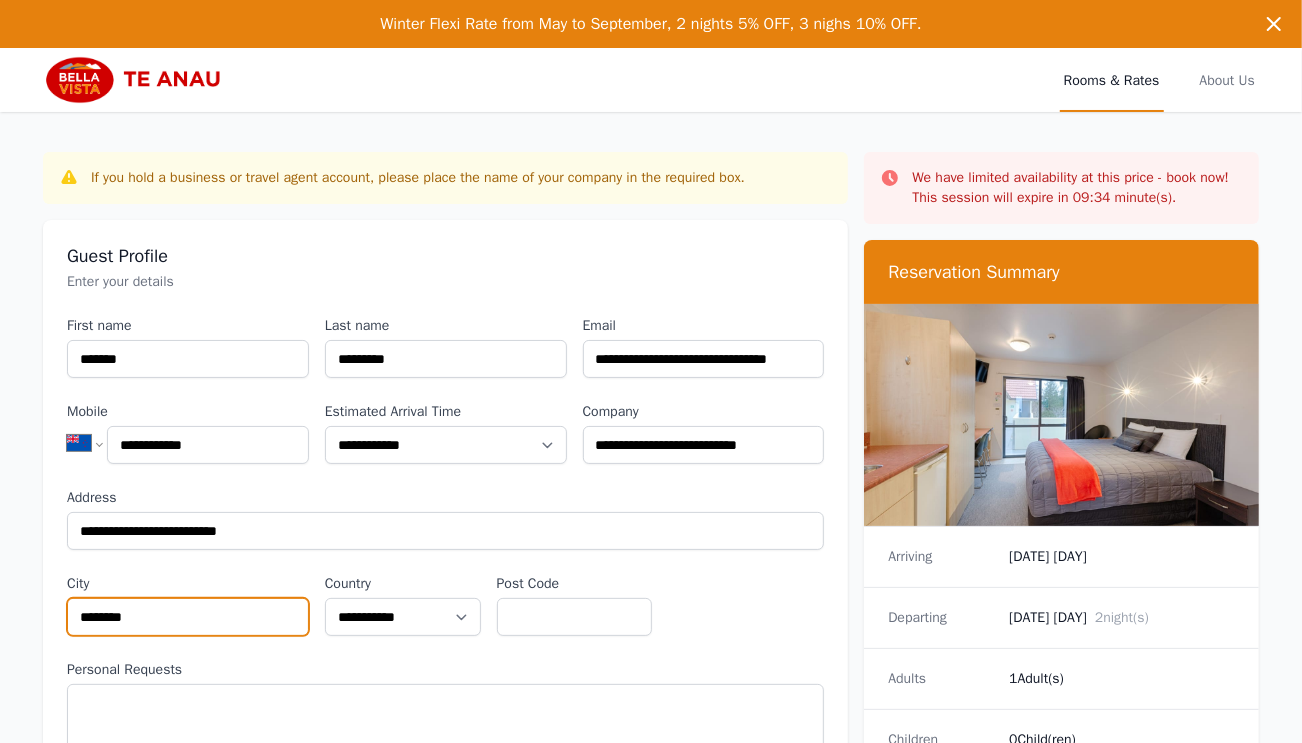 type on "********" 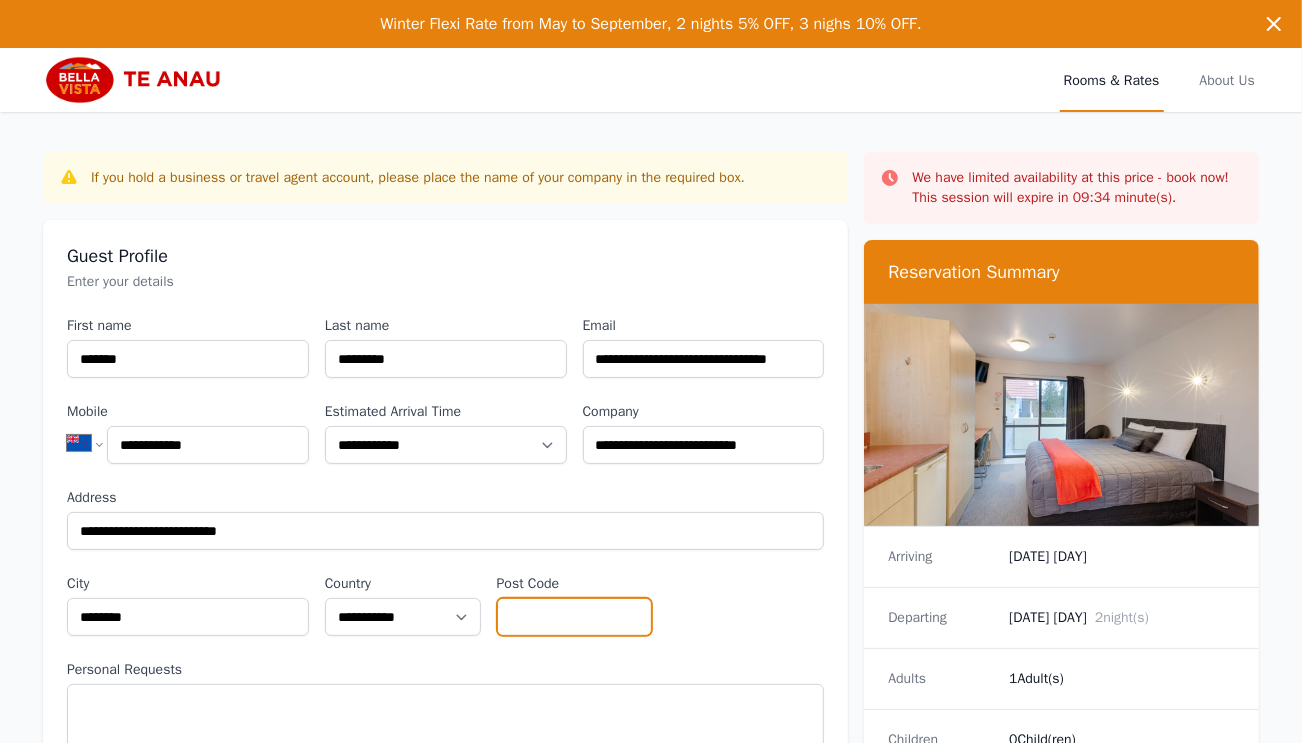 click on "Post Code" at bounding box center (575, 617) 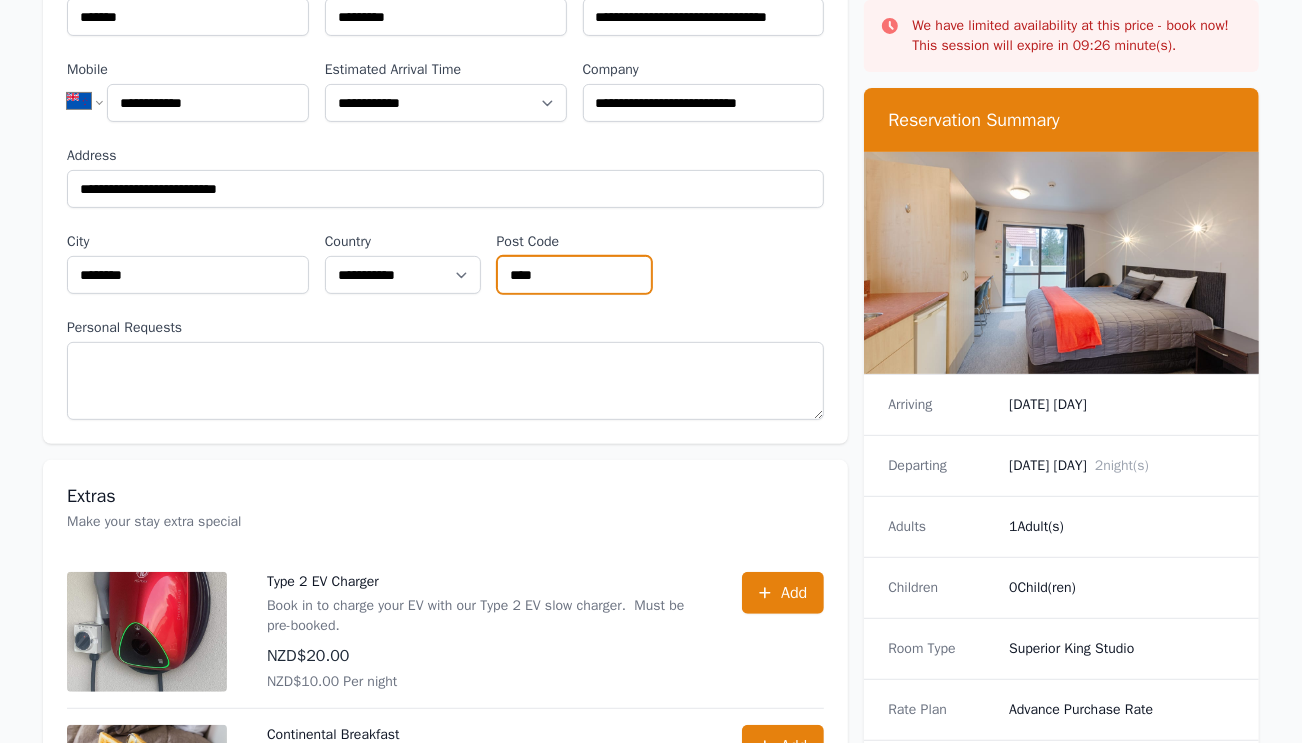 scroll, scrollTop: 360, scrollLeft: 0, axis: vertical 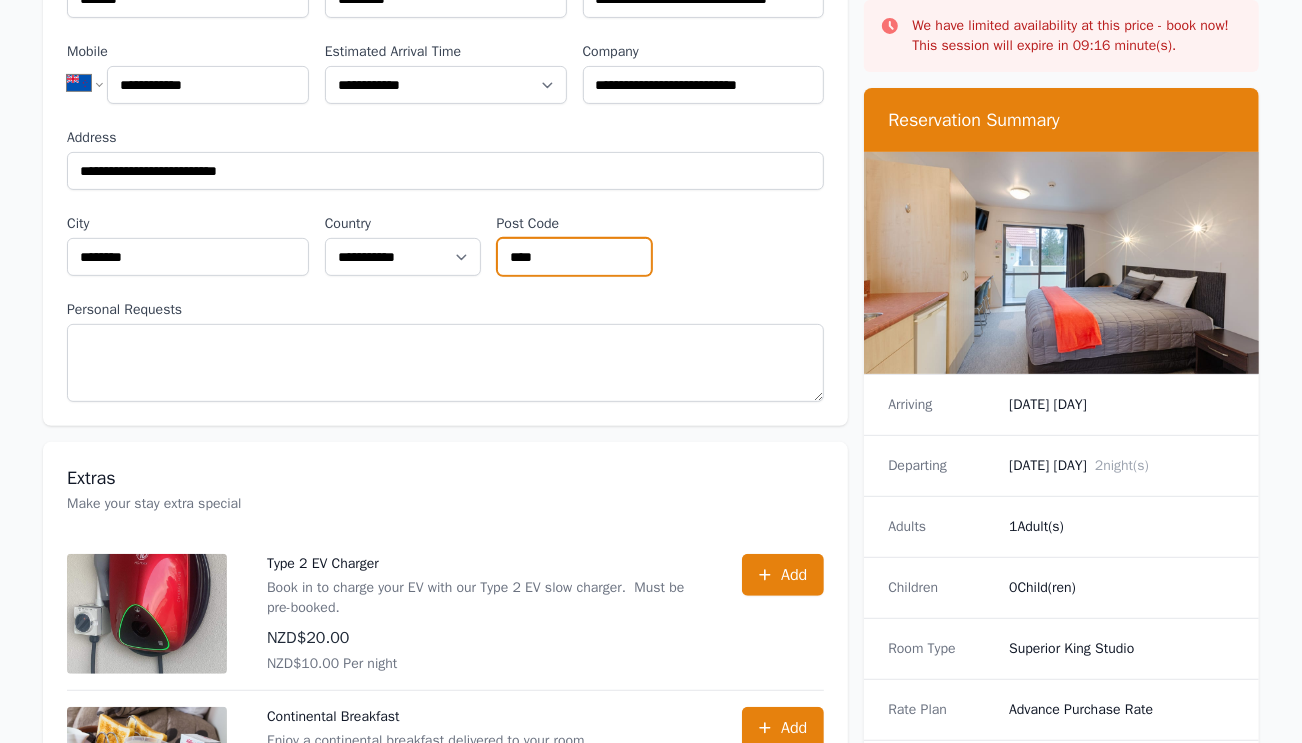 type on "****" 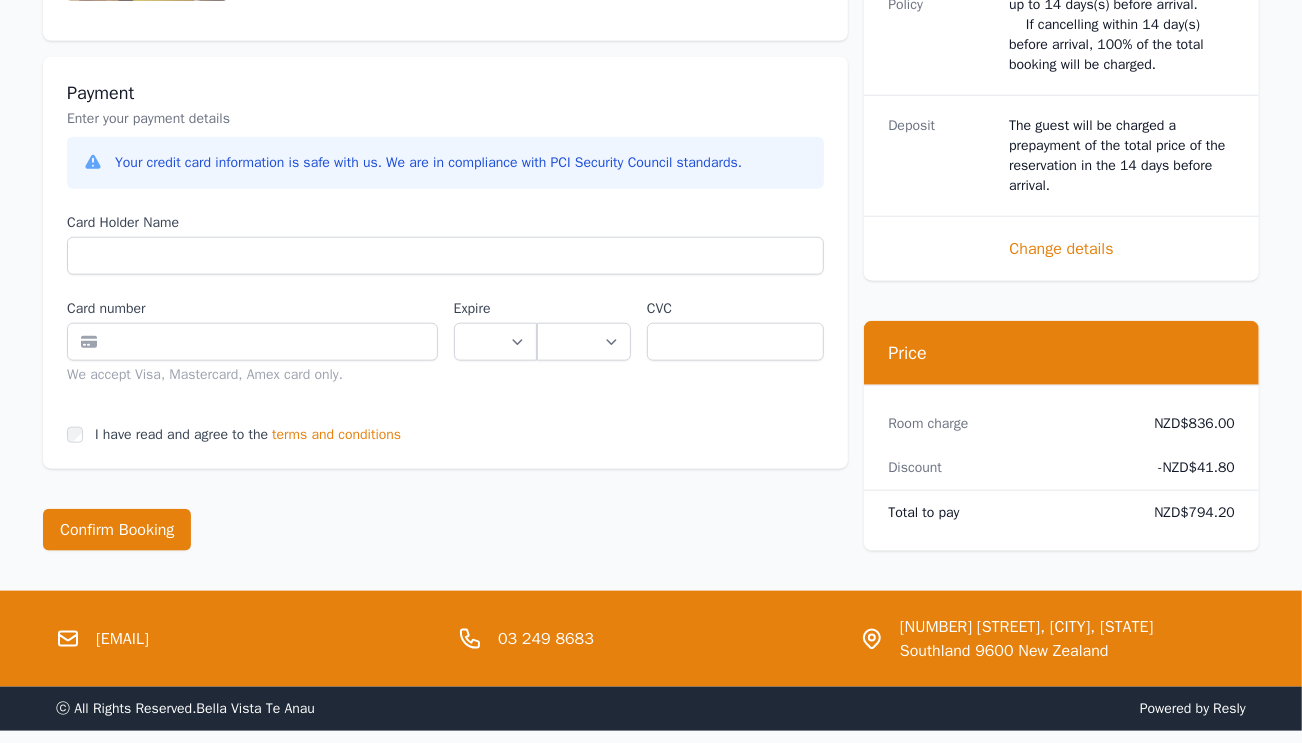 scroll, scrollTop: 1186, scrollLeft: 0, axis: vertical 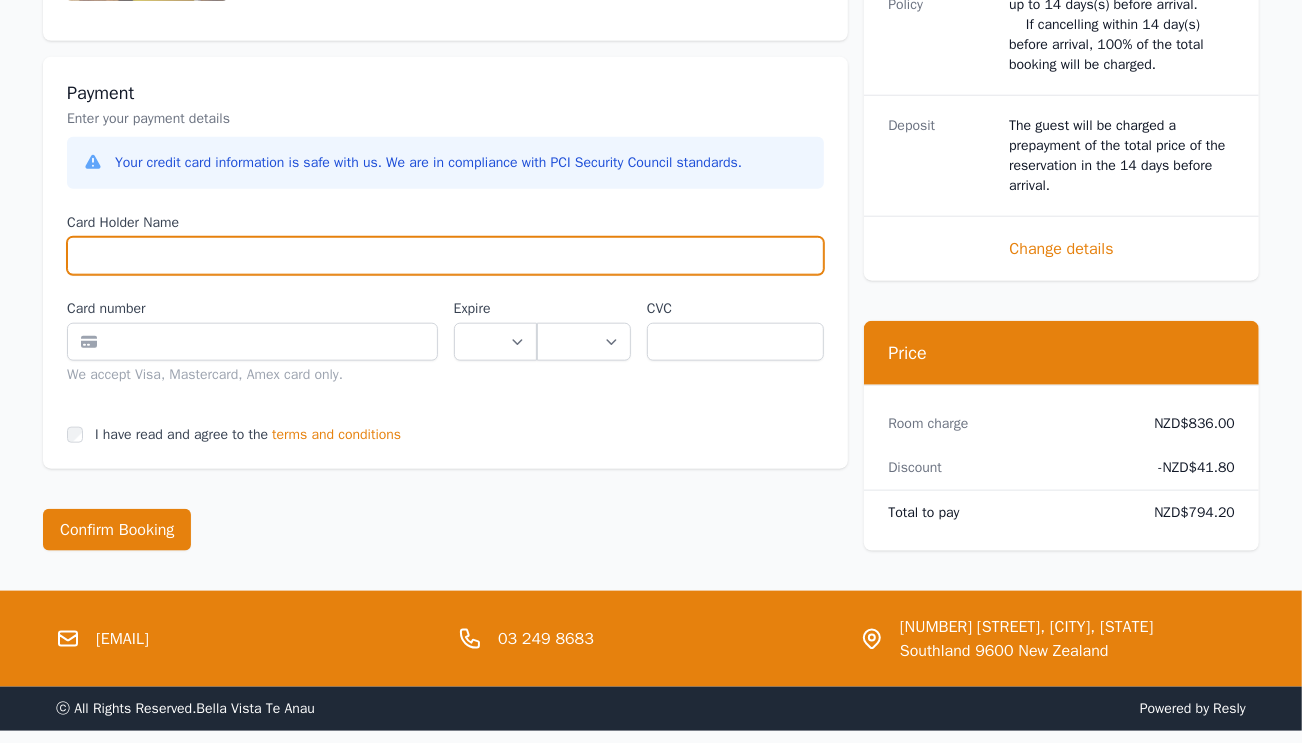 click on "Card Holder Name" at bounding box center (445, 256) 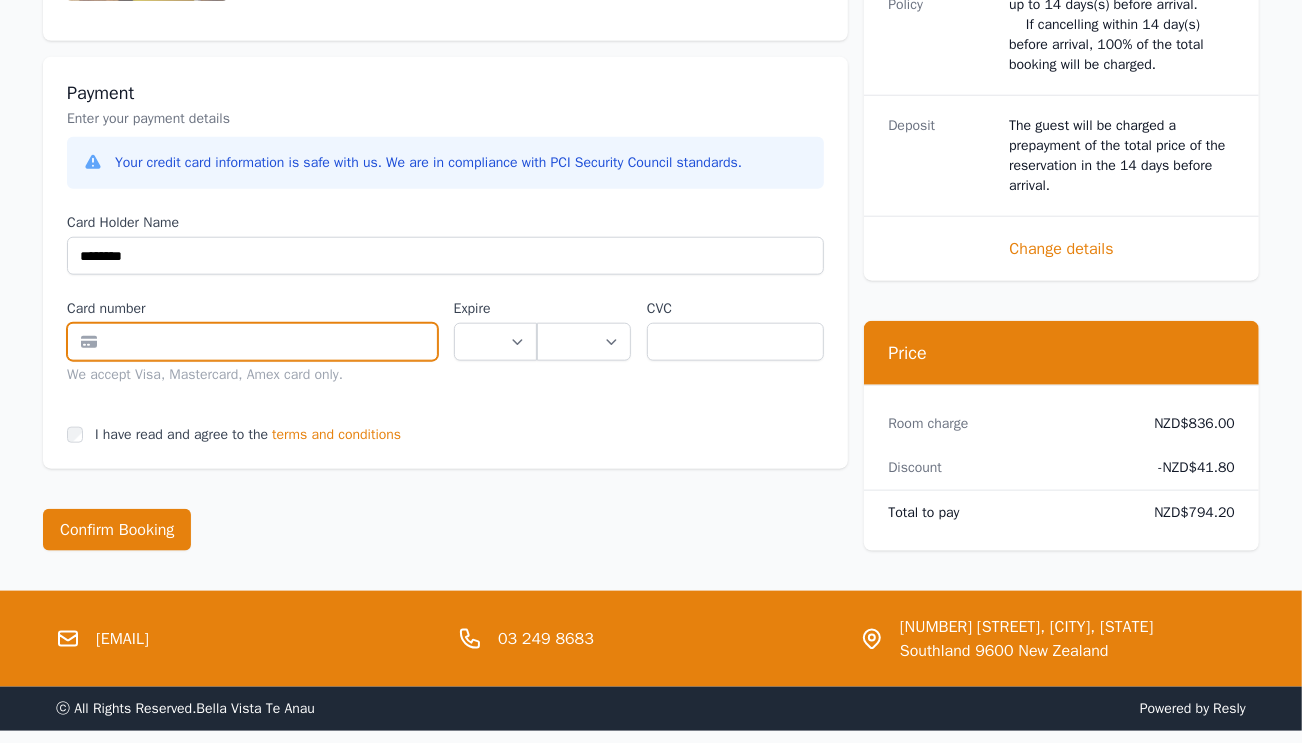 type on "**********" 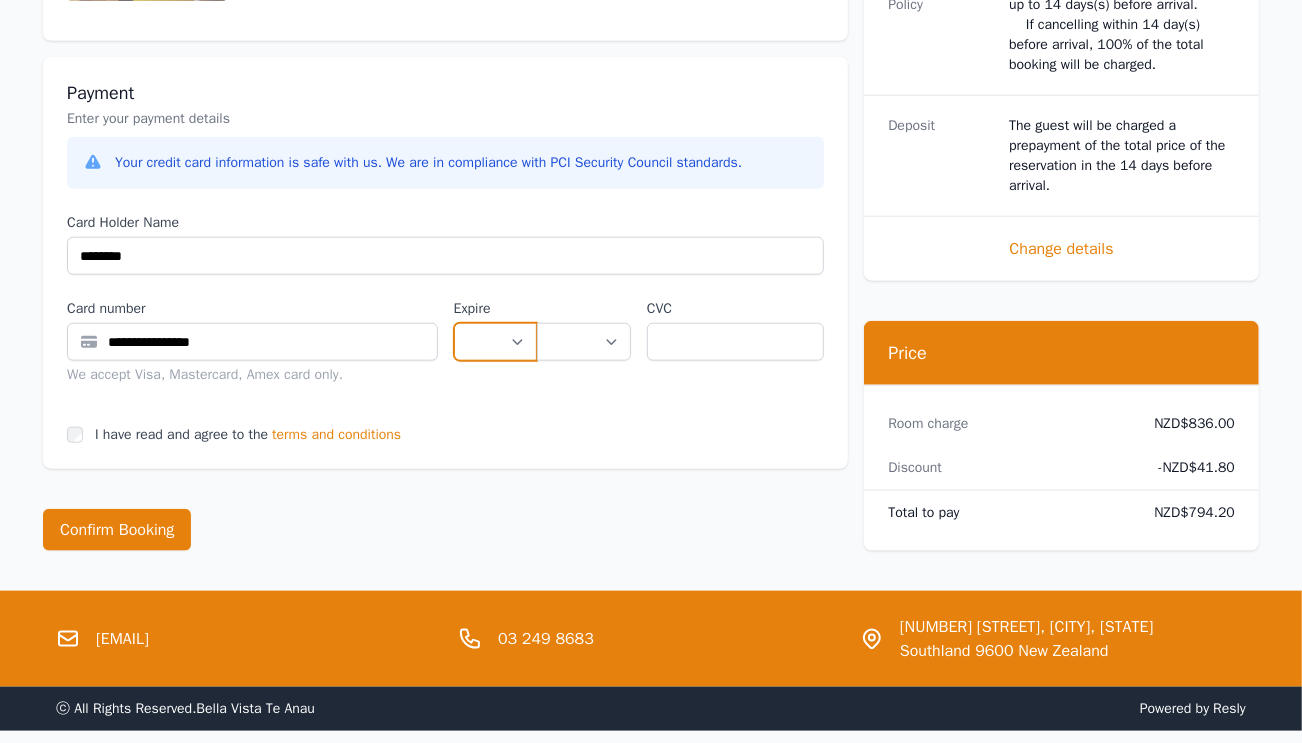 select on "**" 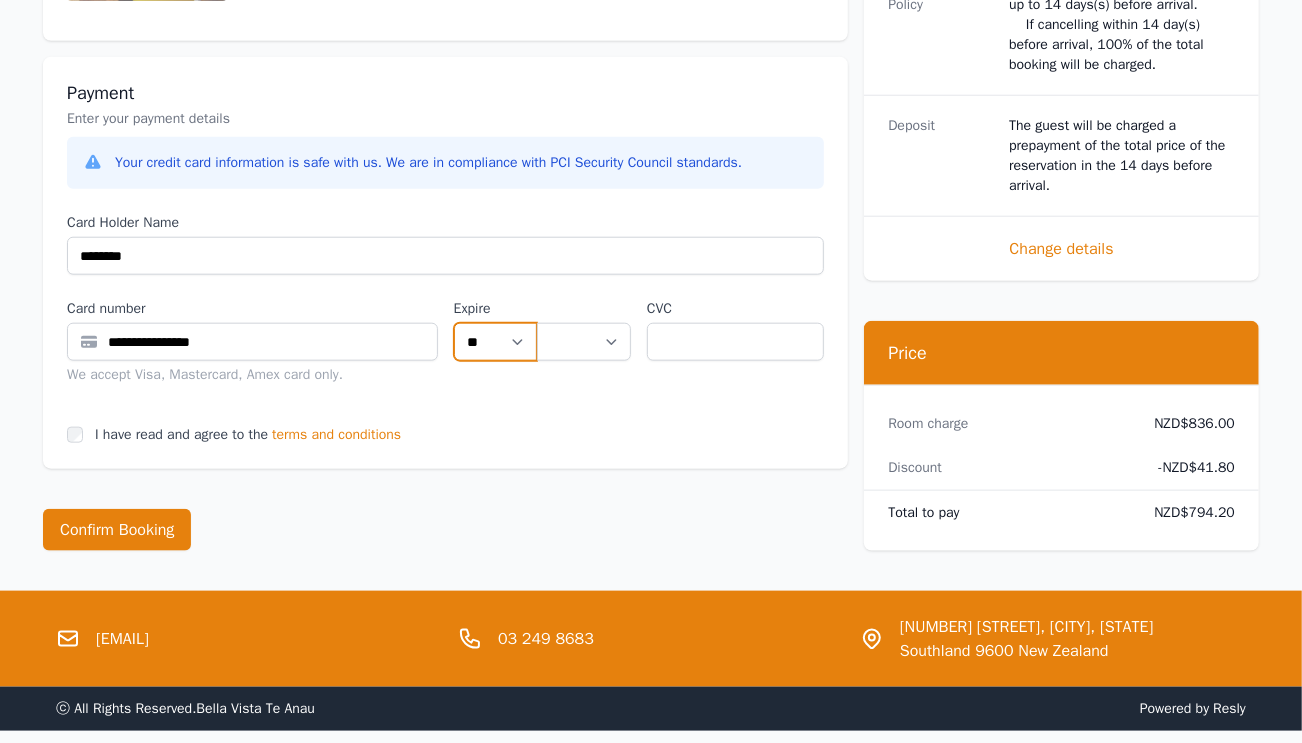 select on "**" 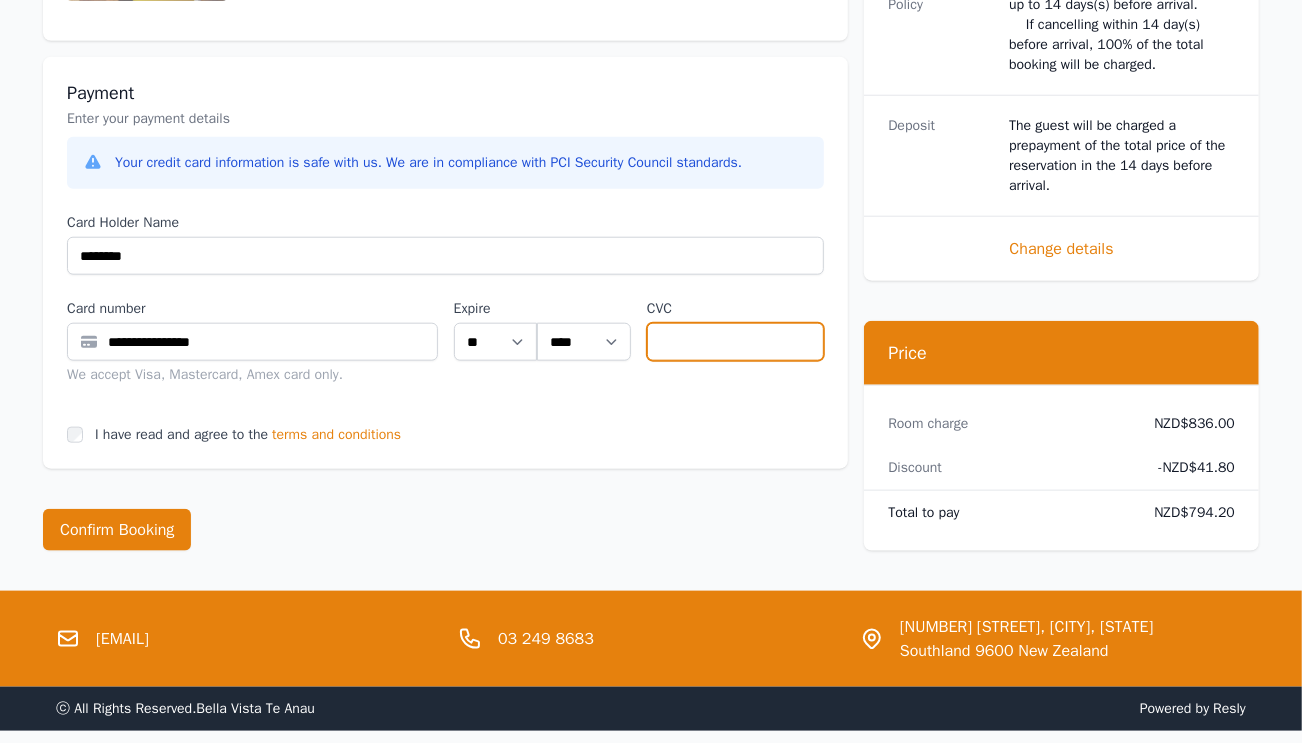 type on "***" 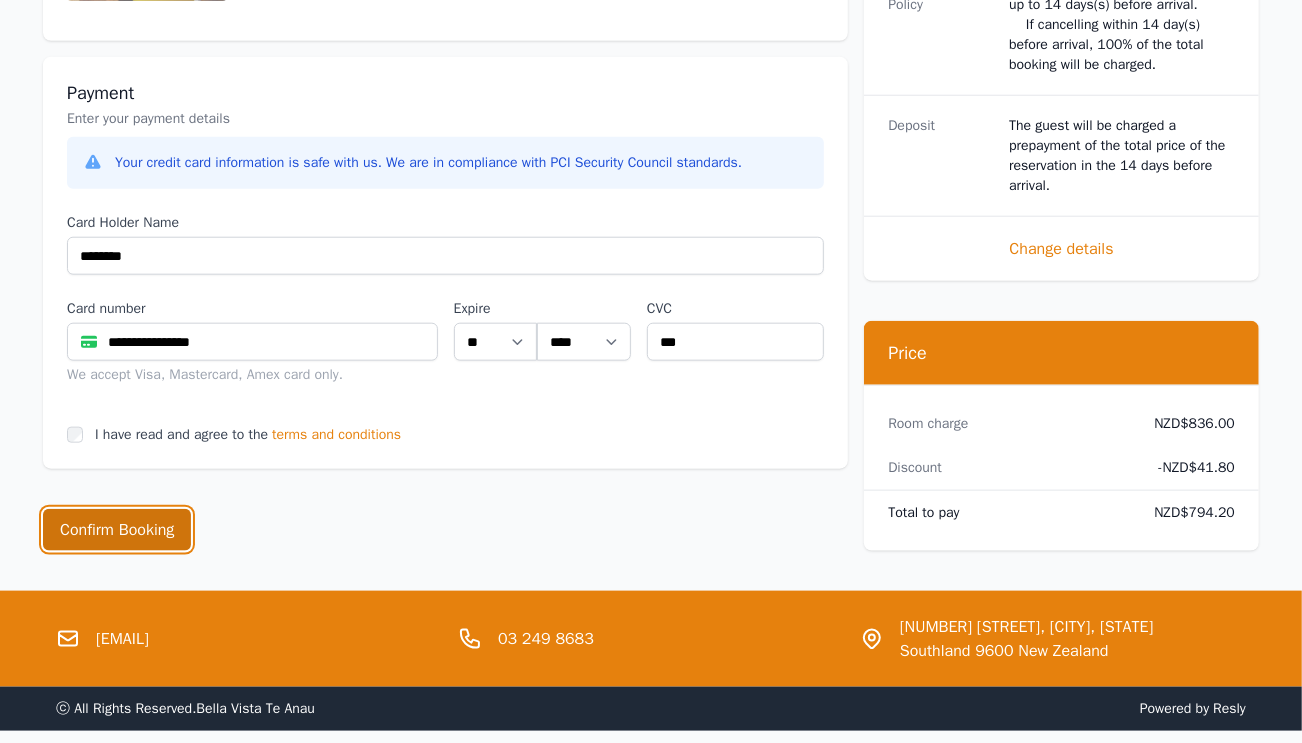 click on "Confirm Booking" at bounding box center [117, 530] 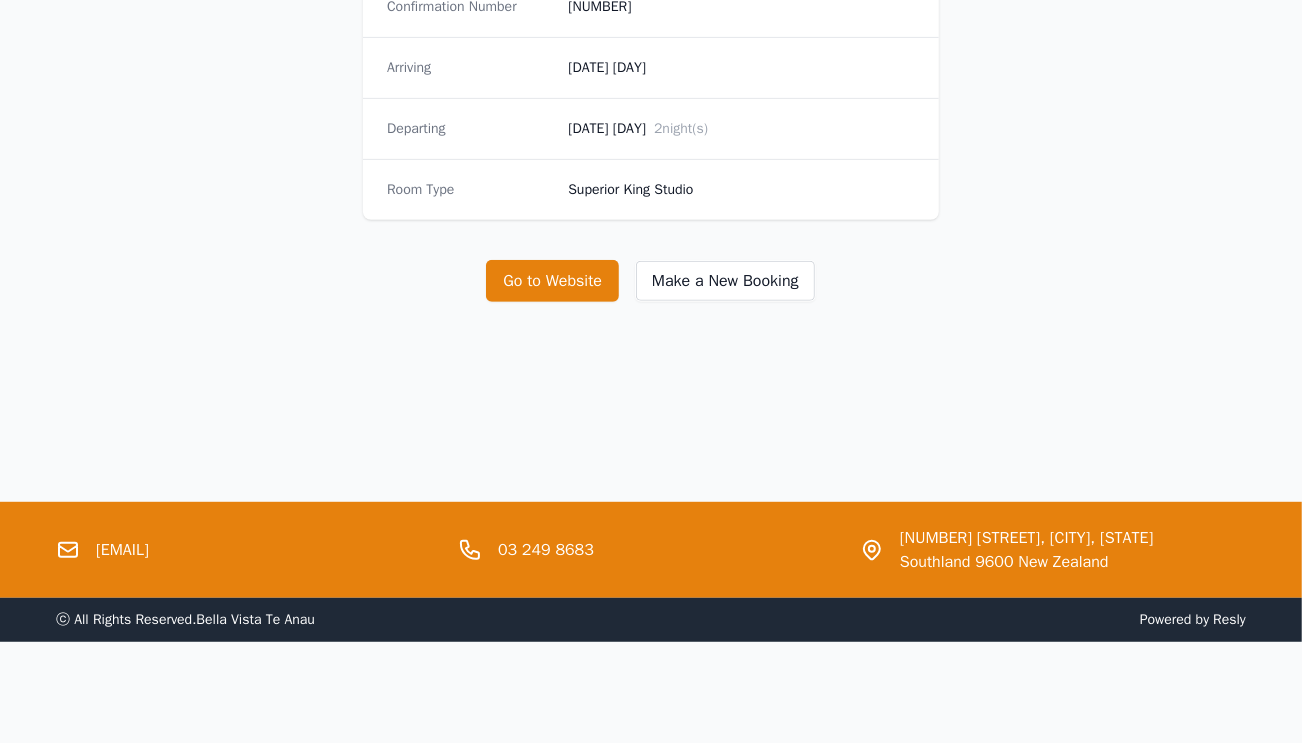 scroll, scrollTop: 477, scrollLeft: 0, axis: vertical 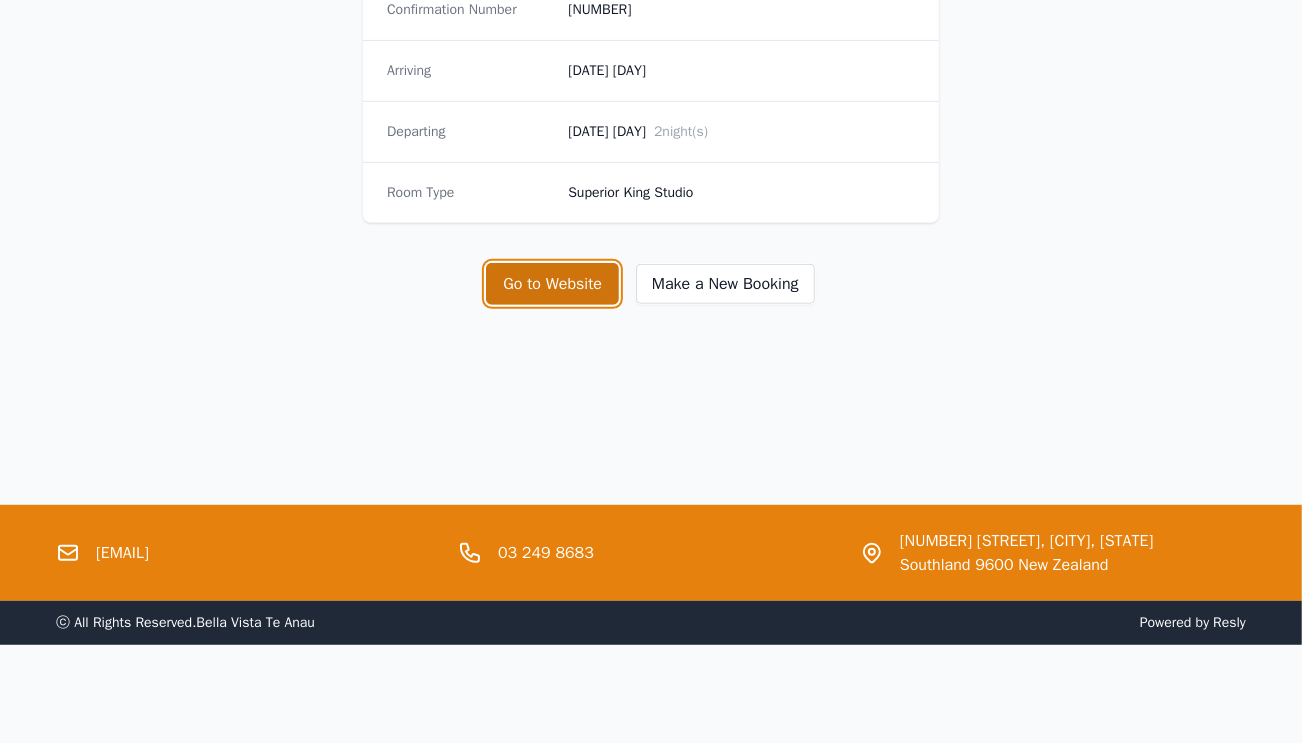 click on "Go to Website" at bounding box center [552, 284] 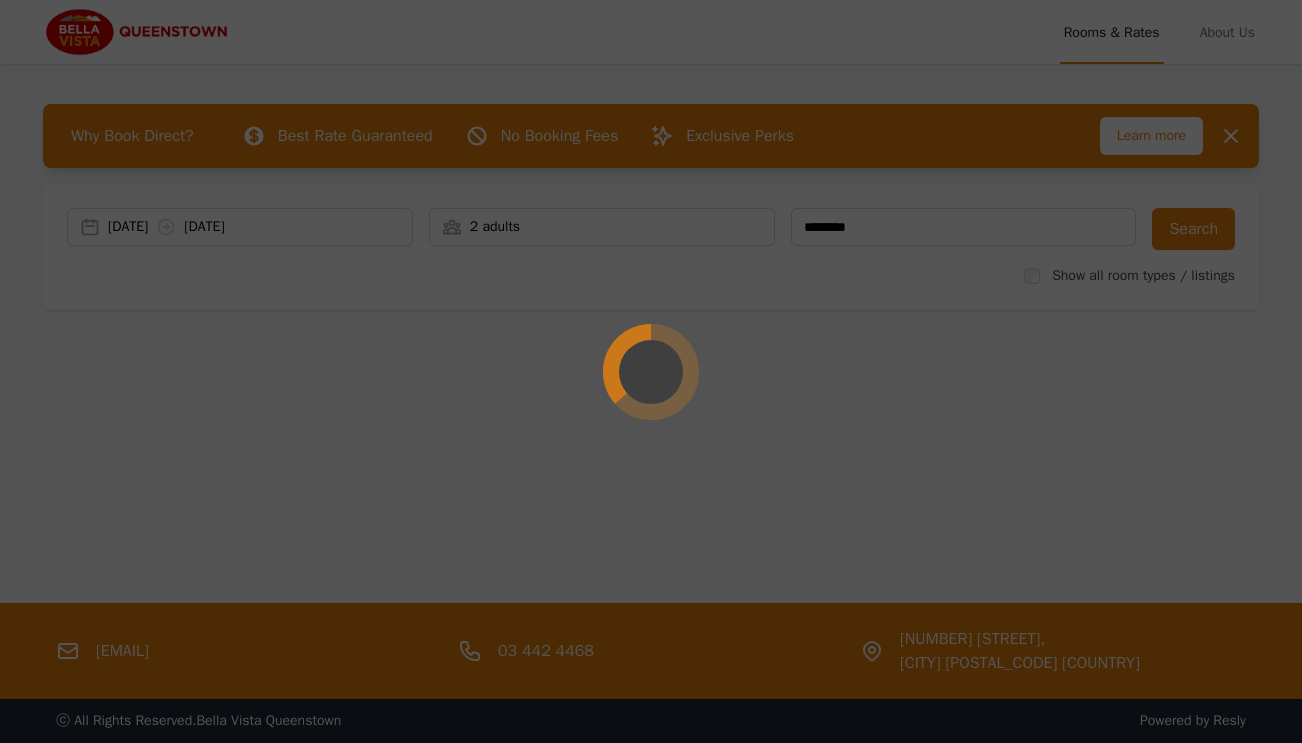 scroll, scrollTop: 0, scrollLeft: 0, axis: both 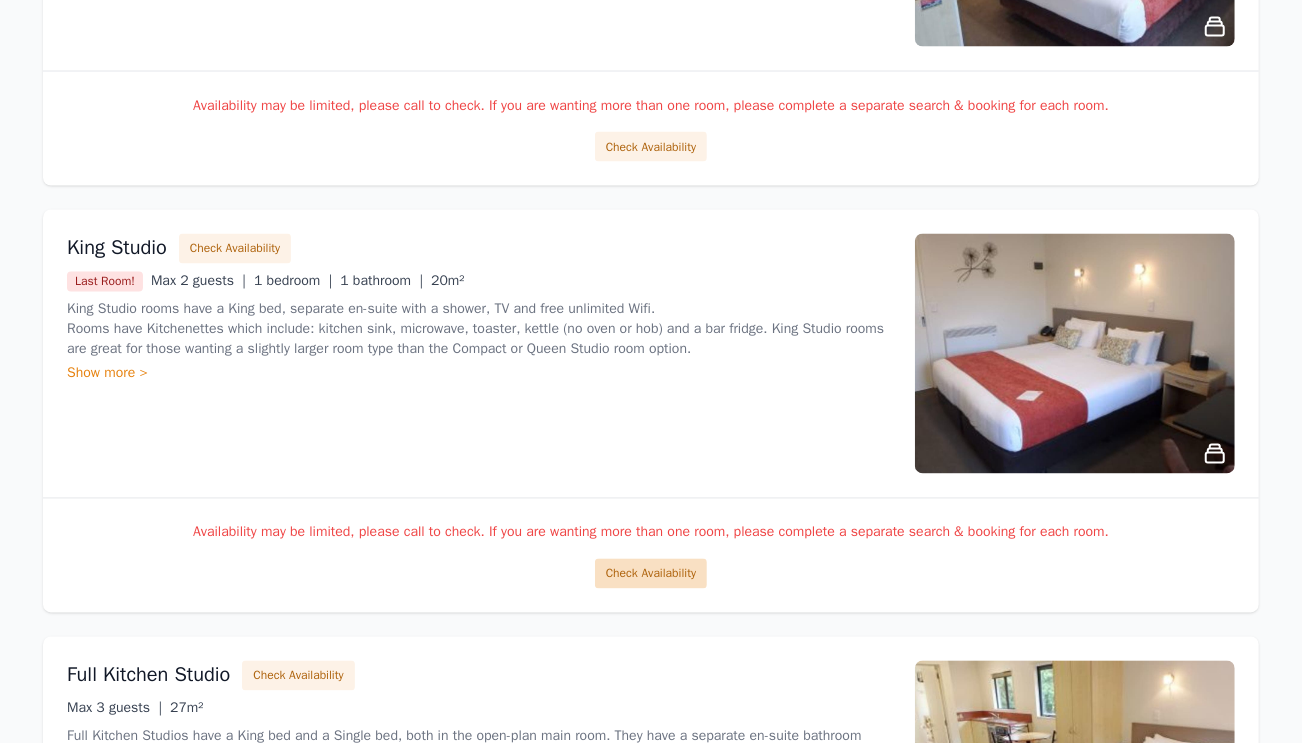 click on "Check Availability" at bounding box center (651, 574) 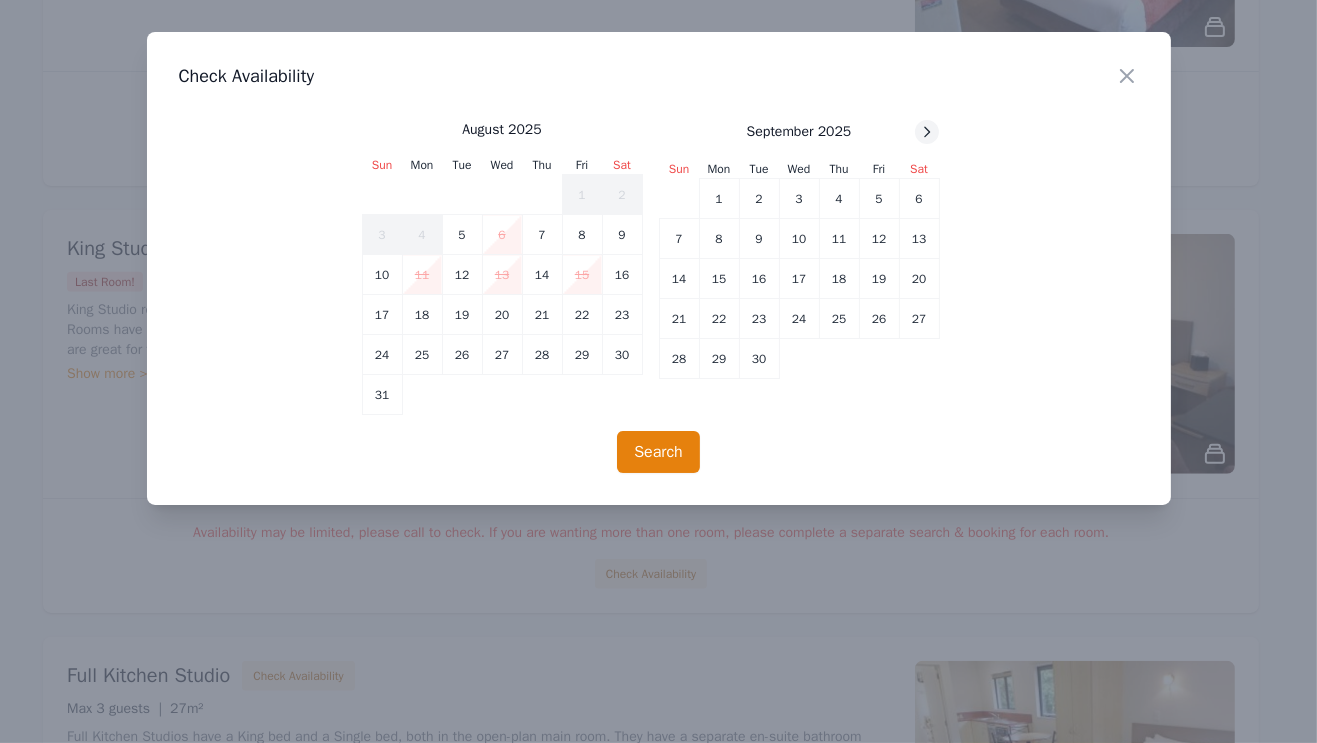 click 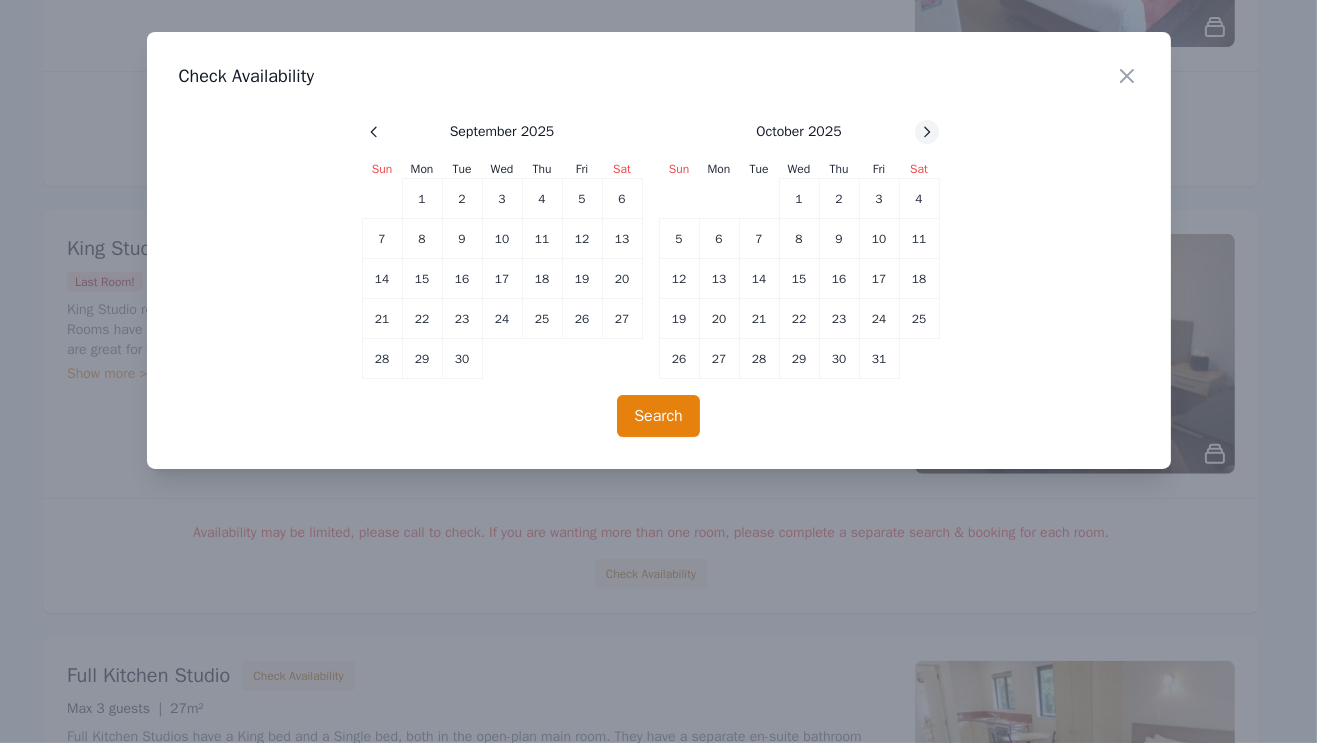 click 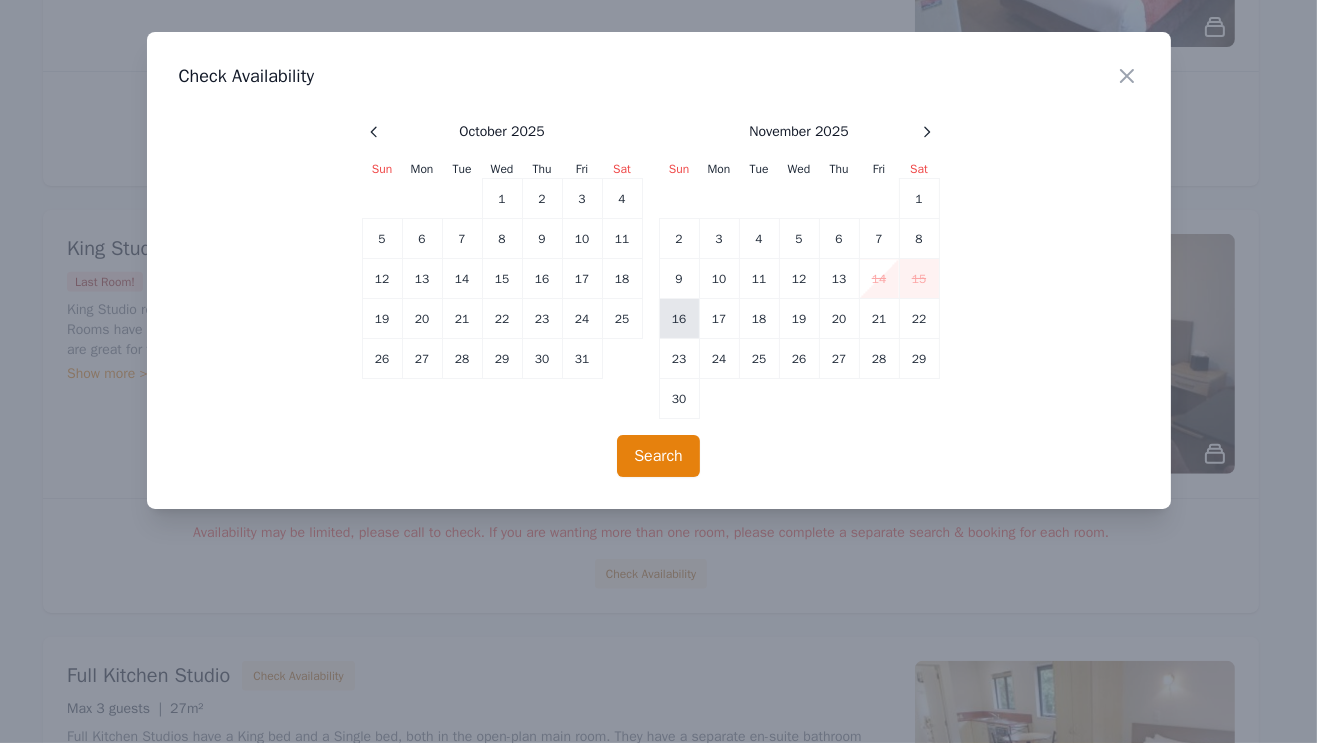 click on "16" at bounding box center [679, 319] 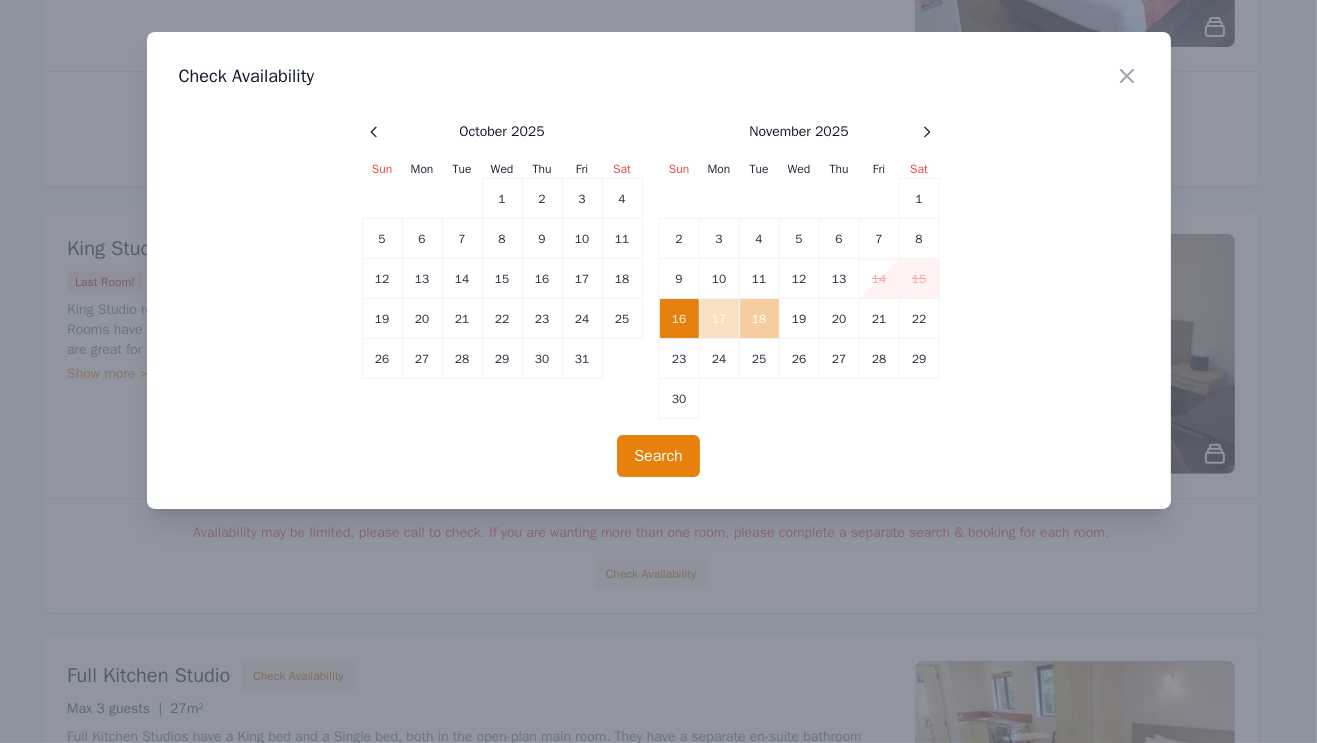 click on "18" at bounding box center (759, 319) 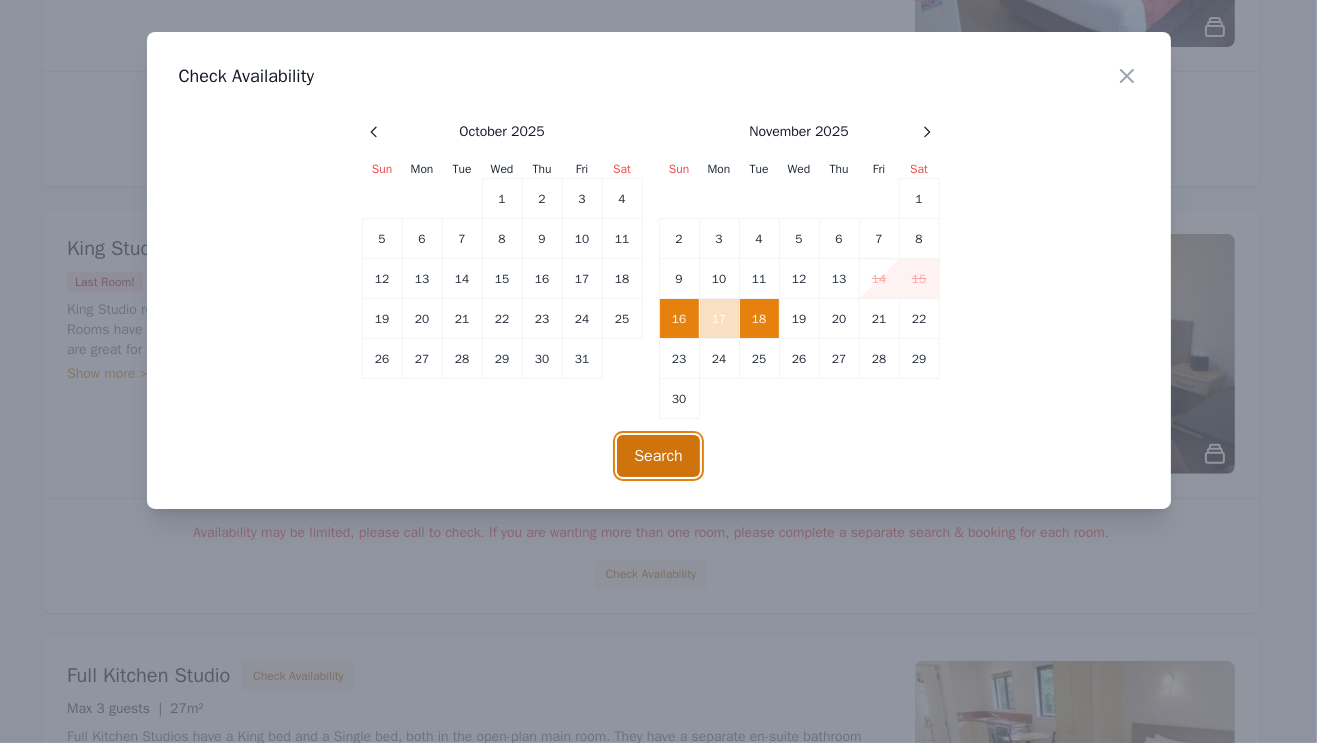 click on "Search" at bounding box center [658, 456] 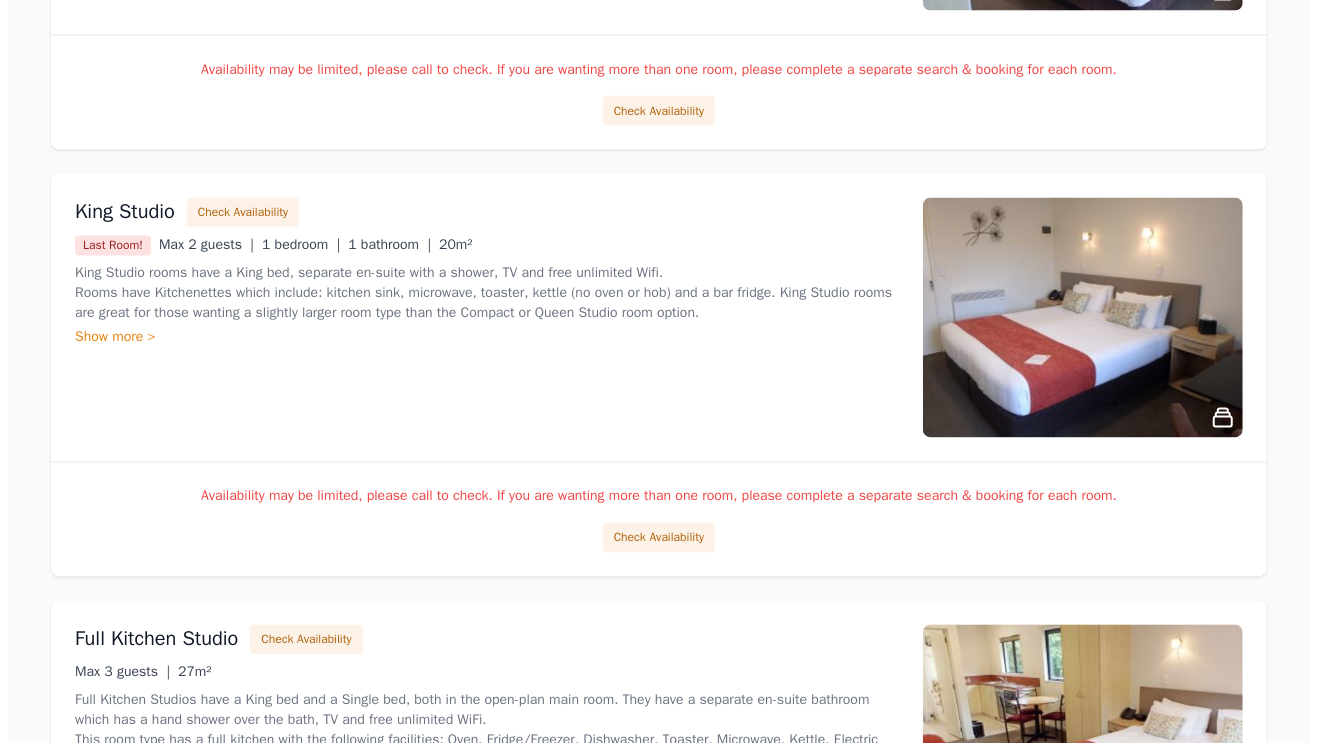 scroll, scrollTop: 2164, scrollLeft: 0, axis: vertical 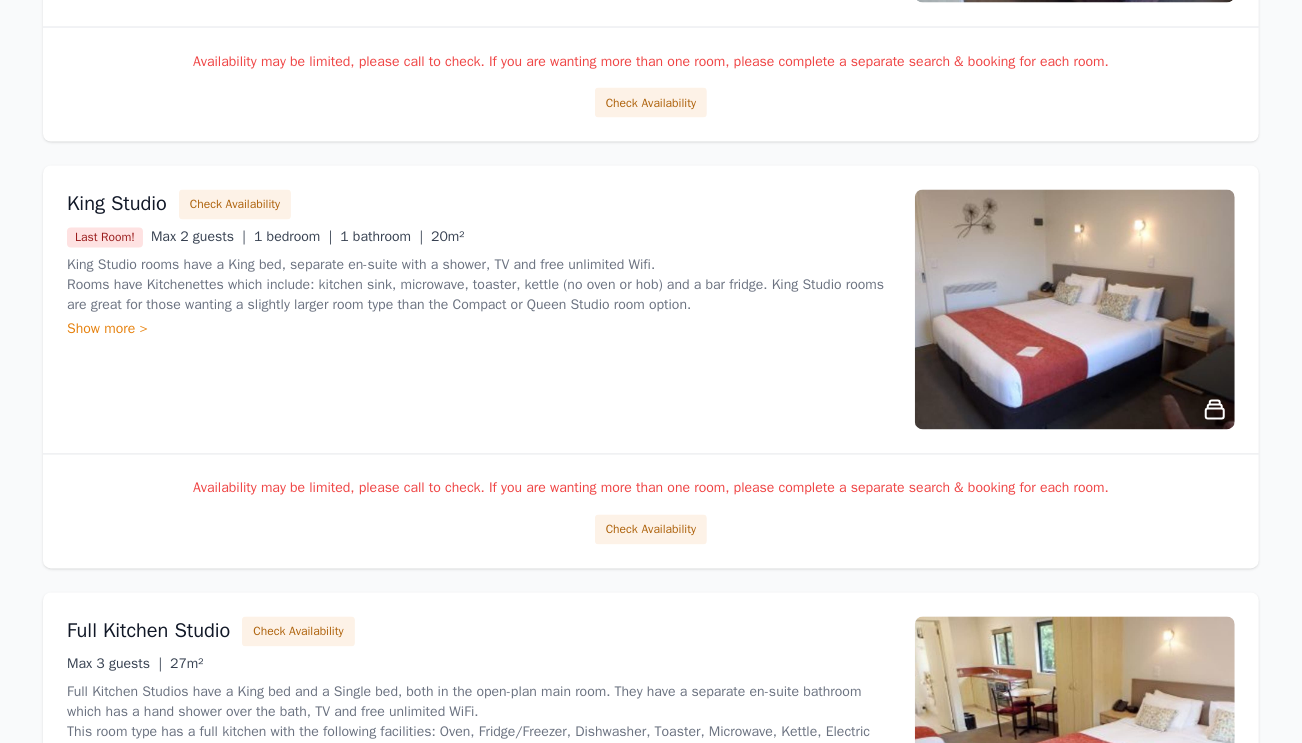 click on "Show more >" at bounding box center (479, 330) 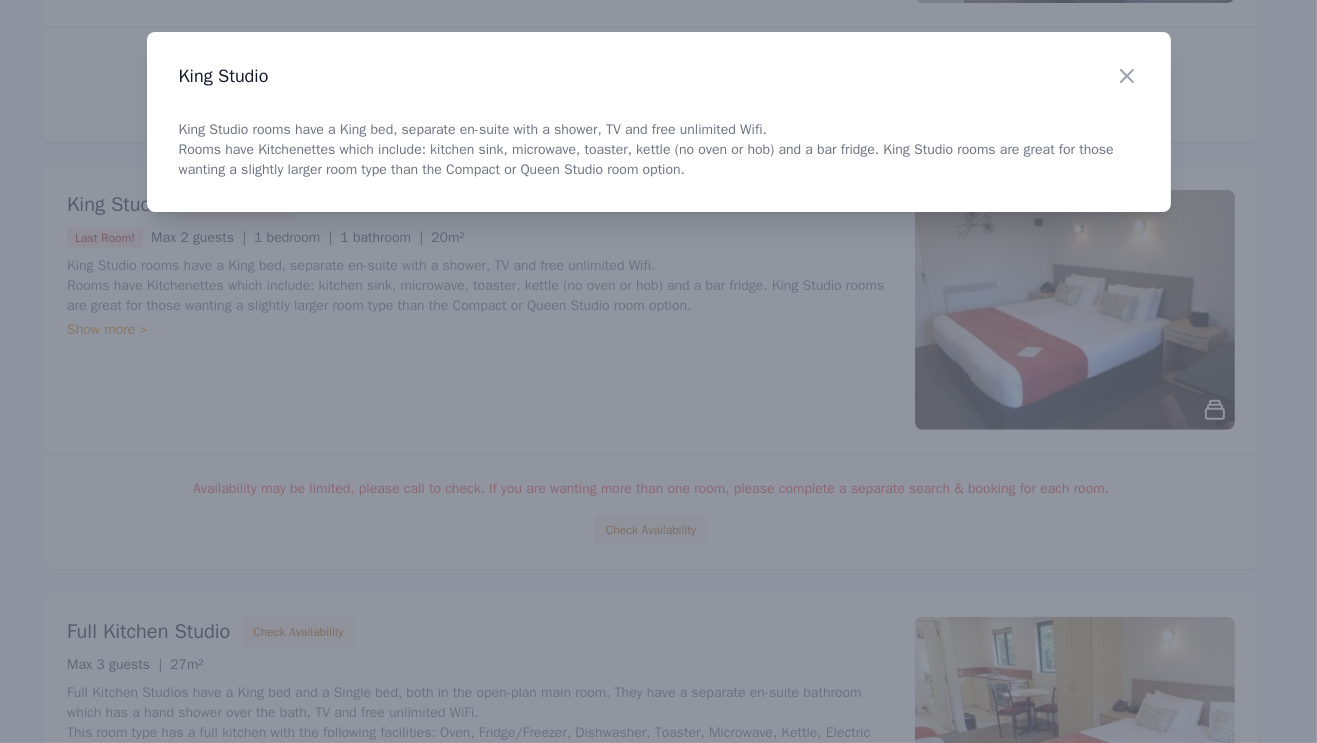 click at bounding box center (658, 371) 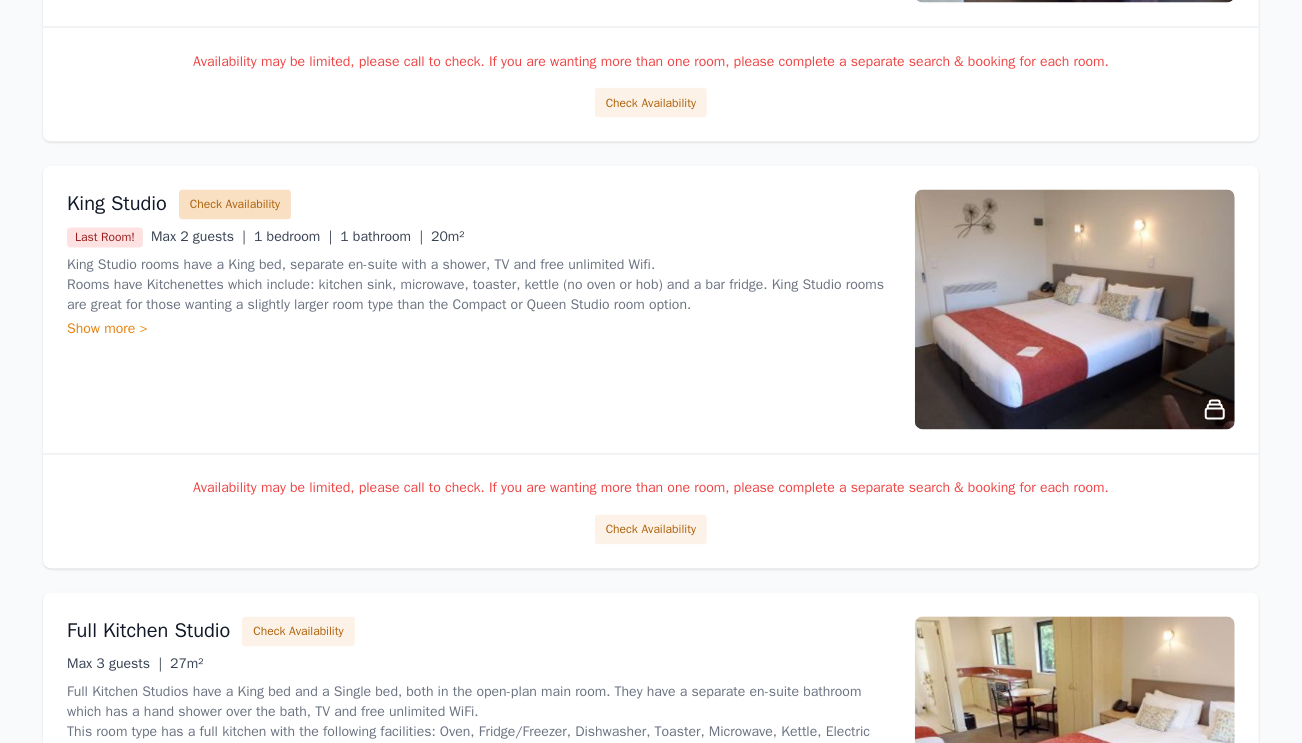 click on "Check Availability" at bounding box center (235, 205) 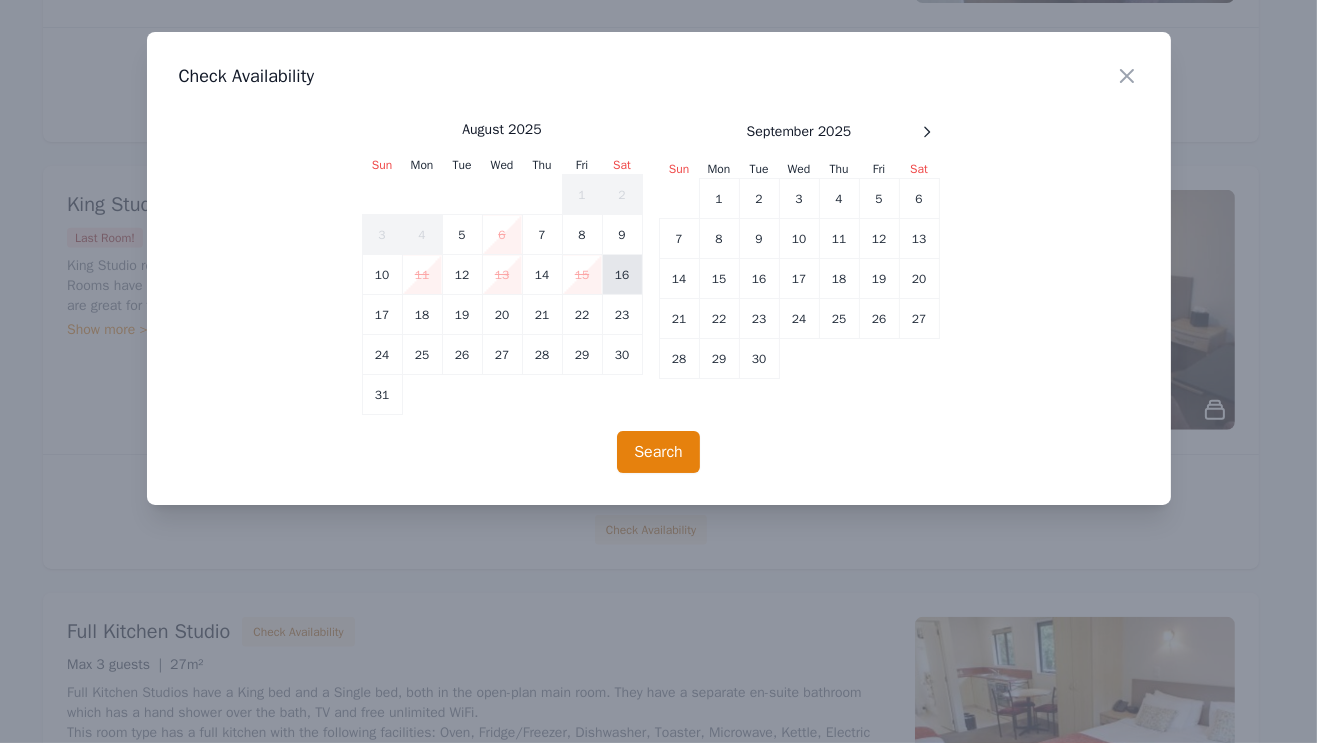 click on "16" at bounding box center (622, 275) 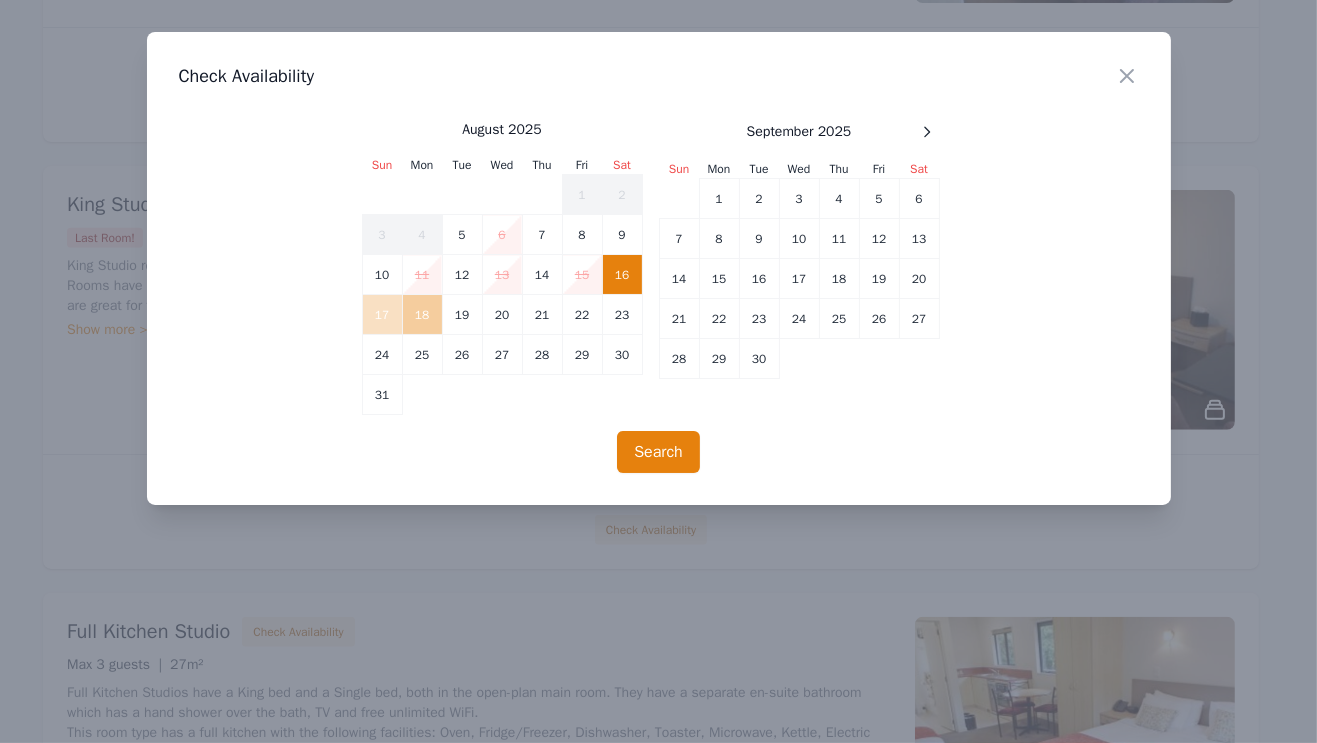 click on "18" at bounding box center [422, 315] 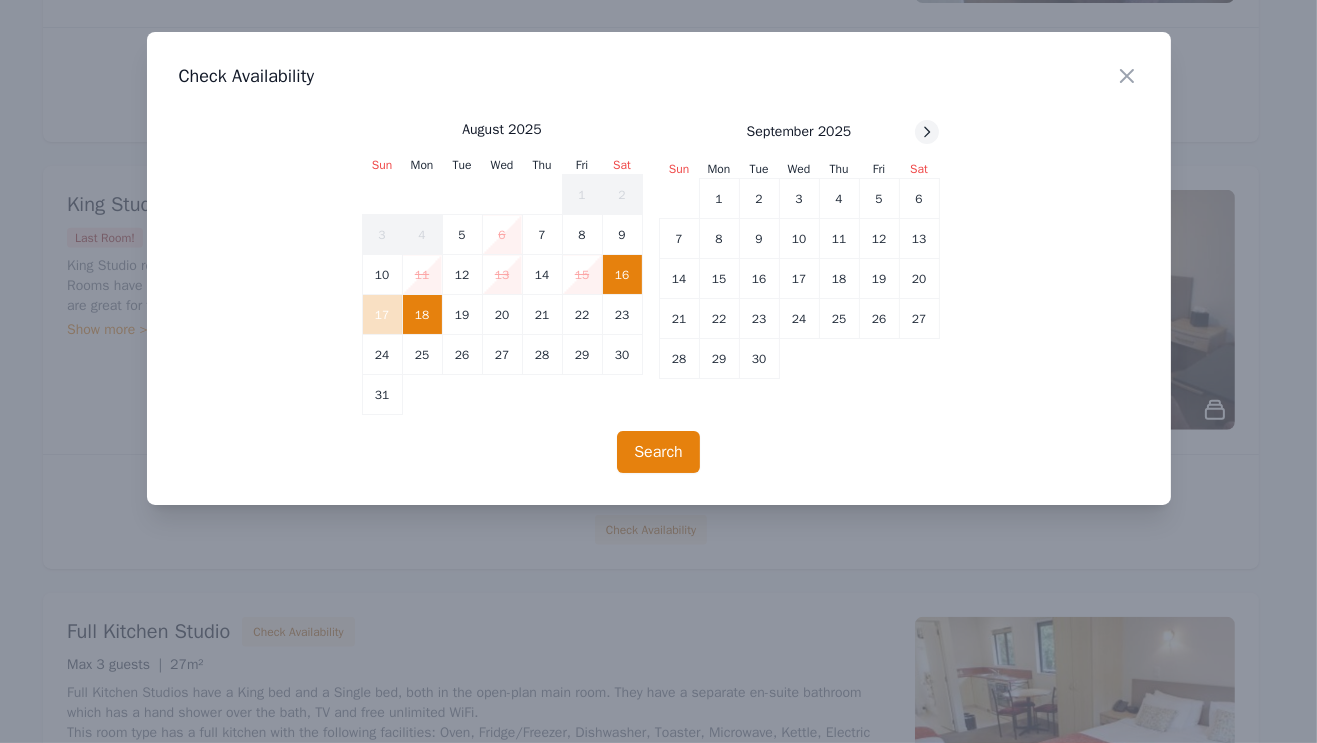 click 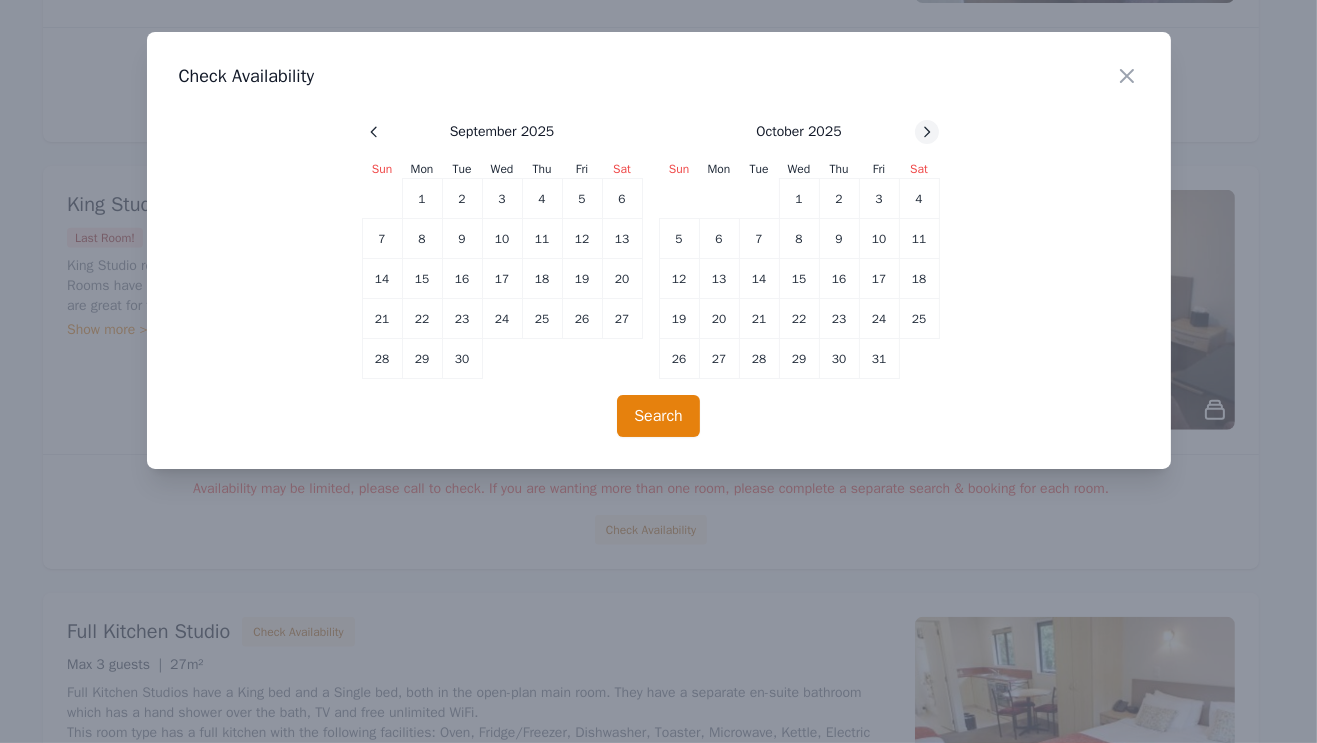 click 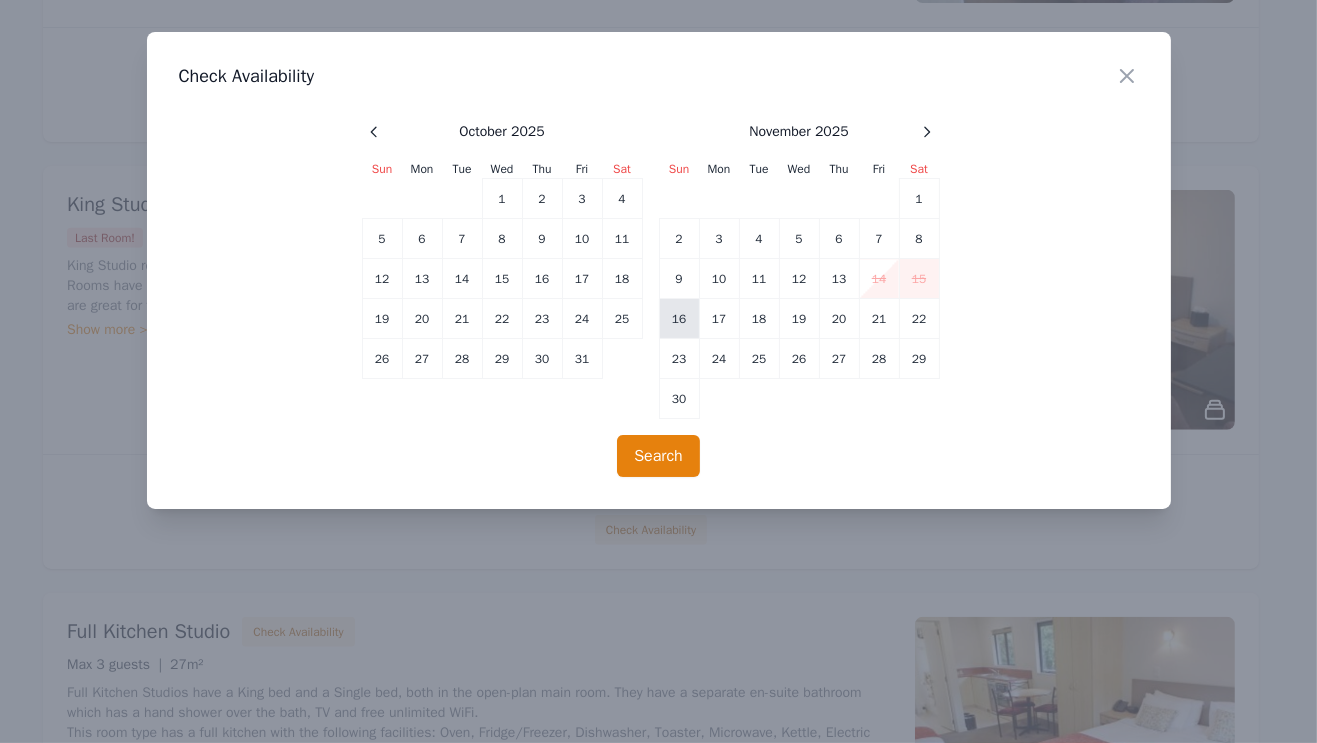 click on "16" at bounding box center (679, 319) 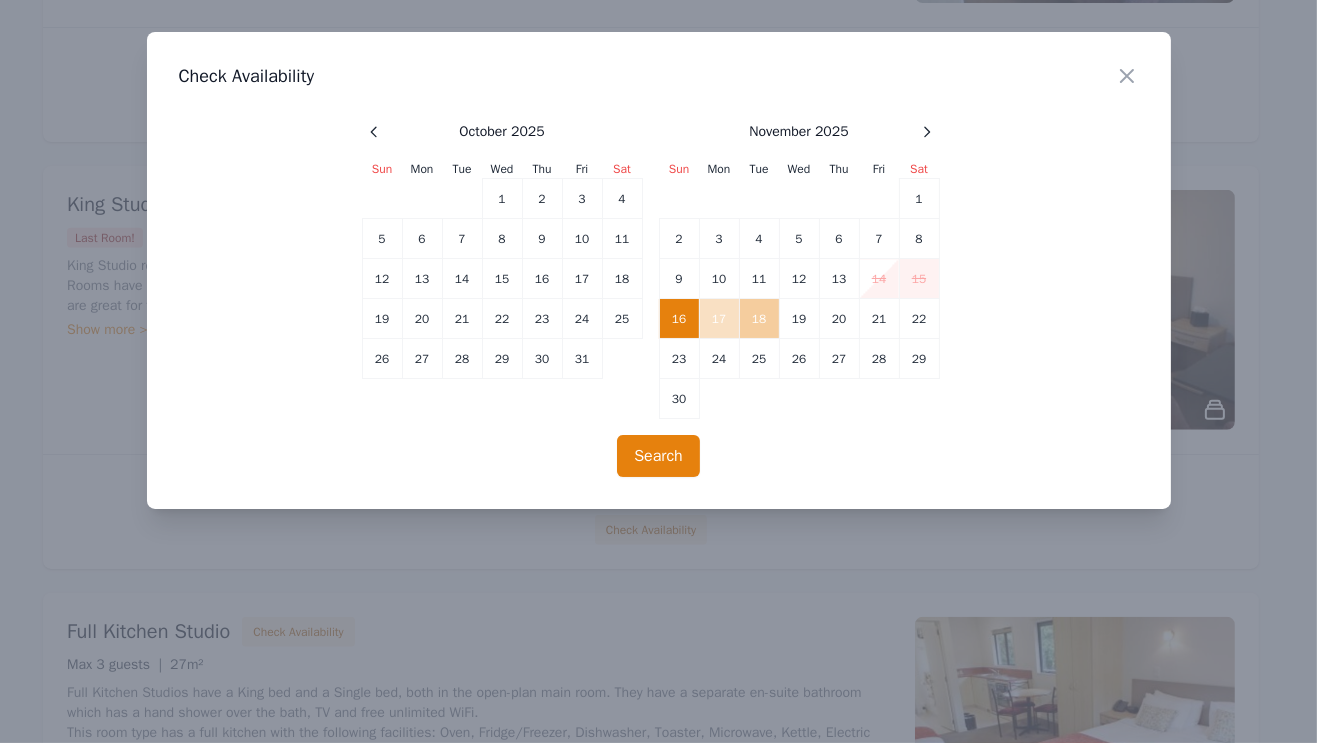 click on "18" at bounding box center (759, 319) 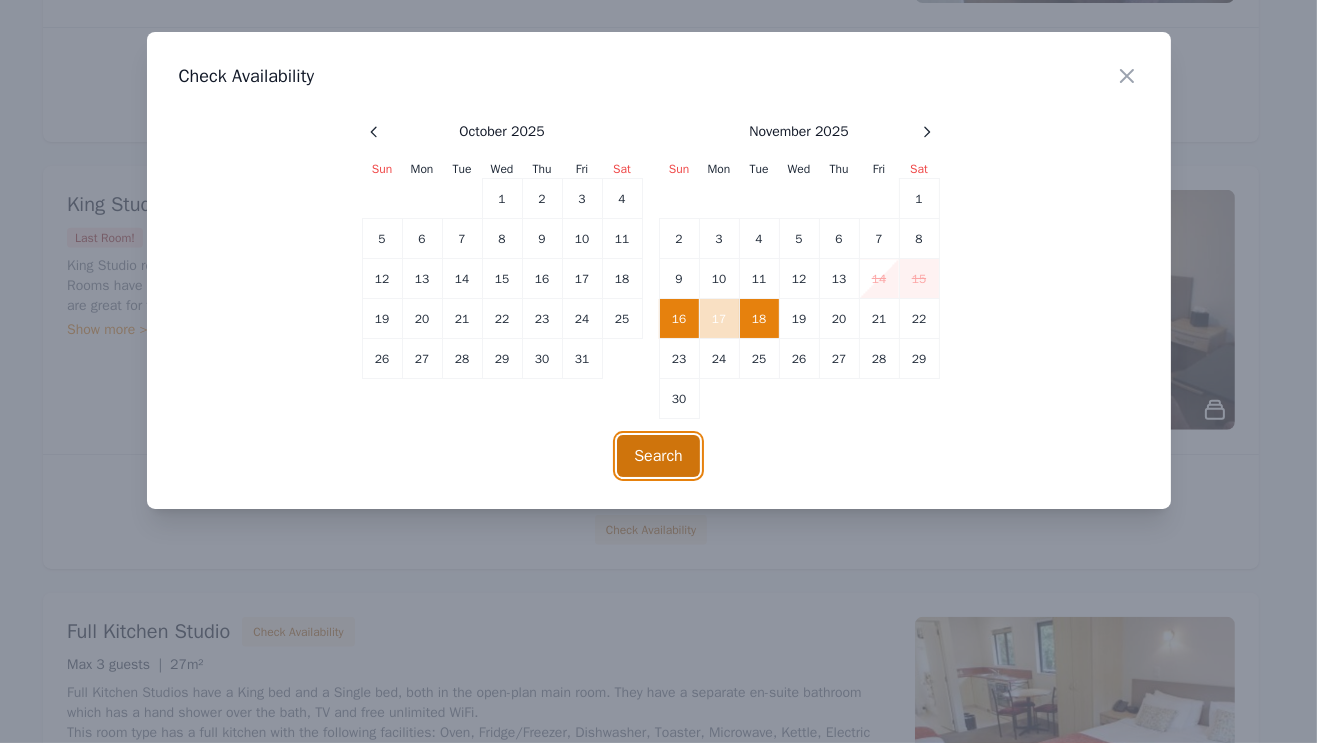 click on "Search" at bounding box center (658, 456) 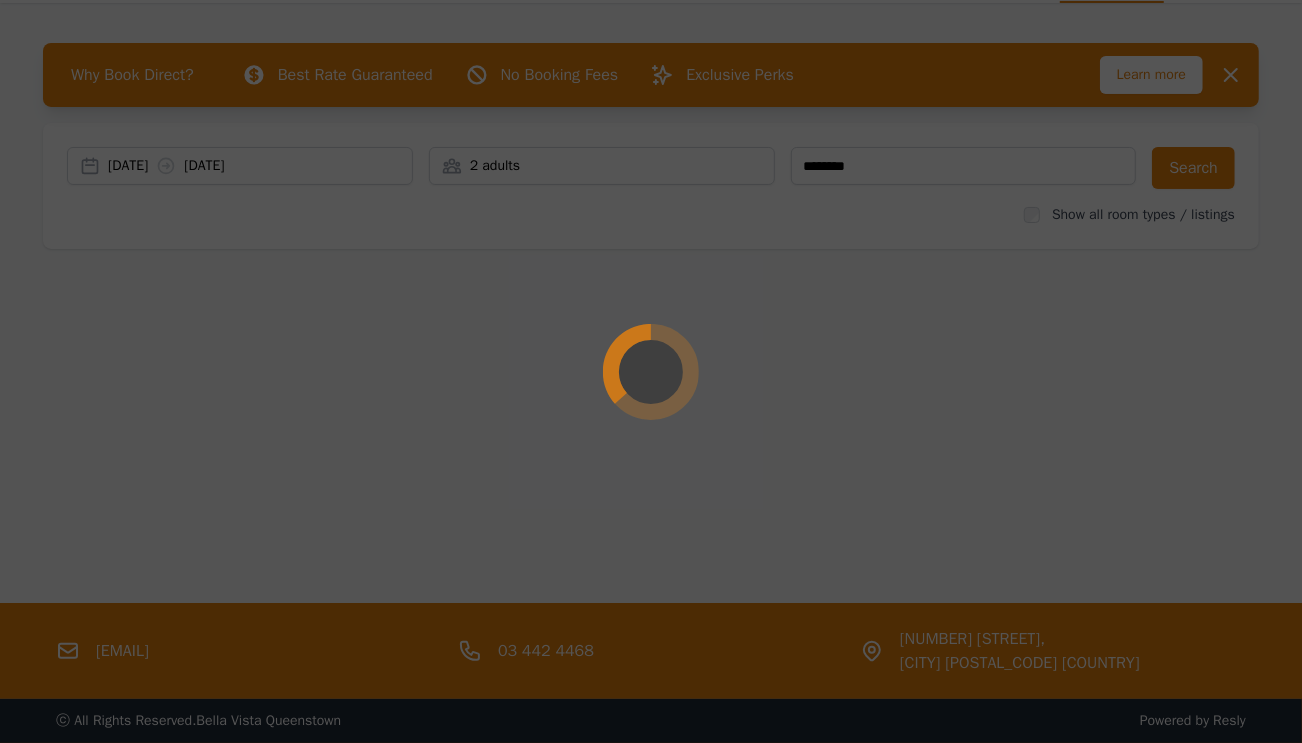 scroll, scrollTop: 0, scrollLeft: 0, axis: both 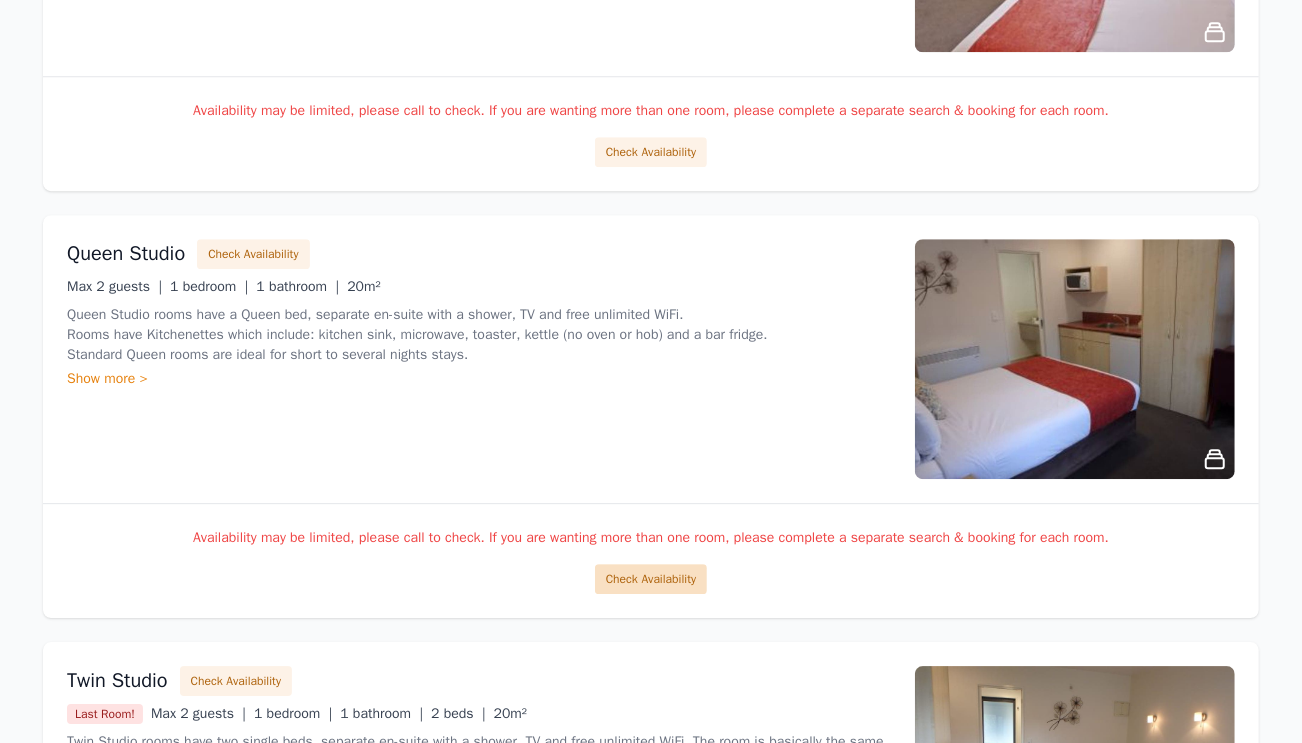 click on "Check Availability" at bounding box center (651, 579) 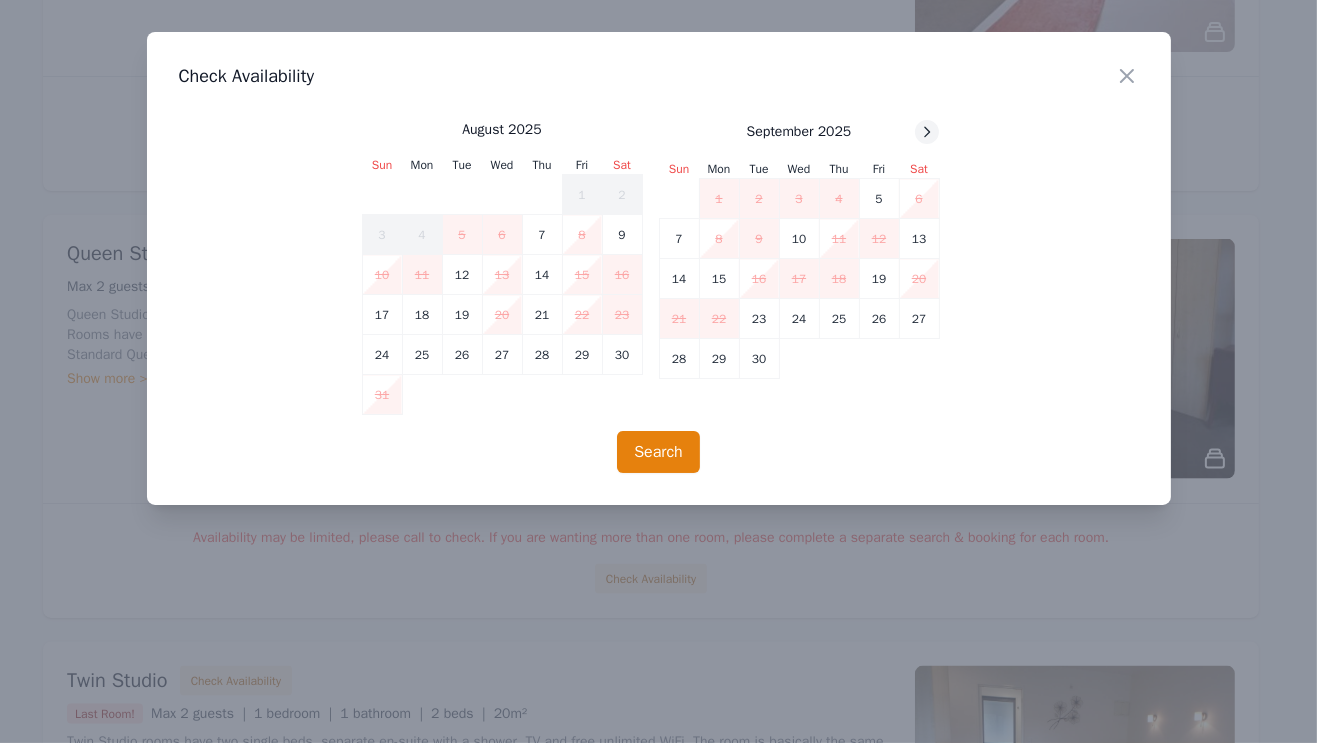 click 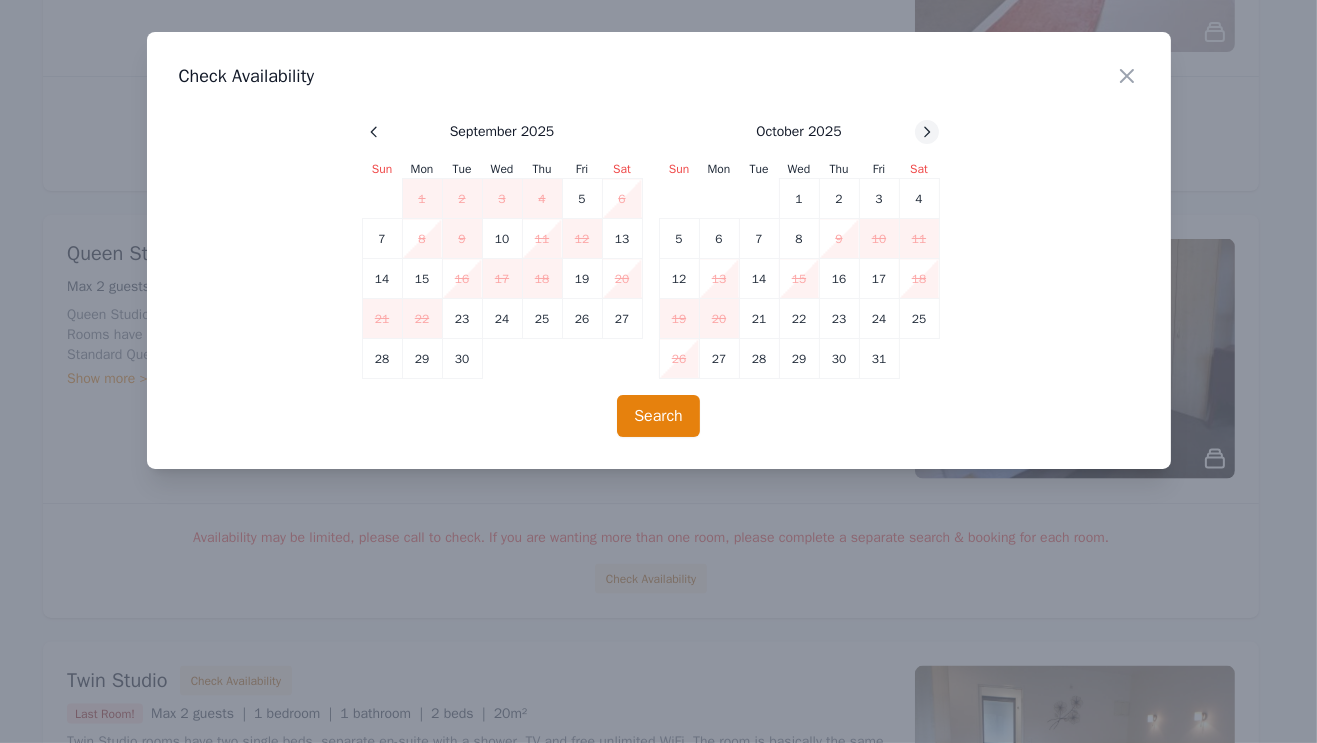 click 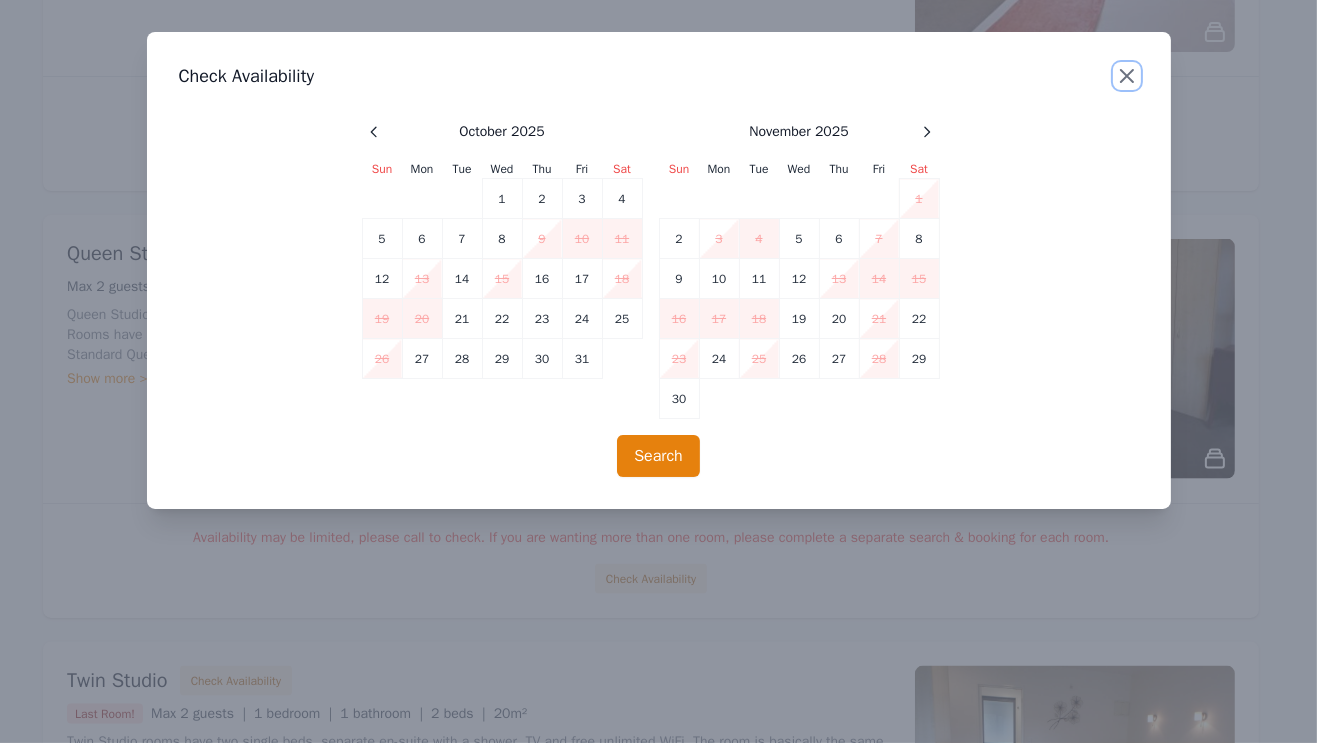 click 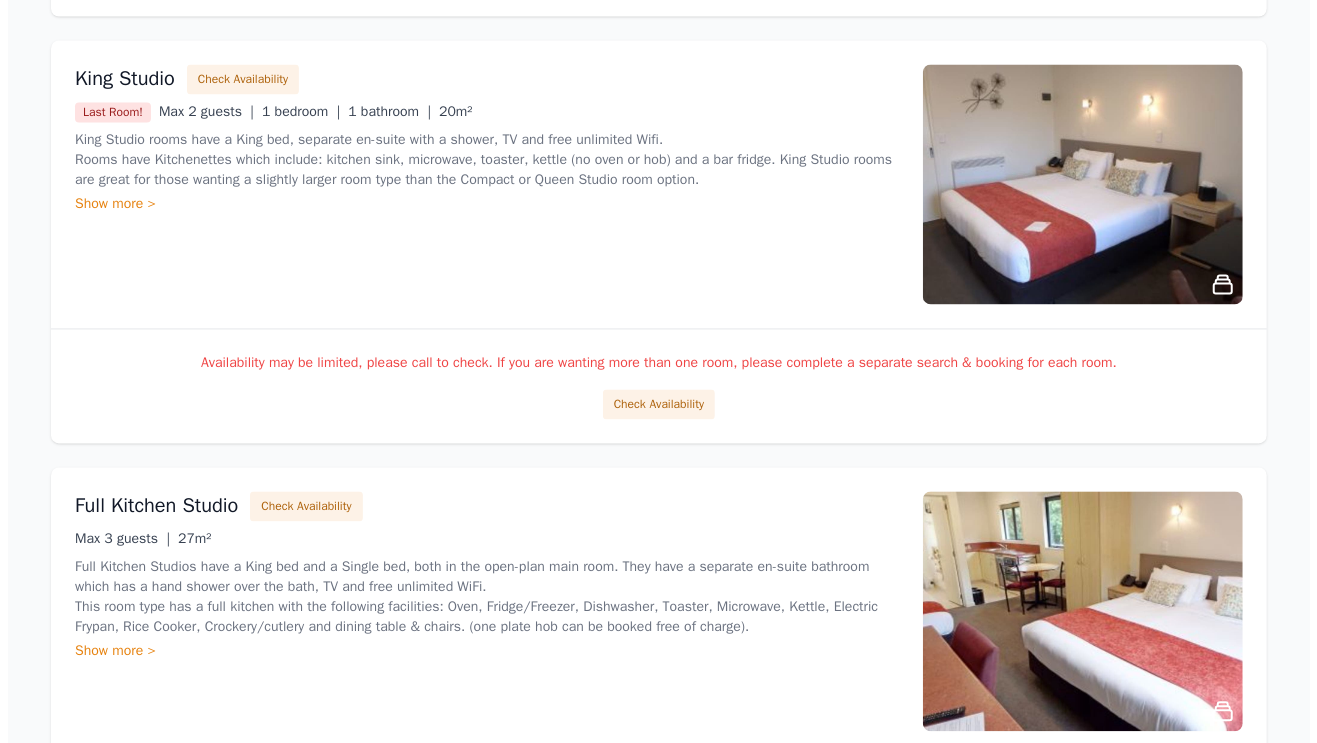 scroll, scrollTop: 2117, scrollLeft: 0, axis: vertical 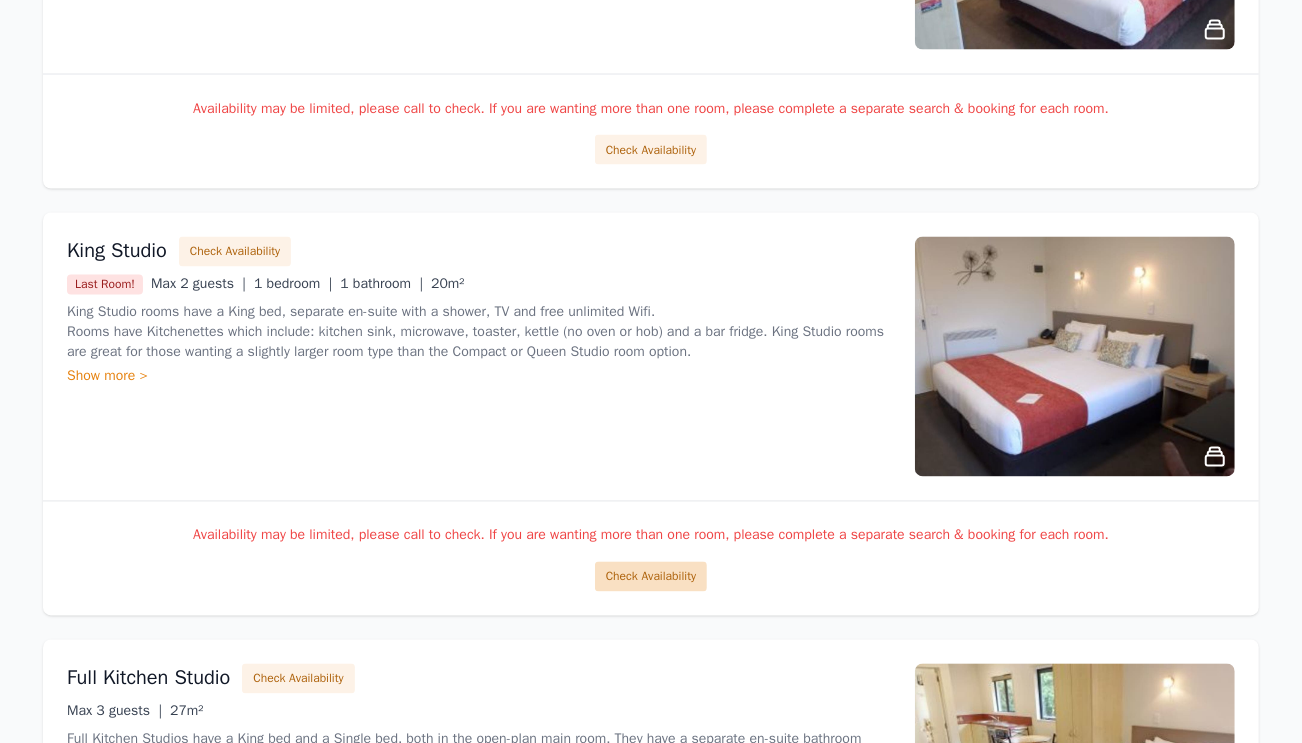 click on "Check Availability" at bounding box center [651, 577] 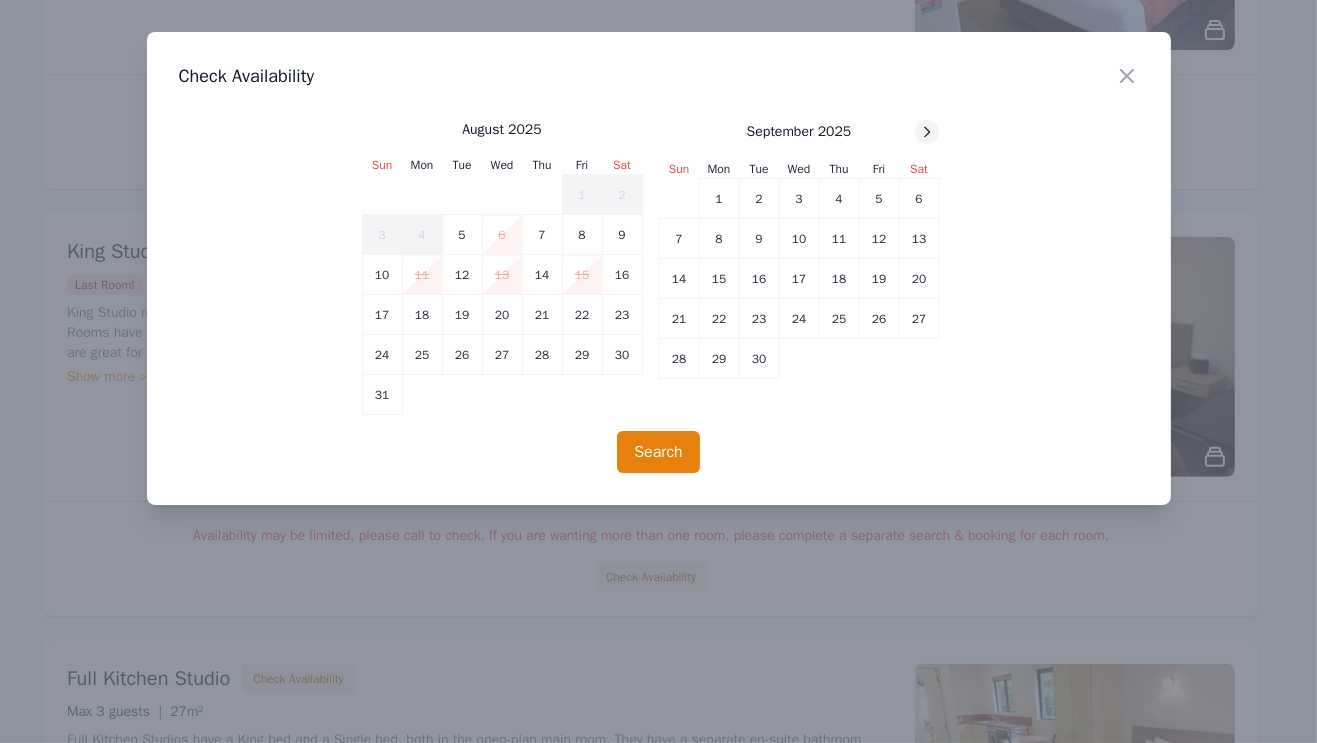click 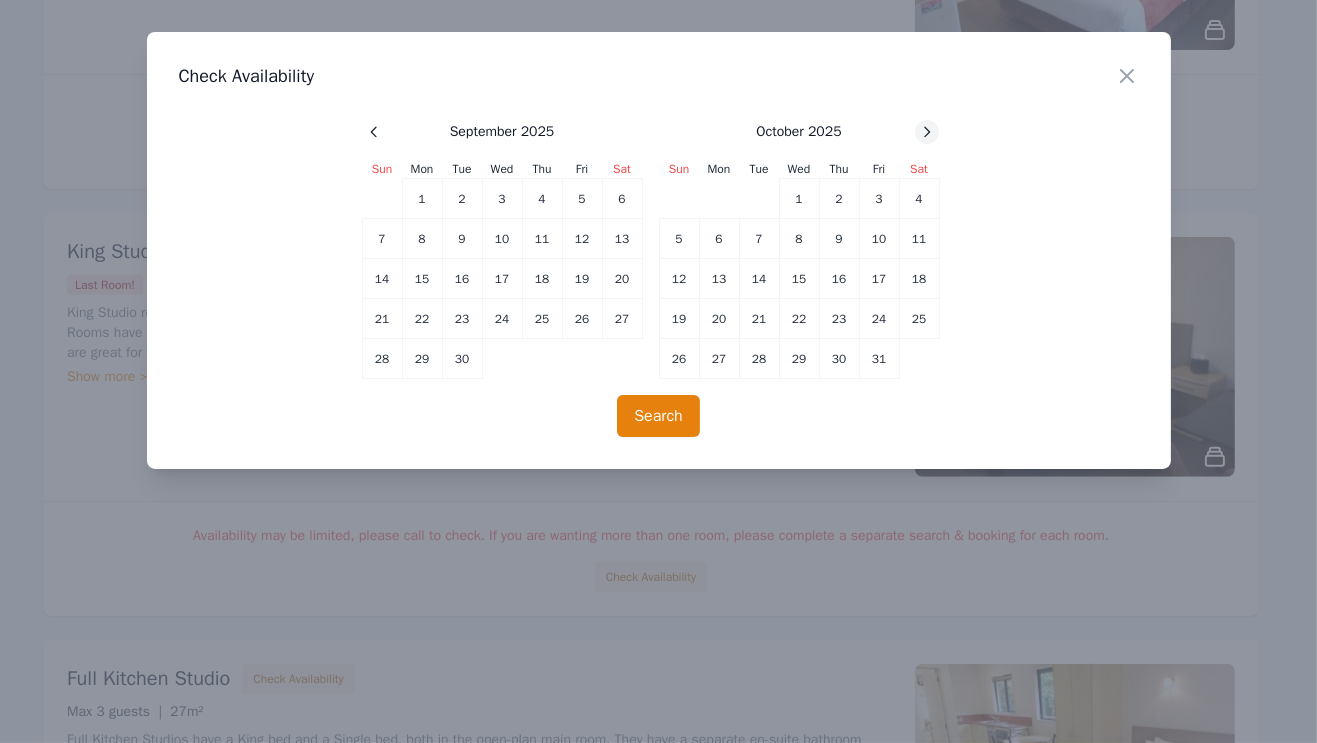 click 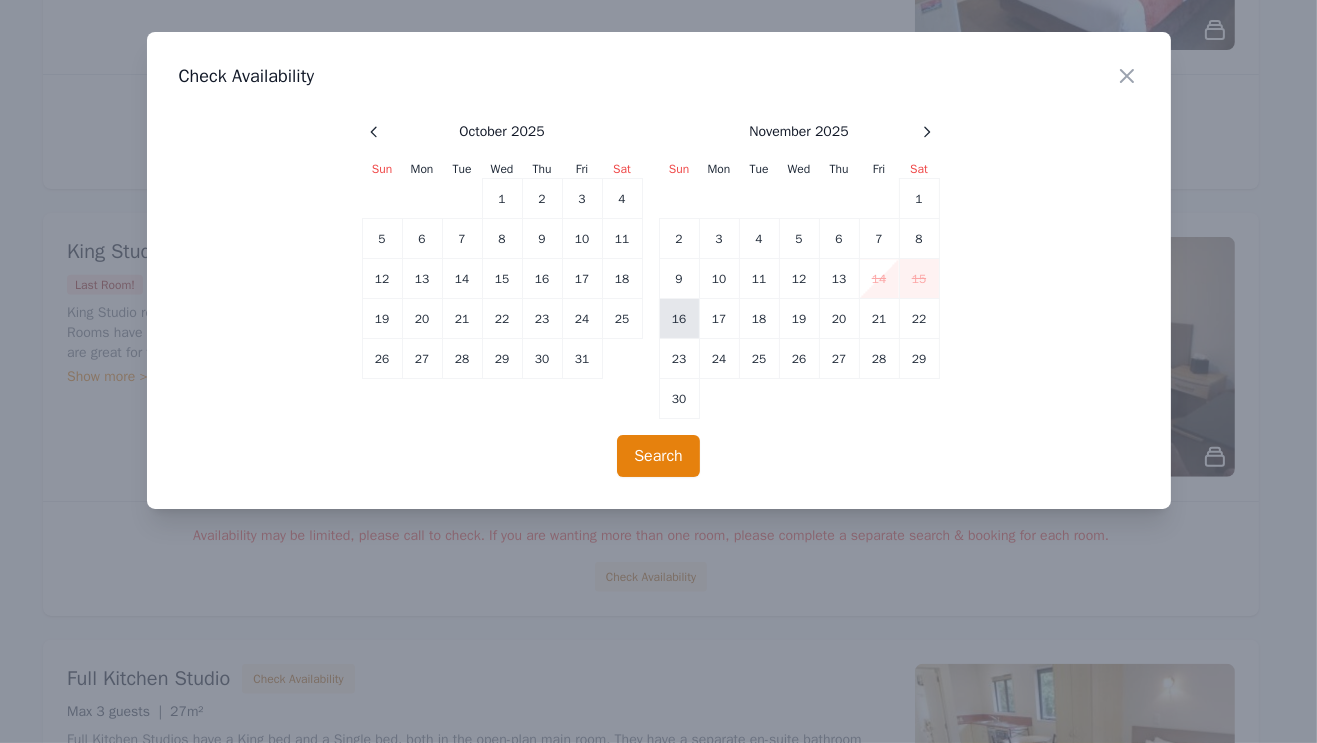 click on "16" at bounding box center (679, 319) 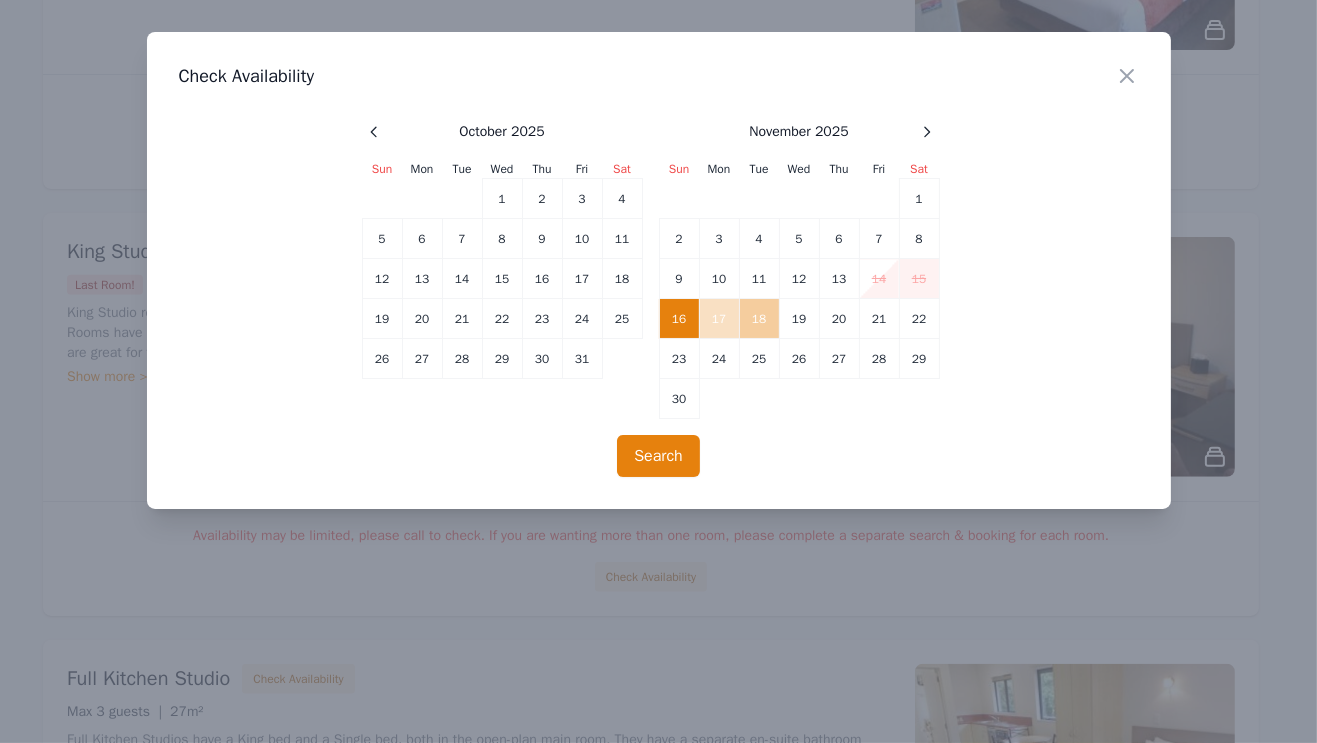 click on "18" at bounding box center (759, 319) 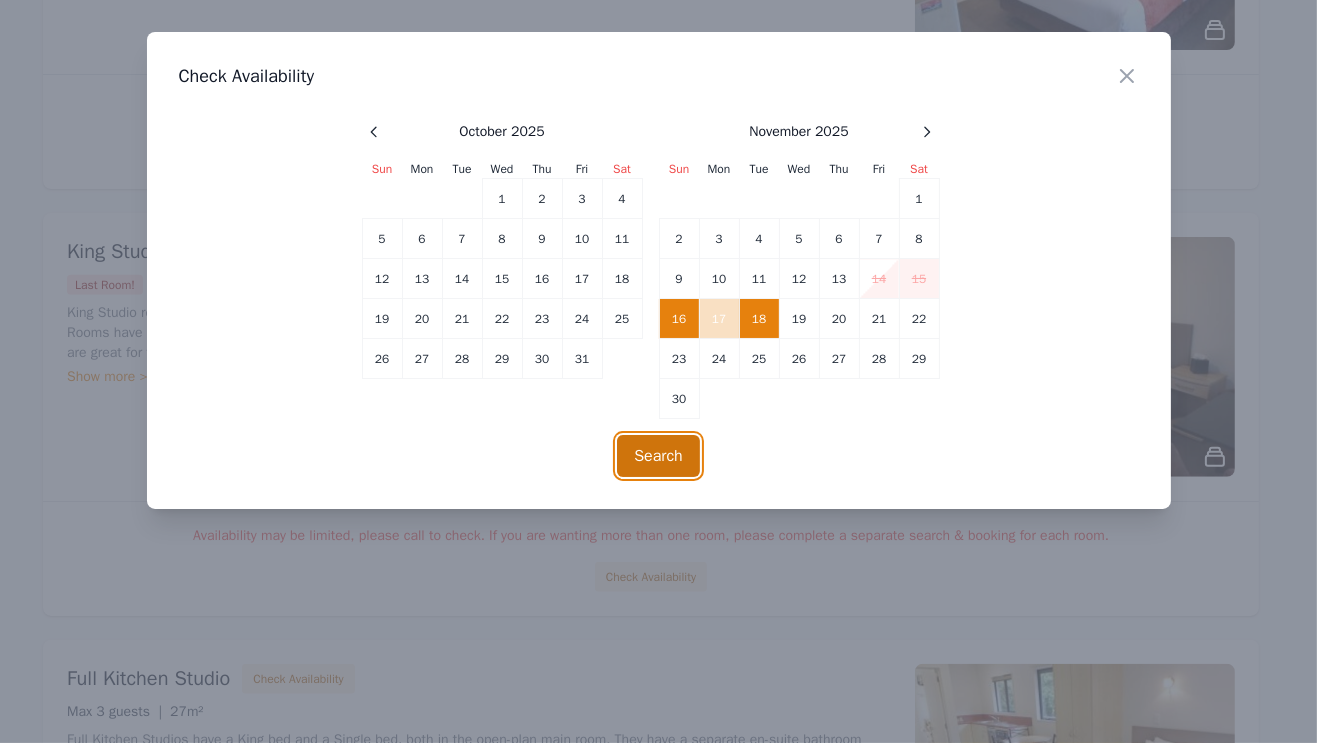 click on "Search" at bounding box center (658, 456) 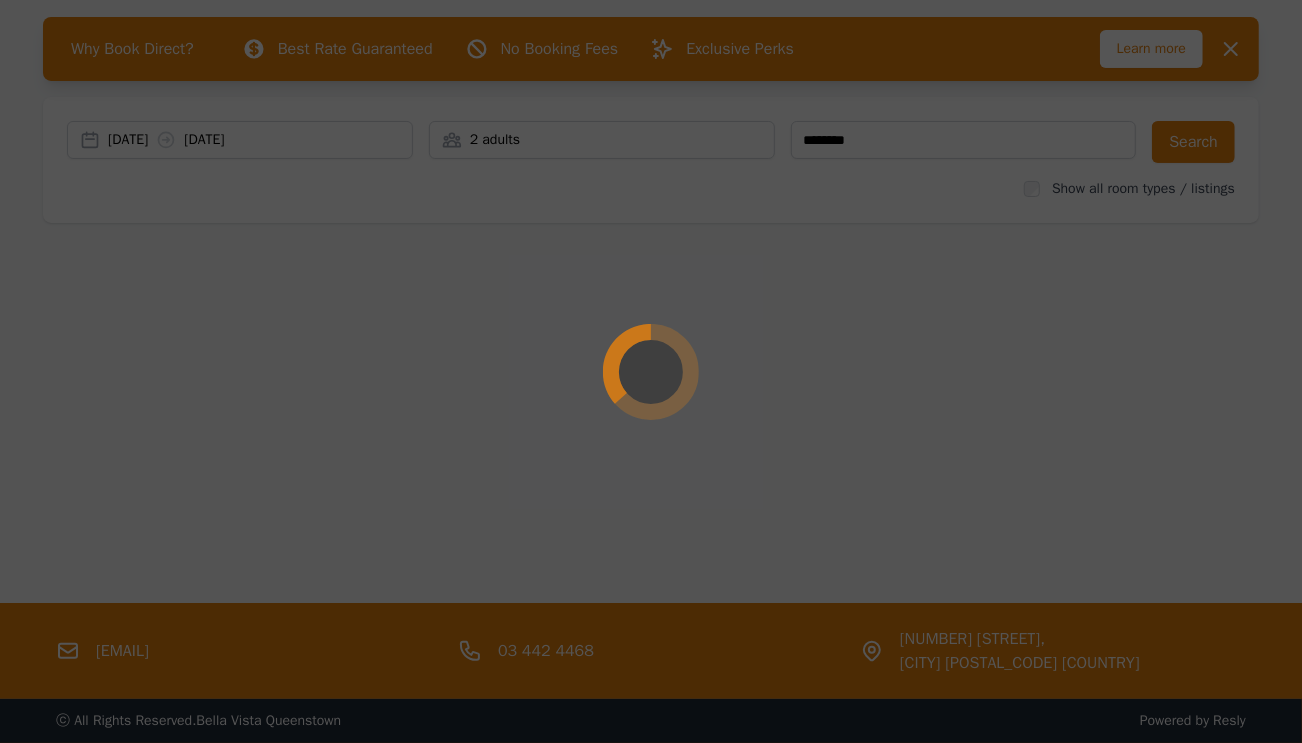 scroll, scrollTop: 0, scrollLeft: 0, axis: both 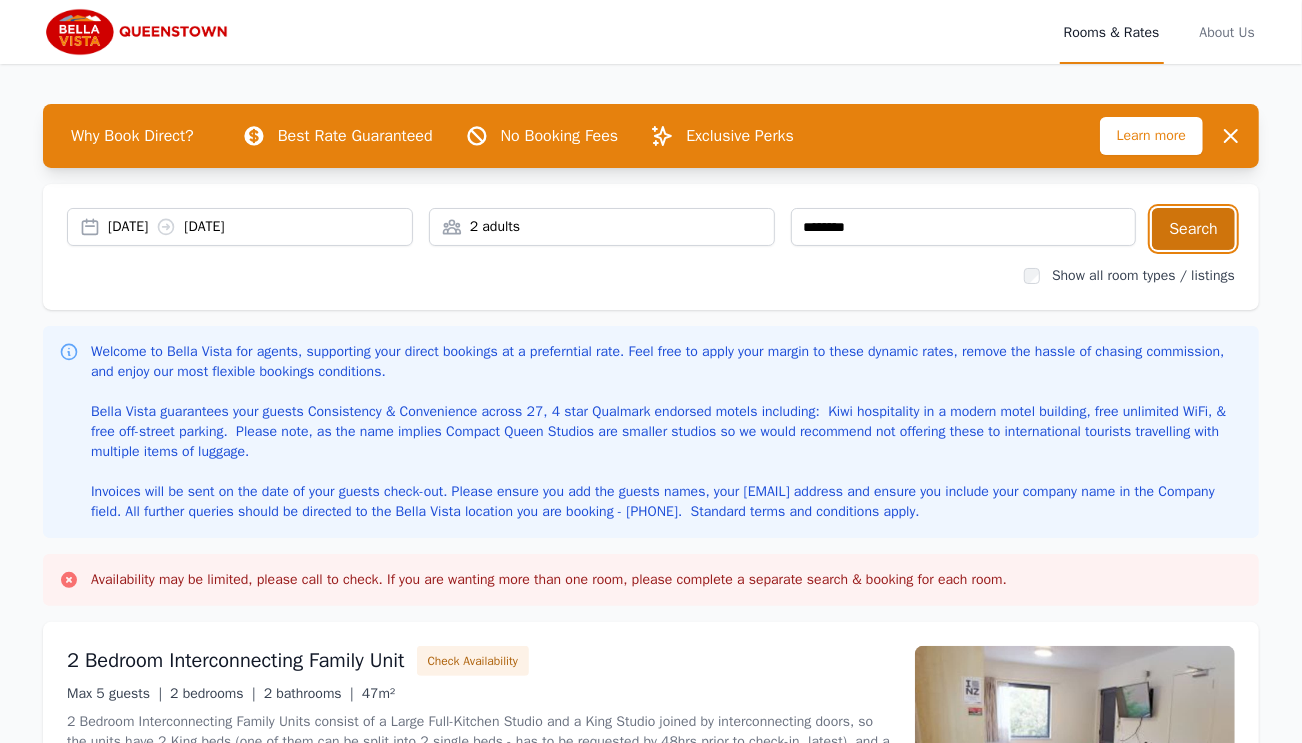 click on "Search" at bounding box center [1193, 229] 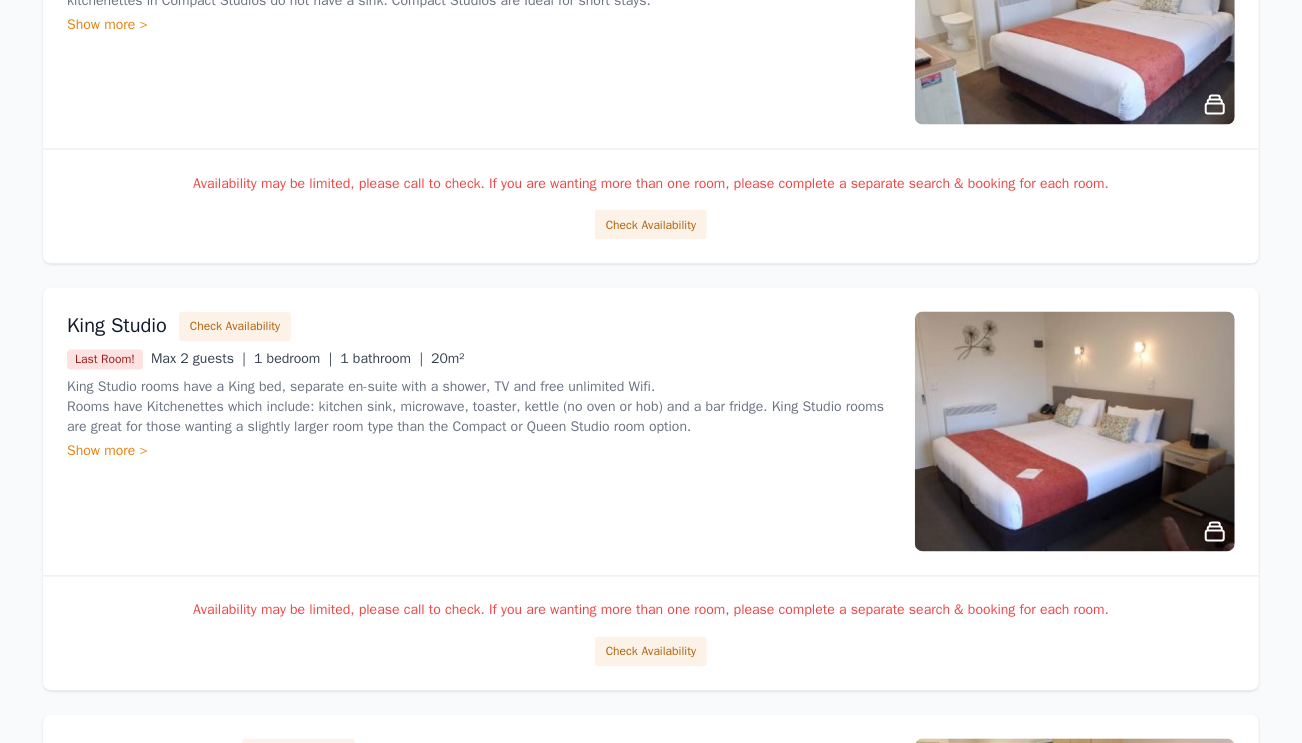 scroll, scrollTop: 2121, scrollLeft: 0, axis: vertical 